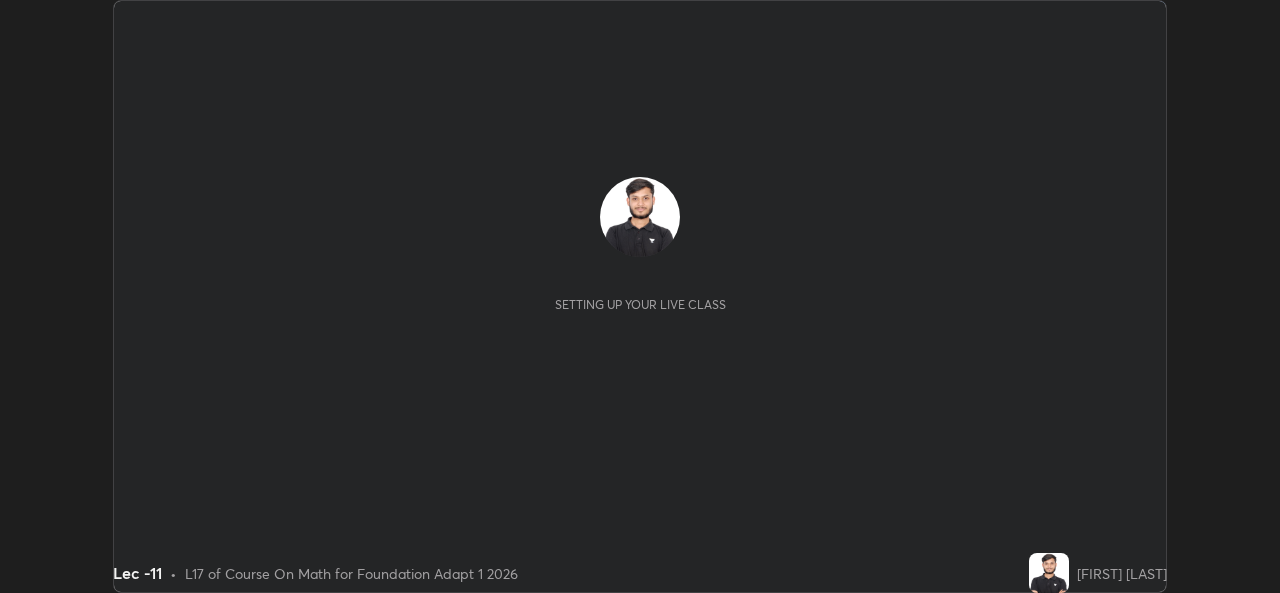 scroll, scrollTop: 0, scrollLeft: 0, axis: both 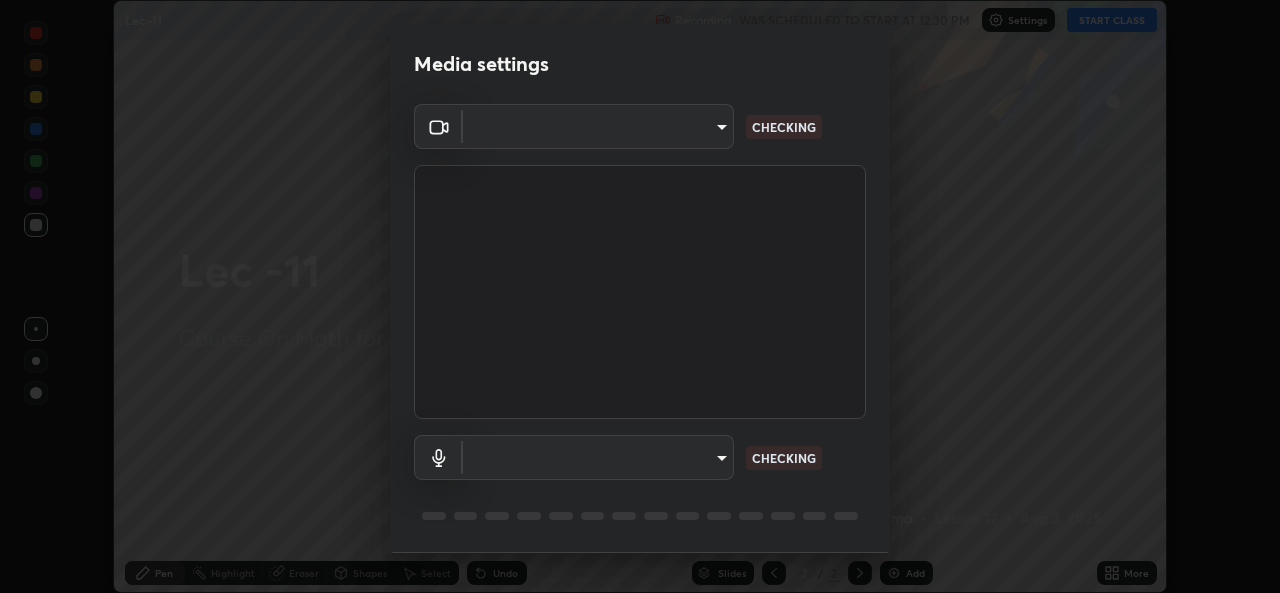 type on "[HASH]" 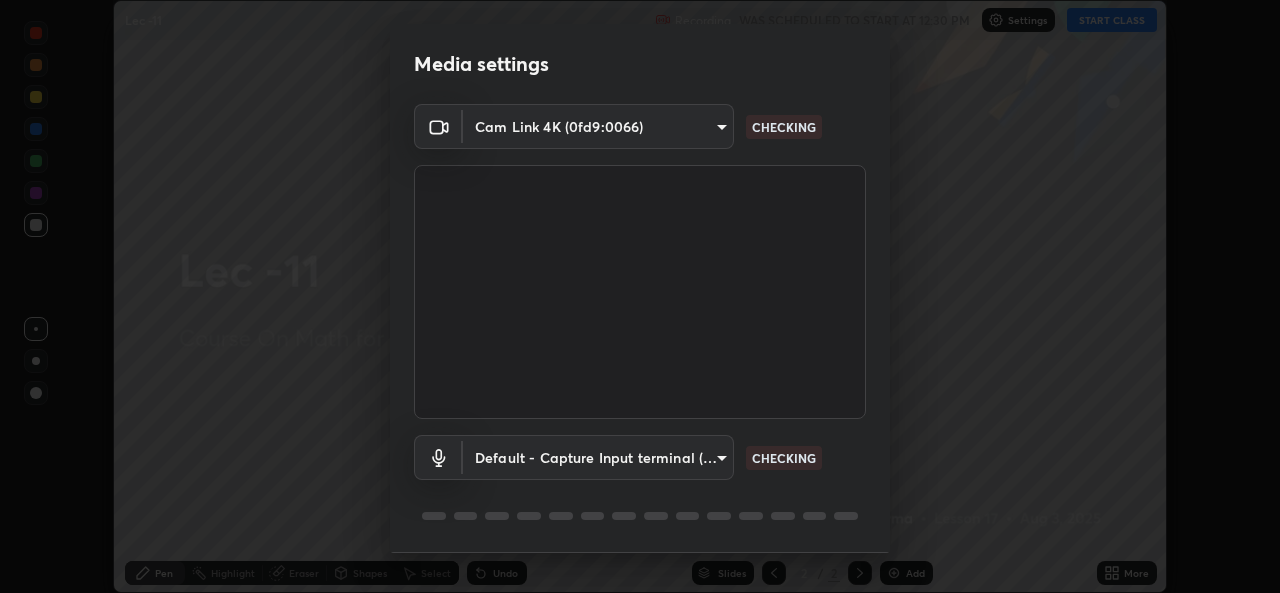 click on "Erase all Lec -11 Recording WAS SCHEDULED TO START AT  12:30 PM Settings START CLASS Setting up your live class Lec -11 • L17 of Course On Math for Foundation Adapt 1 2026 [FIRST] [LAST] Pen Highlight Eraser Shapes Select Undo Slides 2 / 2 Add More No doubts shared Encourage your learners to ask a doubt for better clarity Report an issue Reason for reporting Buffering Chat not working Audio - Video sync issue Educator video quality low ​ Attach an image Report Media settings Cam Link 4K (0fd9:0066) [HASH] CHECKING Default - Capture Input terminal (Digital Array MIC) default CHECKING 1 / 5 Next" at bounding box center [640, 296] 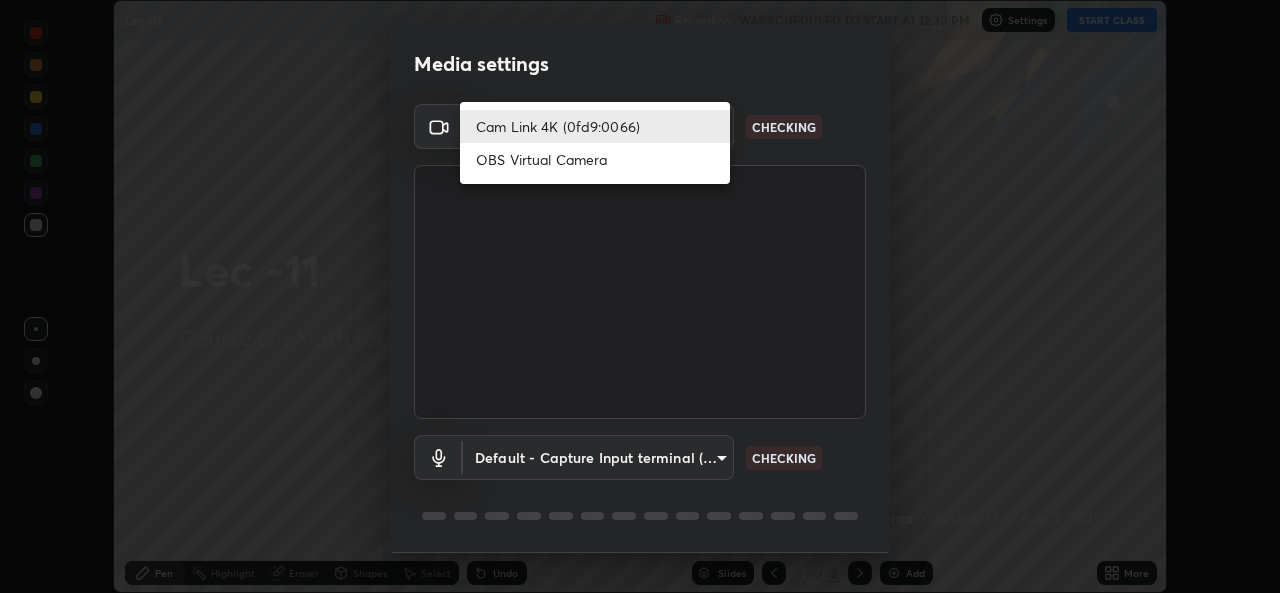 click on "Cam Link 4K (0fd9:0066)" at bounding box center (595, 126) 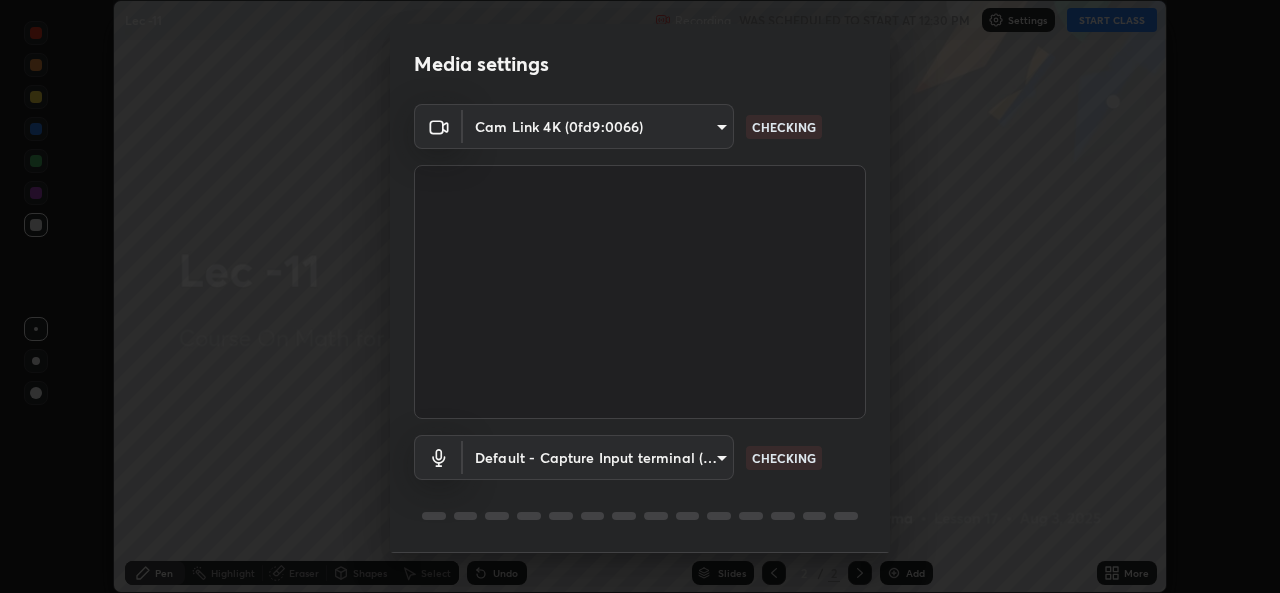 scroll, scrollTop: 63, scrollLeft: 0, axis: vertical 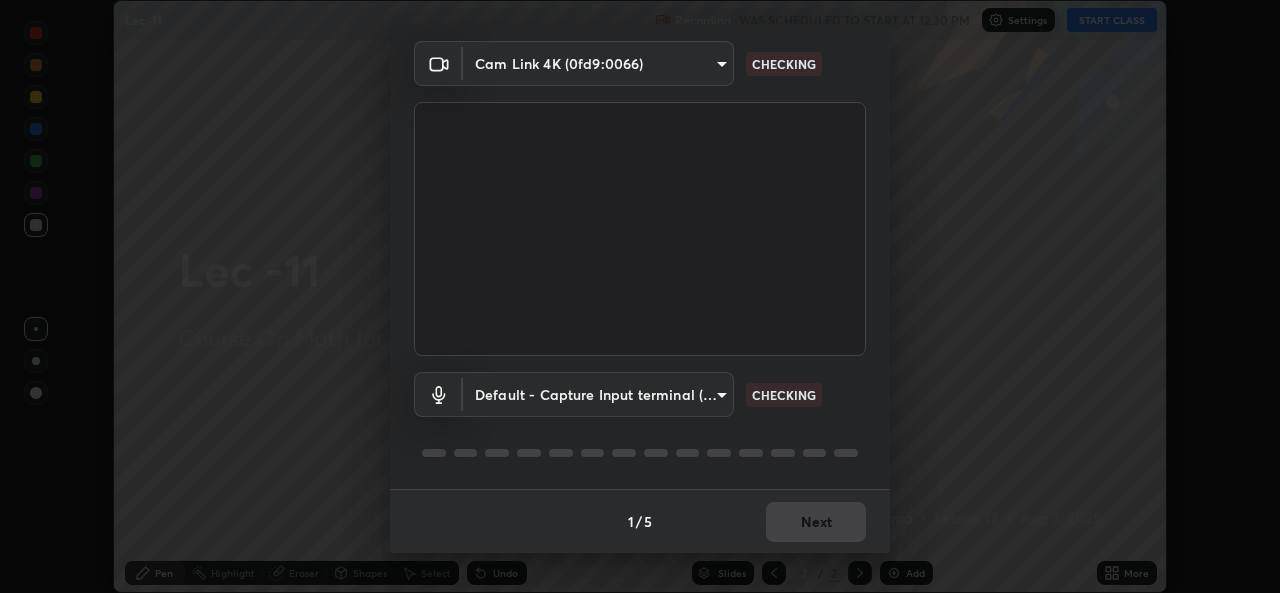 click on "Erase all Lec -11 Recording WAS SCHEDULED TO START AT  12:30 PM Settings START CLASS Setting up your live class Lec -11 • L17 of Course On Math for Foundation Adapt 1 2026 [FIRST] [LAST] Pen Highlight Eraser Shapes Select Undo Slides 2 / 2 Add More No doubts shared Encourage your learners to ask a doubt for better clarity Report an issue Reason for reporting Buffering Chat not working Audio - Video sync issue Educator video quality low ​ Attach an image Report Media settings Cam Link 4K (0fd9:0066) [HASH] CHECKING Default - Capture Input terminal (Digital Array MIC) default CHECKING 1 / 5 Next" at bounding box center (640, 296) 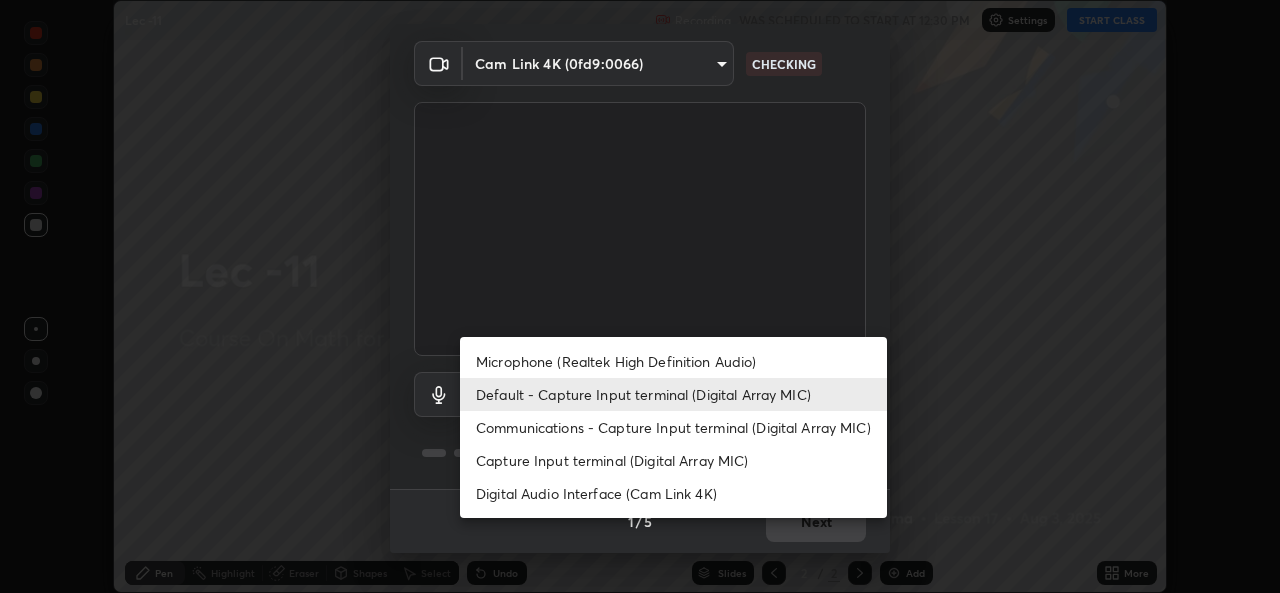 click on "Default - Capture Input terminal (Digital Array MIC)" at bounding box center (673, 394) 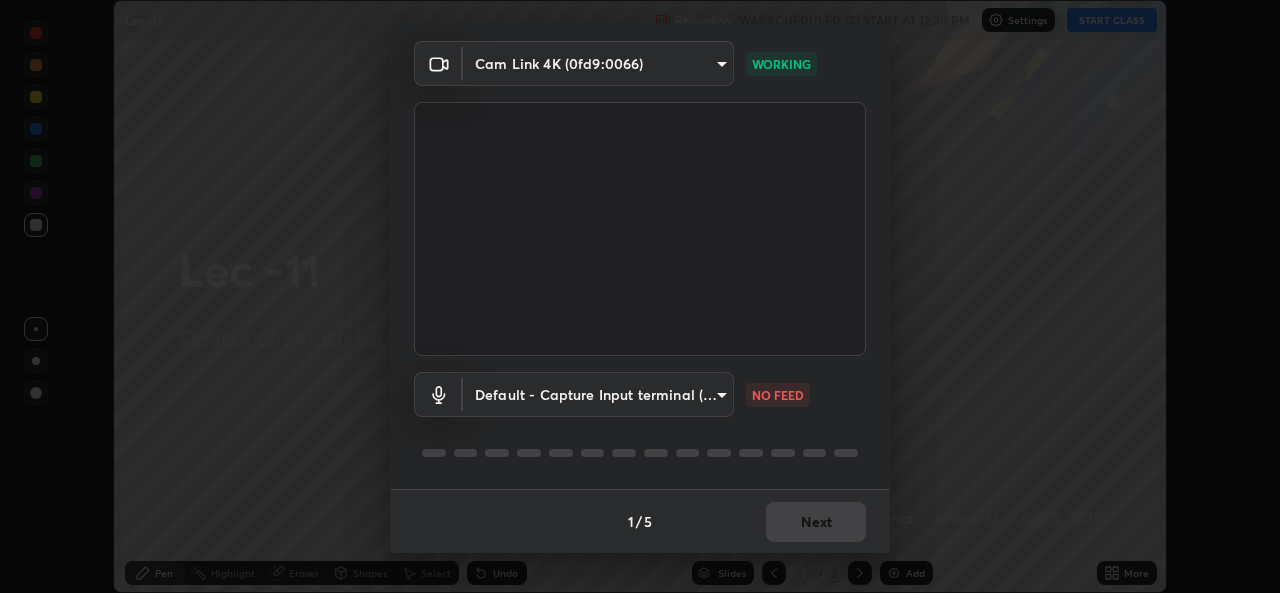 click on "Erase all Lec -11 Recording WAS SCHEDULED TO START AT  12:30 PM Settings START CLASS Setting up your live class Lec -11 • L17 of Course On Math for Foundation Adapt 1 2026 [FIRST] [LAST] Pen Highlight Eraser Shapes Select Undo Slides 2 / 2 Add More No doubts shared Encourage your learners to ask a doubt for better clarity Report an issue Reason for reporting Buffering Chat not working Audio - Video sync issue Educator video quality low ​ Attach an image Report Media settings Cam Link 4K (0fd9:0066) [HASH] WORKING Default - Capture Input terminal (Digital Array MIC) default NO FEED 1 / 5 Next" at bounding box center (640, 296) 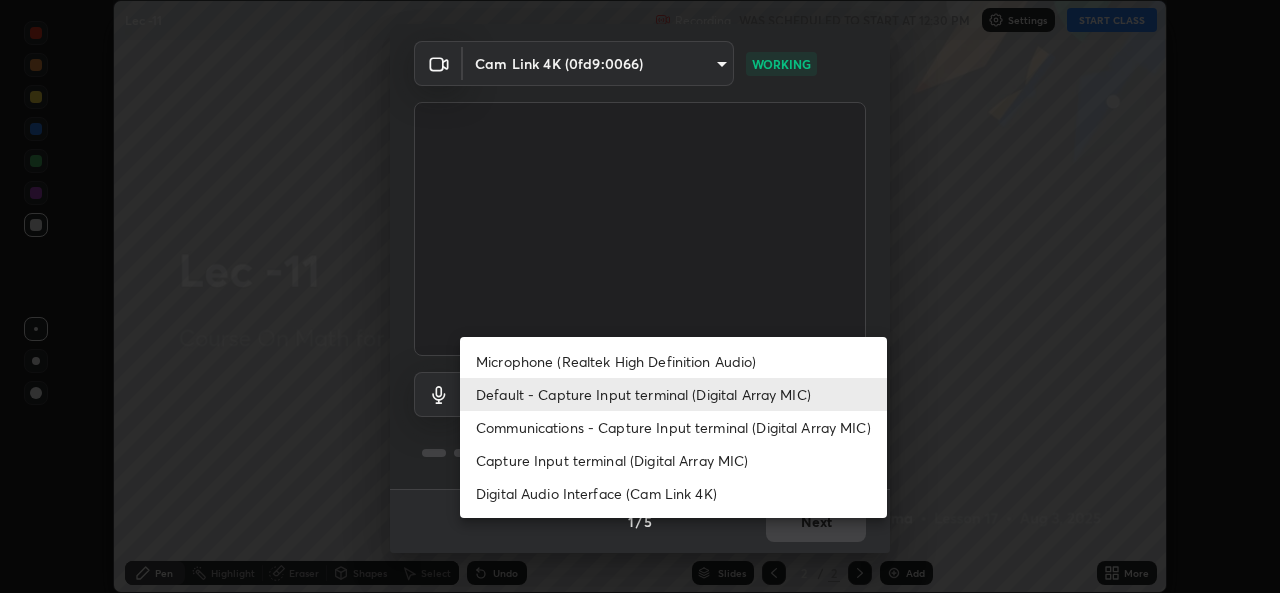click on "Default - Capture Input terminal (Digital Array MIC)" at bounding box center (673, 394) 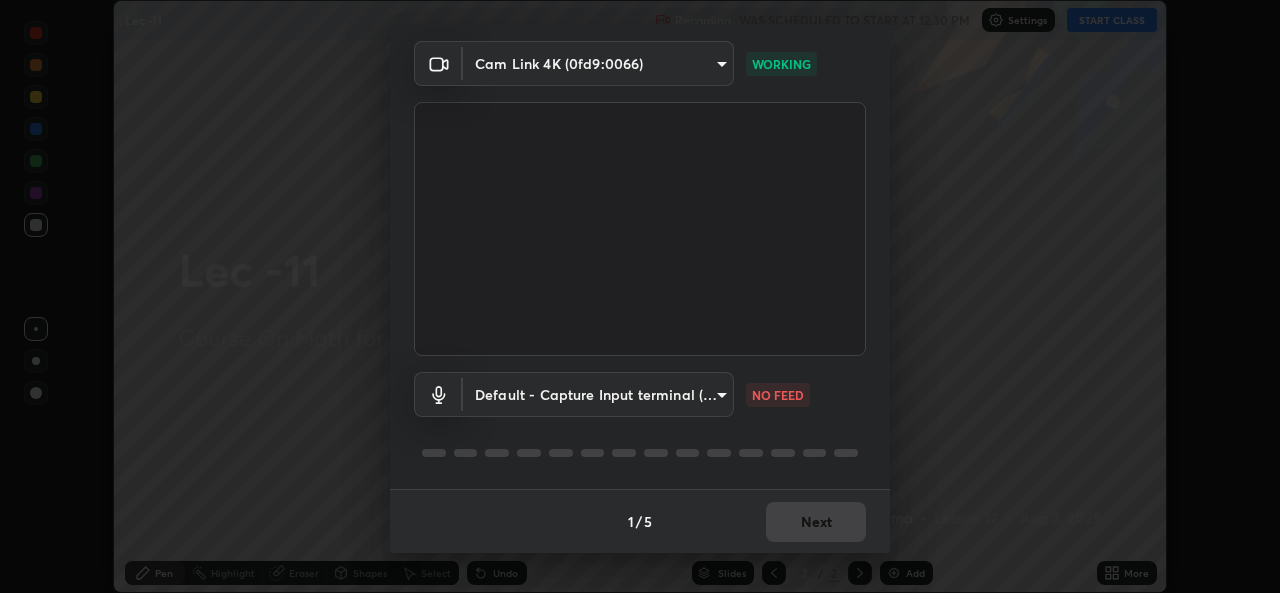 click on "Erase all Lec -11 Recording WAS SCHEDULED TO START AT  12:30 PM Settings START CLASS Setting up your live class Lec -11 • L17 of Course On Math for Foundation Adapt 1 2026 [FIRST] [LAST] Pen Highlight Eraser Shapes Select Undo Slides 2 / 2 Add More No doubts shared Encourage your learners to ask a doubt for better clarity Report an issue Reason for reporting Buffering Chat not working Audio - Video sync issue Educator video quality low ​ Attach an image Report Media settings Cam Link 4K (0fd9:0066) [HASH] WORKING Default - Capture Input terminal (Digital Array MIC) default NO FEED 1 / 5 Next" at bounding box center (640, 296) 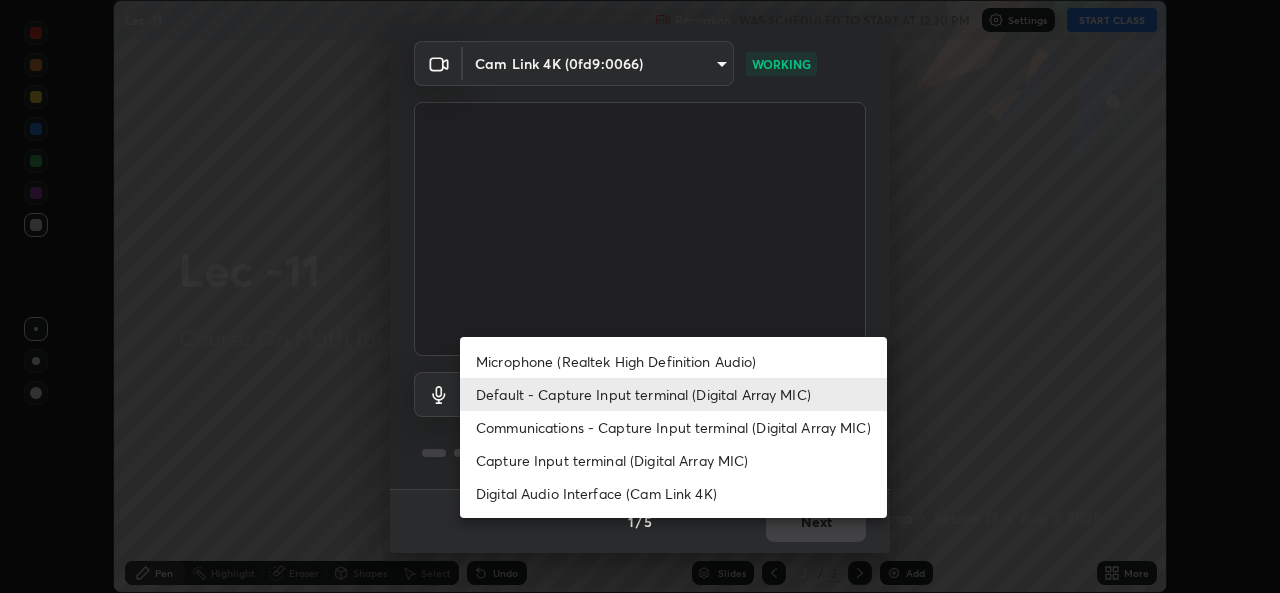 click on "Microphone (Realtek High Definition Audio)" at bounding box center (673, 361) 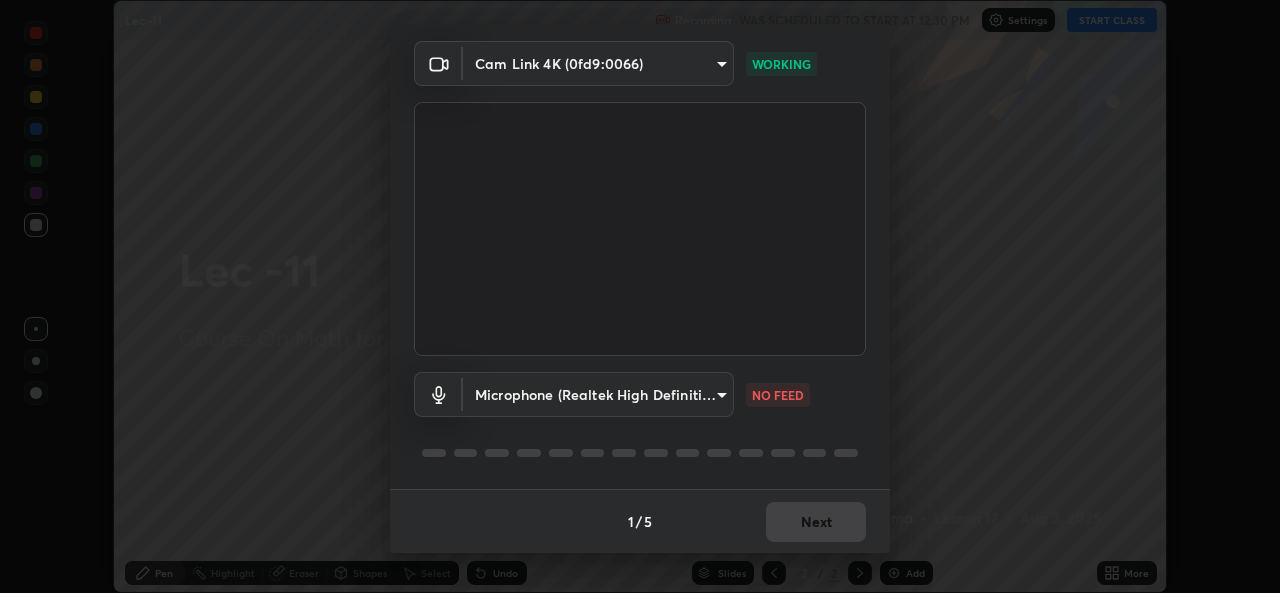 click on "Erase all Lec -11 Recording WAS SCHEDULED TO START AT  12:30 PM Settings START CLASS Setting up your live class Lec -11 • L17 of Course On Math for Foundation Adapt 1 2026 [FIRST] [LAST] Pen Highlight Eraser Shapes Select Undo Slides 2 / 2 Add More No doubts shared Encourage your learners to ask a doubt for better clarity Report an issue Reason for reporting Buffering Chat not working Audio - Video sync issue Educator video quality low ​ Attach an image Report Media settings Cam Link 4K (0fd9:0066) [HASH] WORKING Microphone (Realtek High Definition Audio) [HASH] NO FEED 1 / 5 Next" at bounding box center [640, 296] 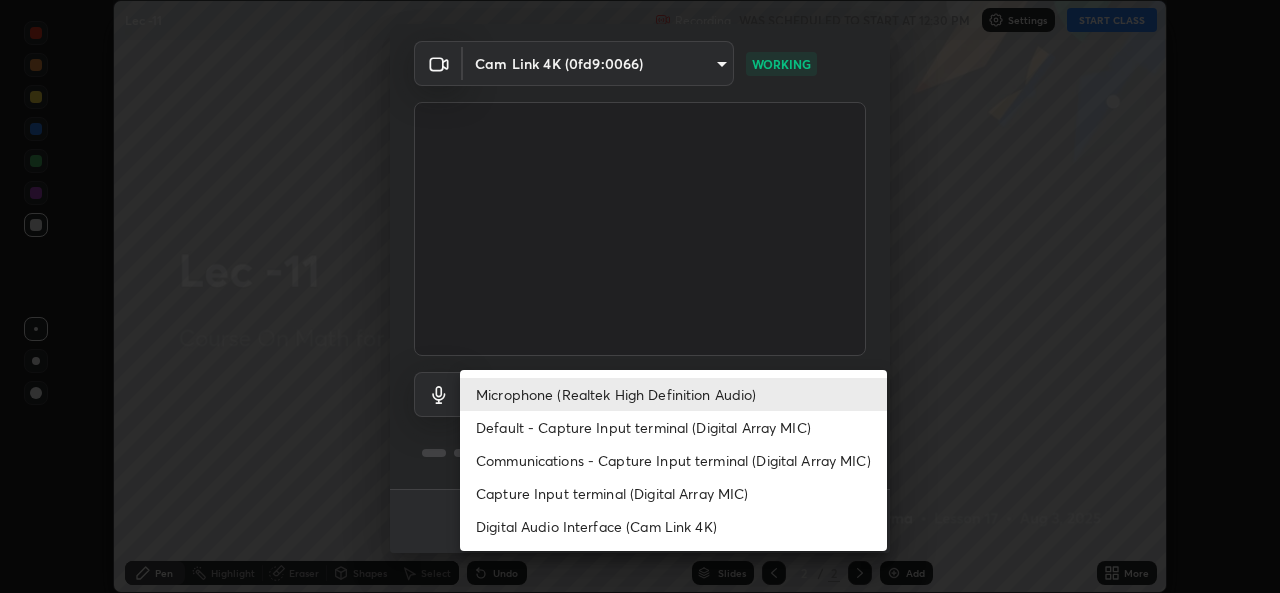 click on "Default - Capture Input terminal (Digital Array MIC)" at bounding box center [673, 427] 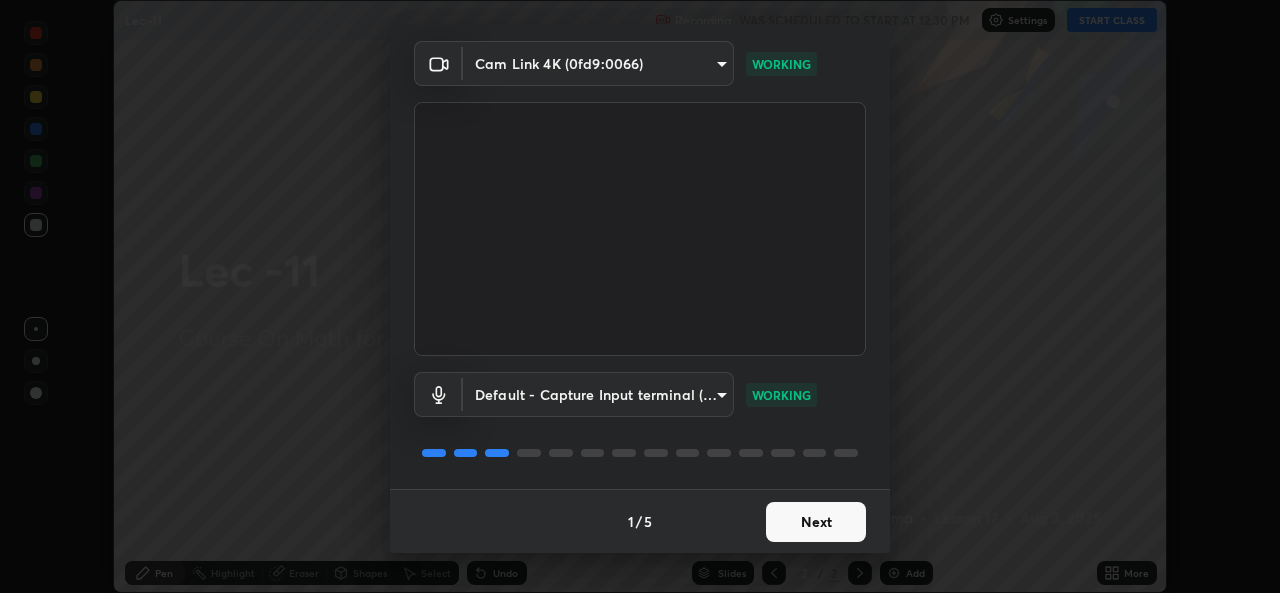 click on "Next" at bounding box center (816, 522) 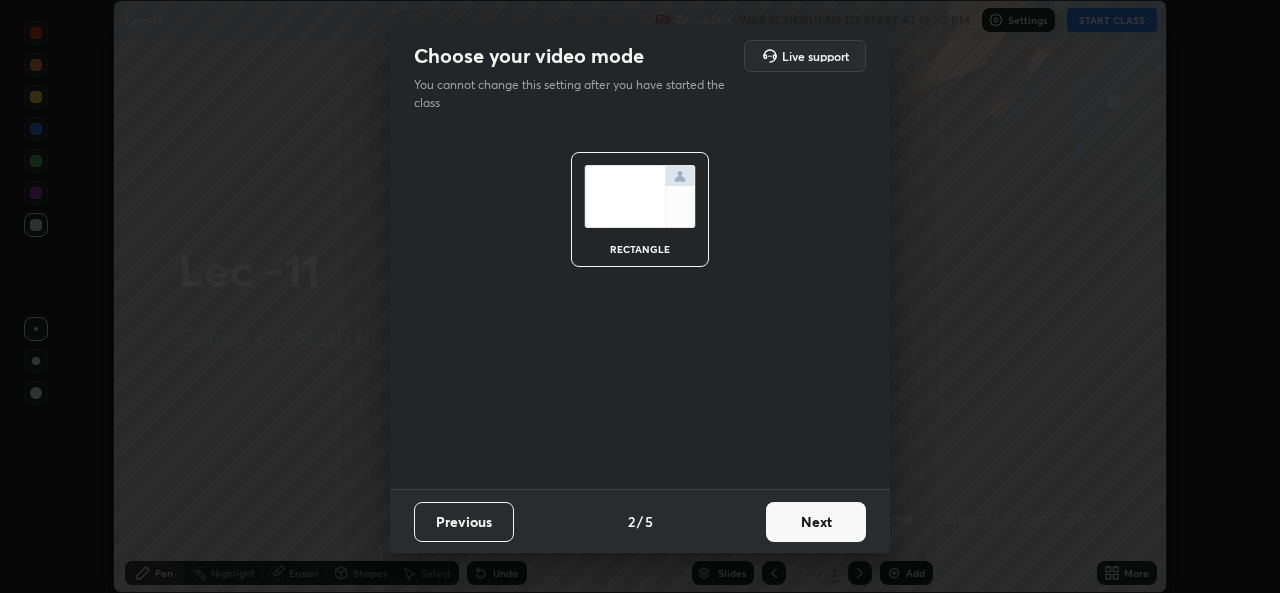 scroll, scrollTop: 0, scrollLeft: 0, axis: both 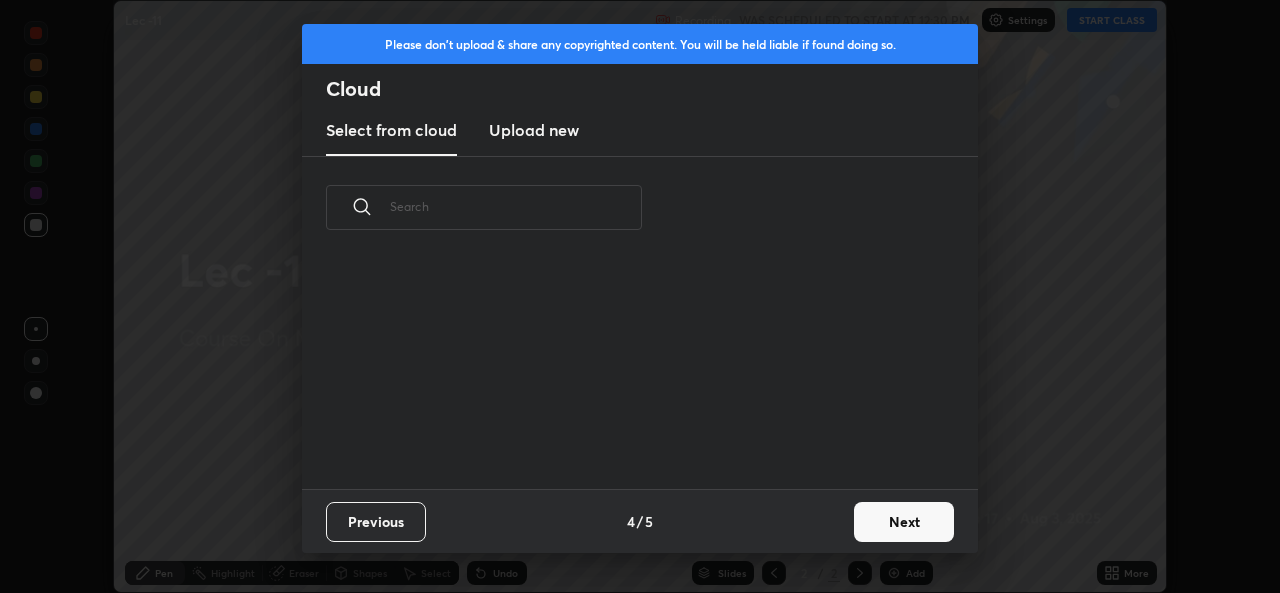 click on "Previous 4 / 5 Next" at bounding box center [640, 521] 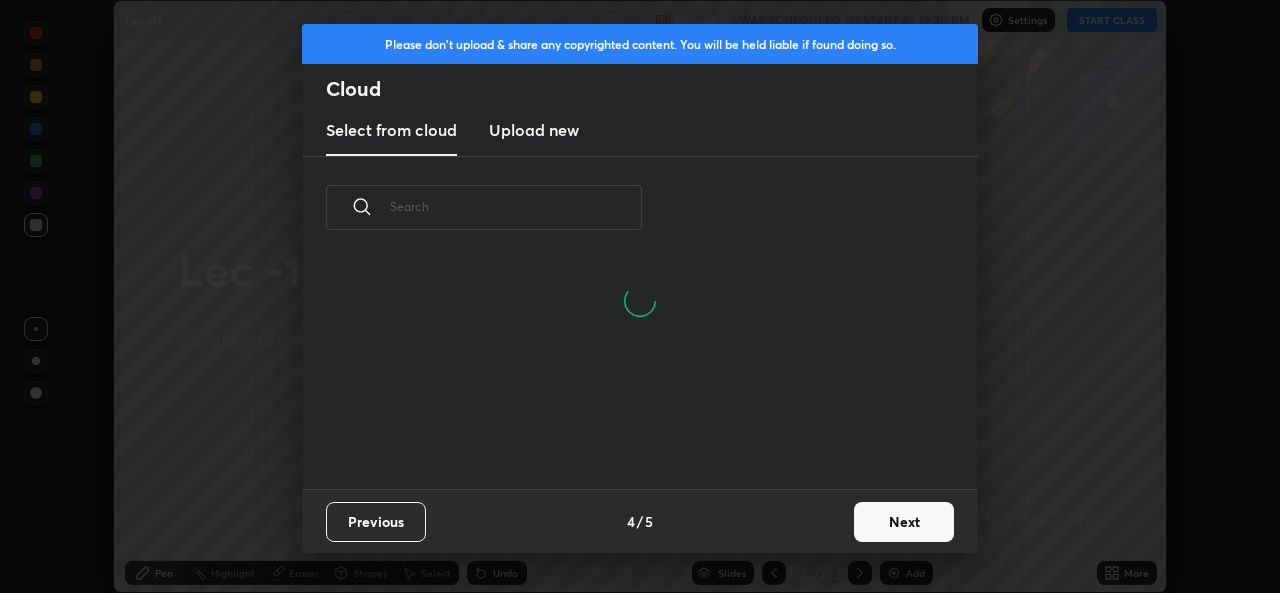 click on "Next" at bounding box center [904, 522] 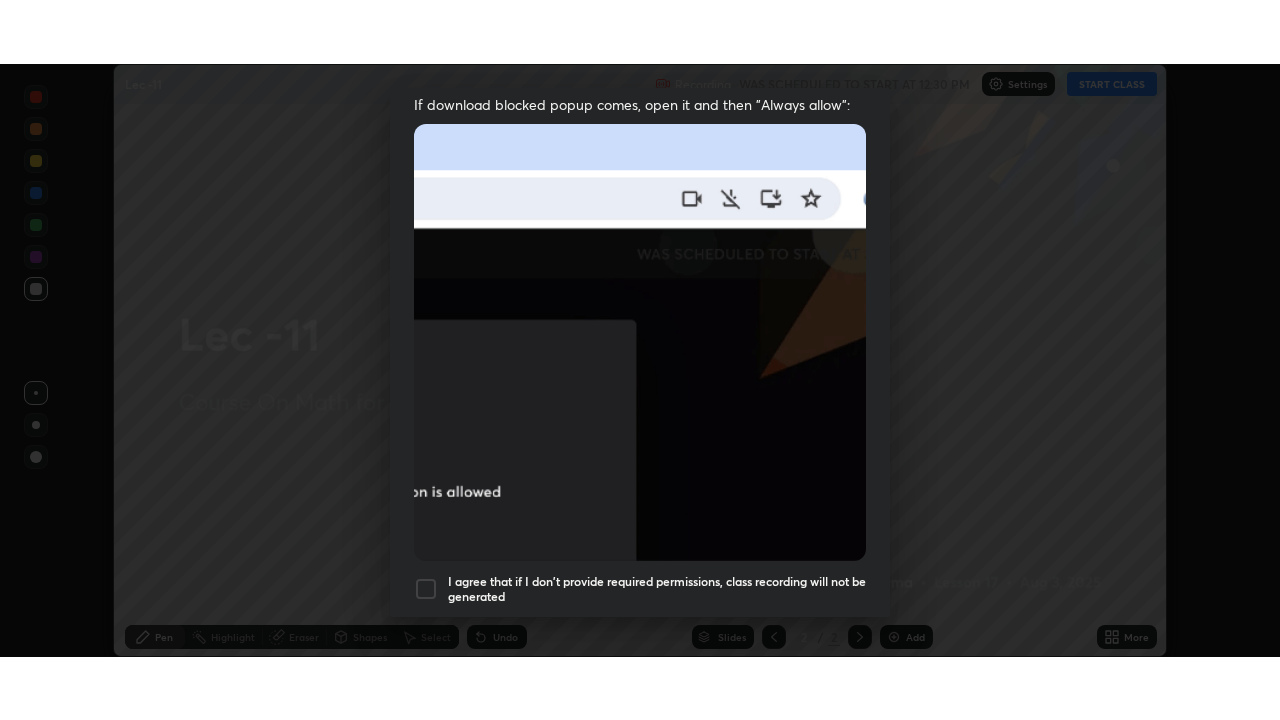 scroll, scrollTop: 471, scrollLeft: 0, axis: vertical 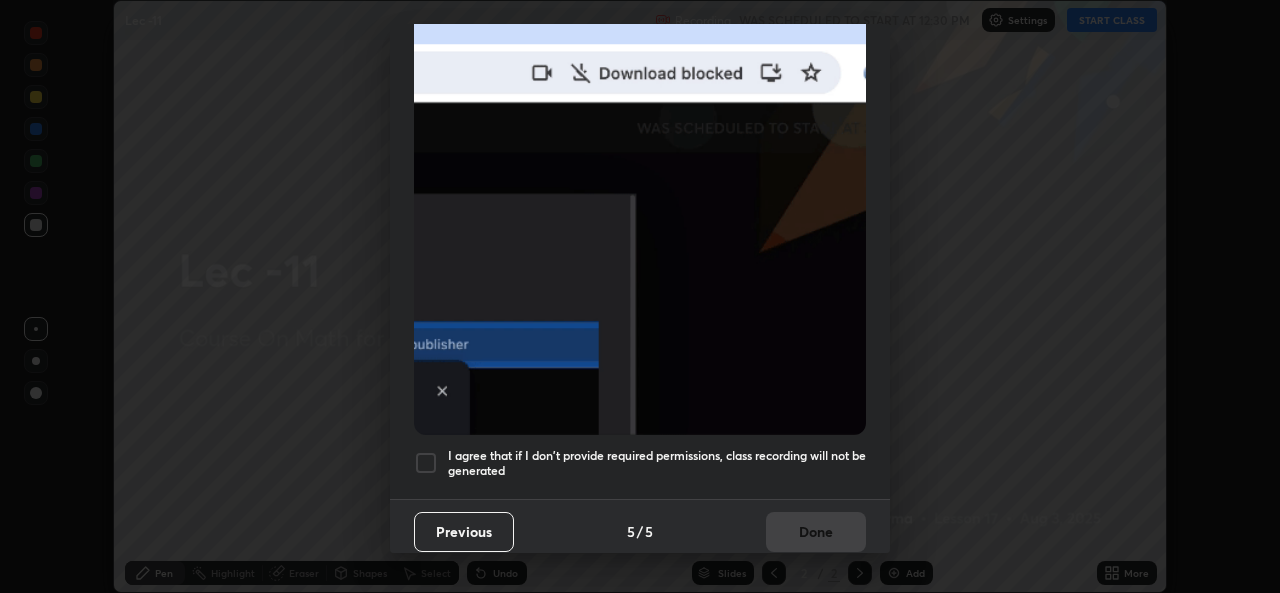 click at bounding box center [426, 463] 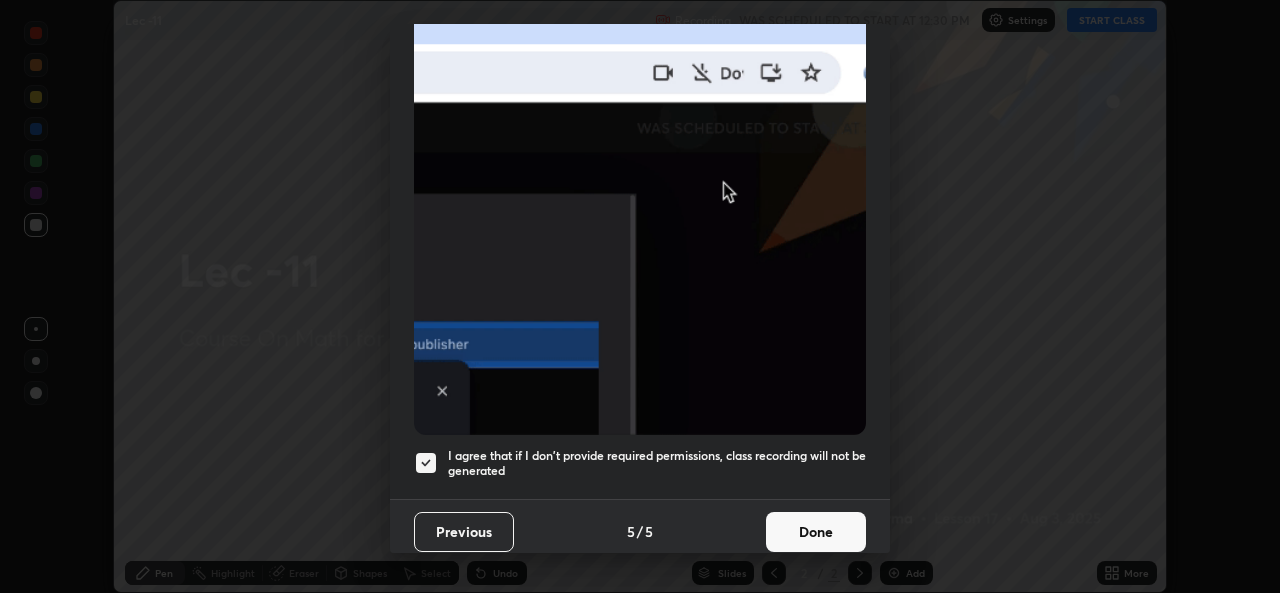click on "Done" at bounding box center (816, 532) 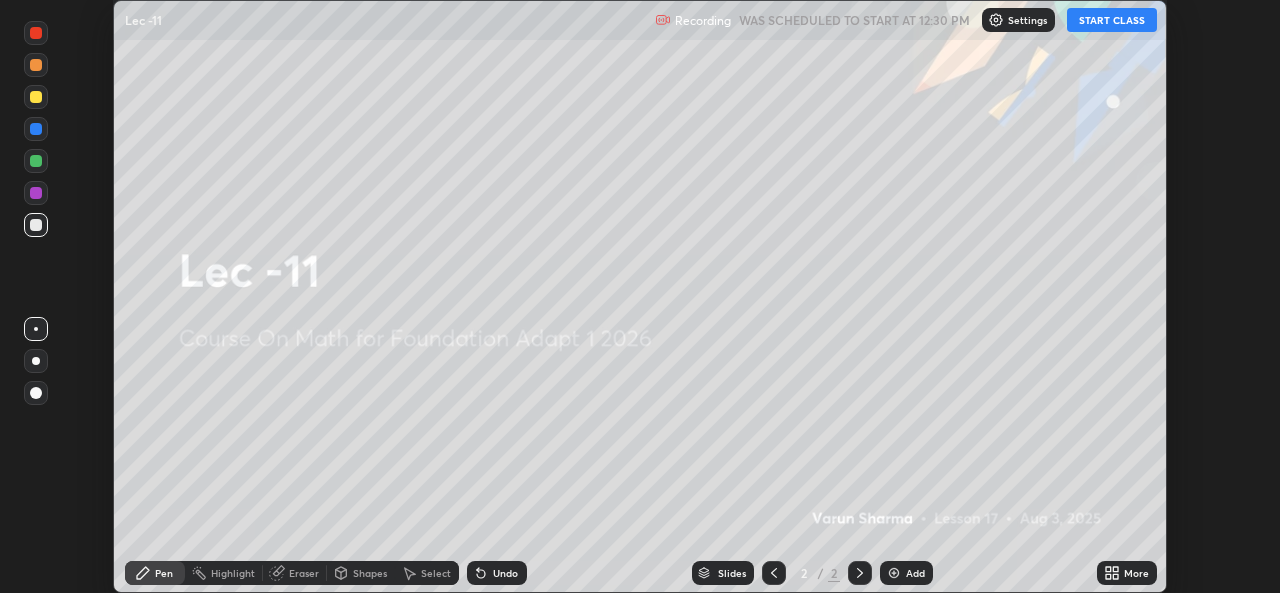 click on "More" at bounding box center [1127, 573] 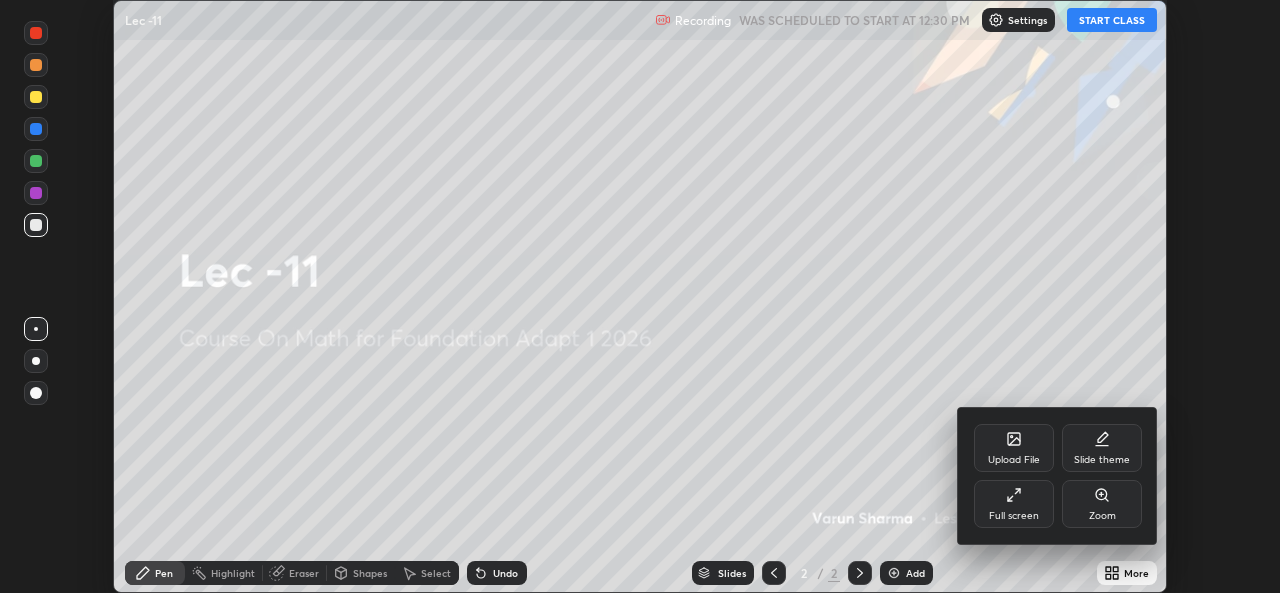 click on "Full screen" at bounding box center (1014, 504) 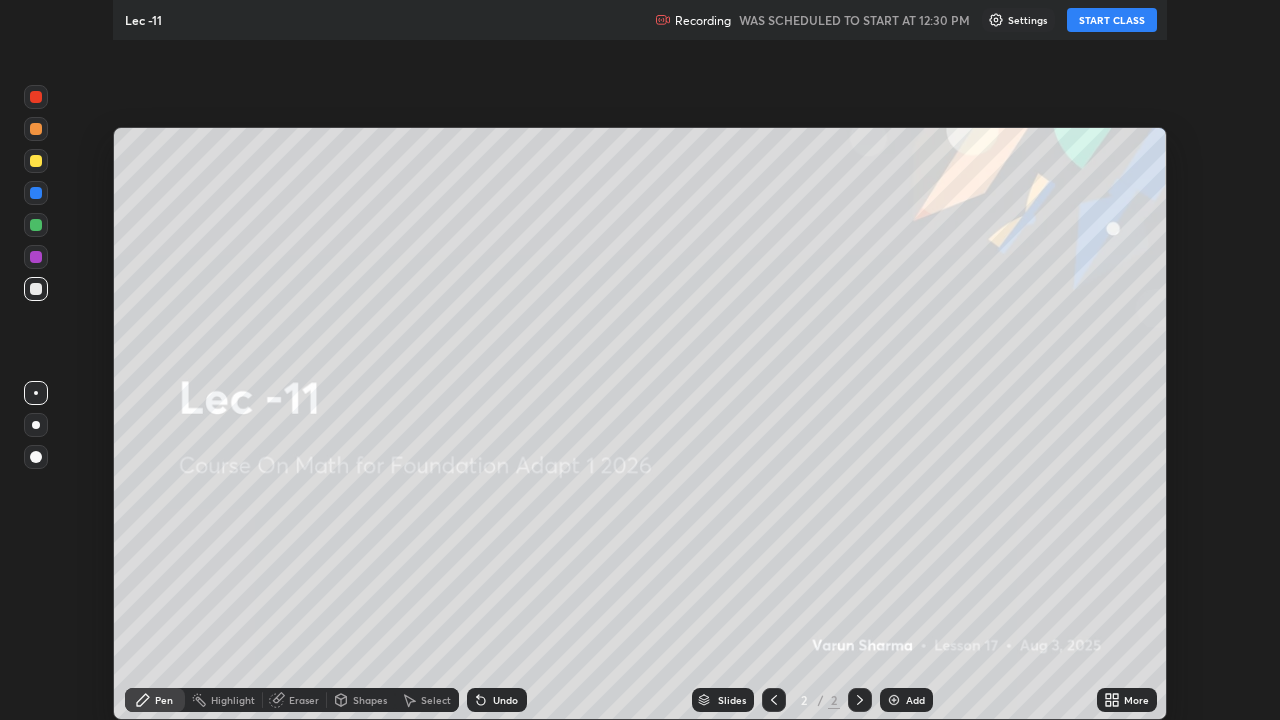 scroll, scrollTop: 99280, scrollLeft: 98720, axis: both 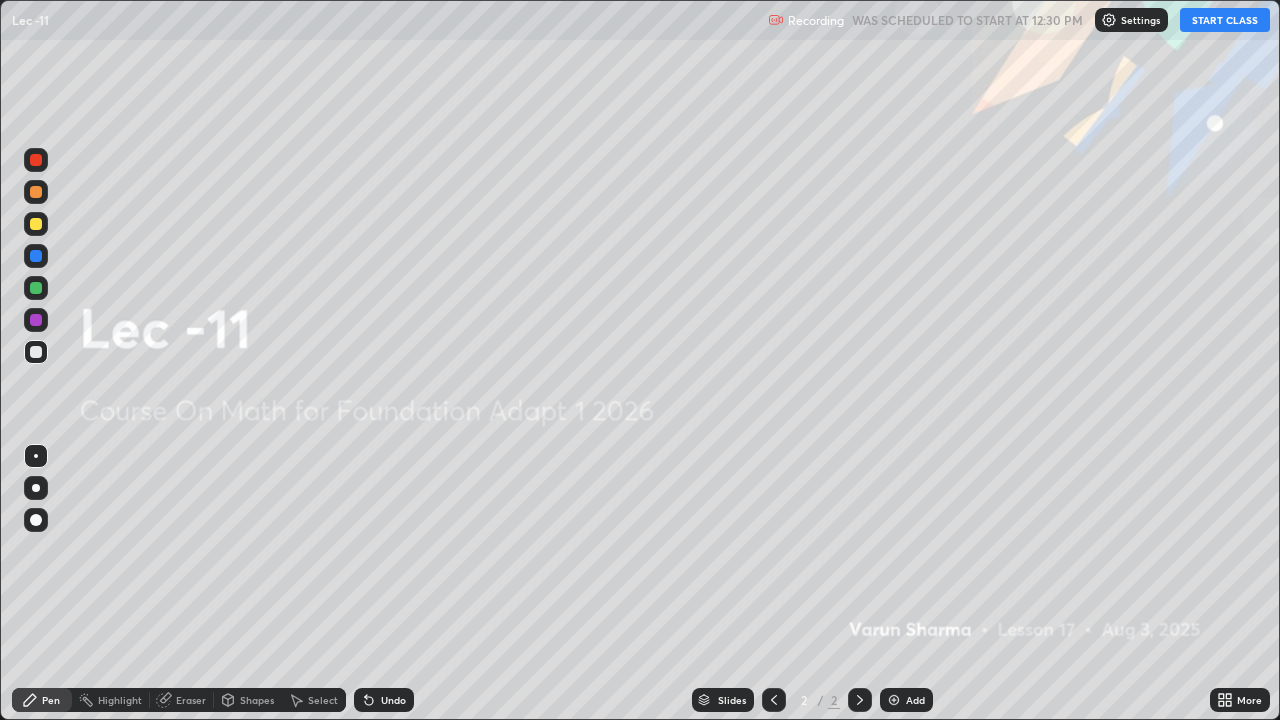 click on "START CLASS" at bounding box center (1225, 20) 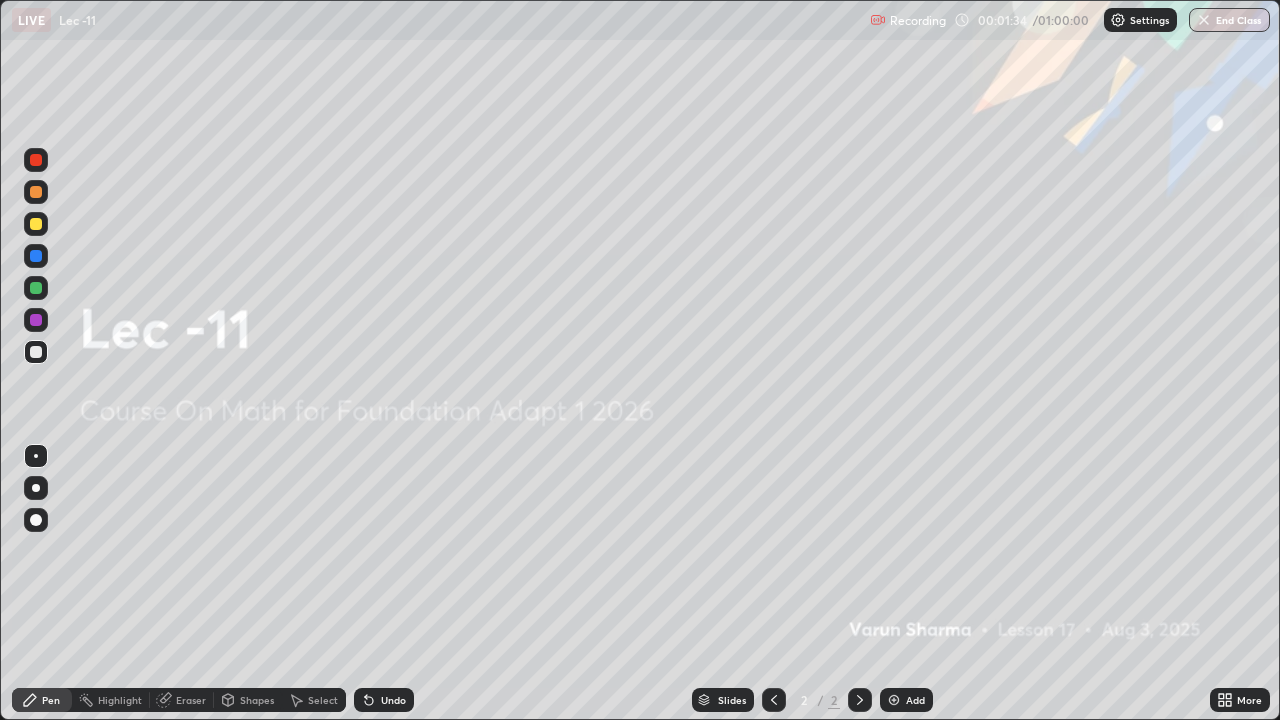 click at bounding box center (894, 700) 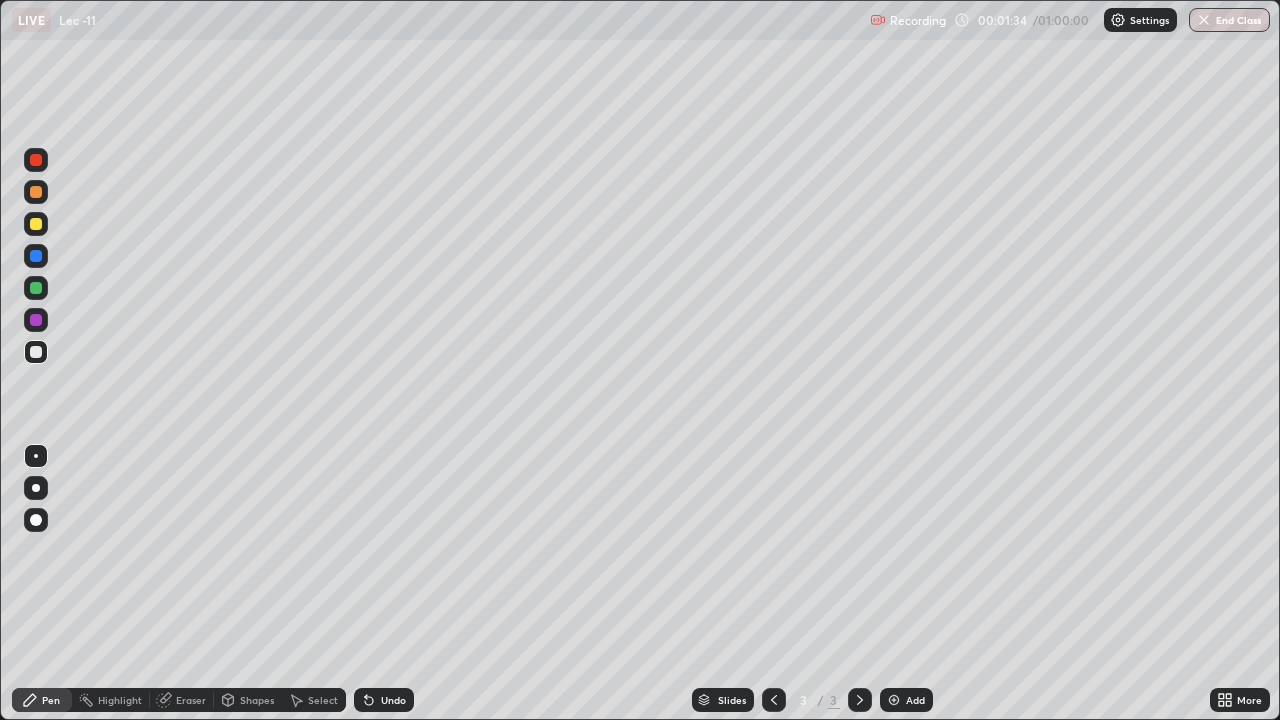 click on "Add" at bounding box center [906, 700] 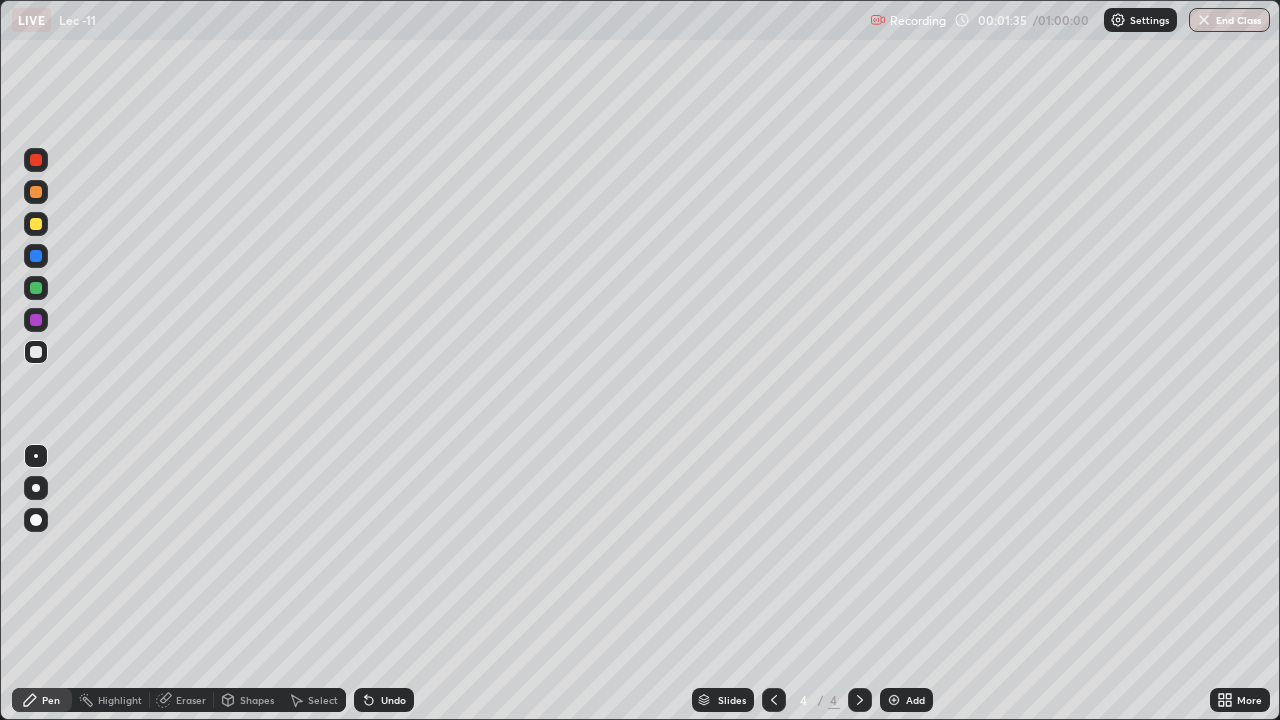 click at bounding box center [774, 700] 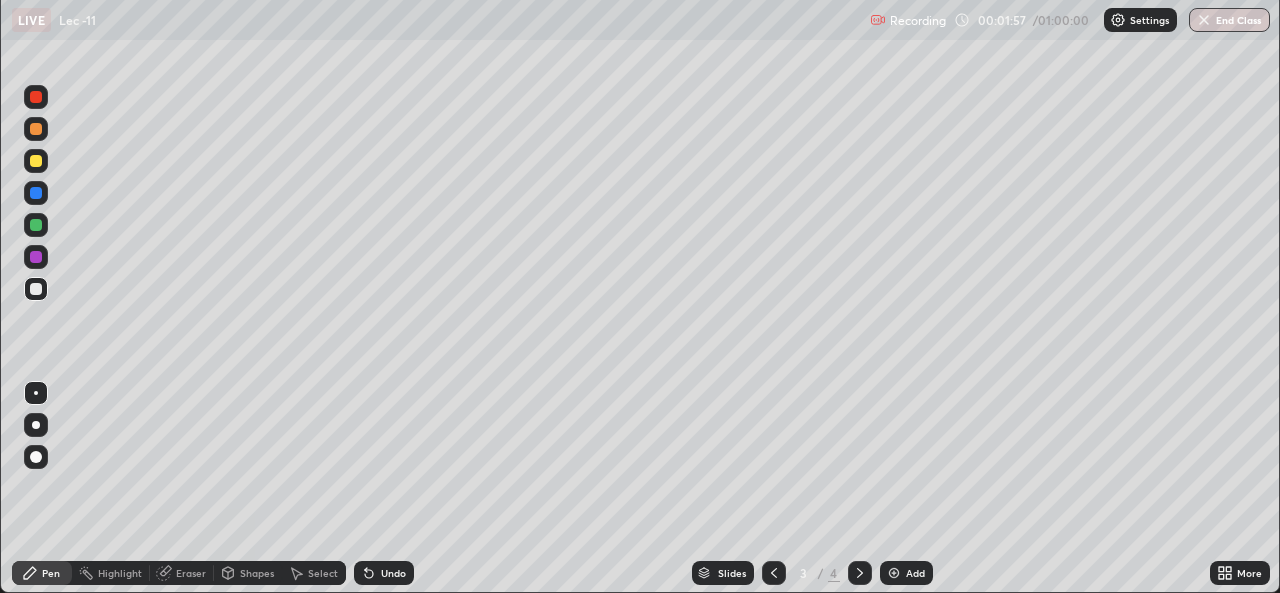 scroll, scrollTop: 593, scrollLeft: 1280, axis: both 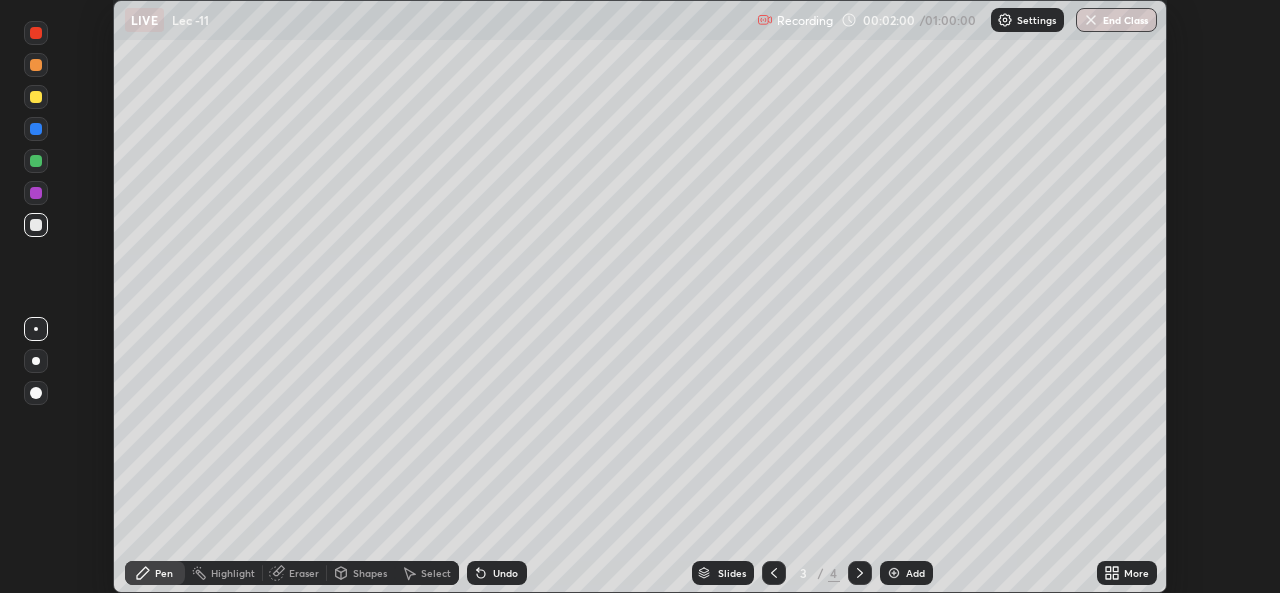 click on "More" at bounding box center [1127, 573] 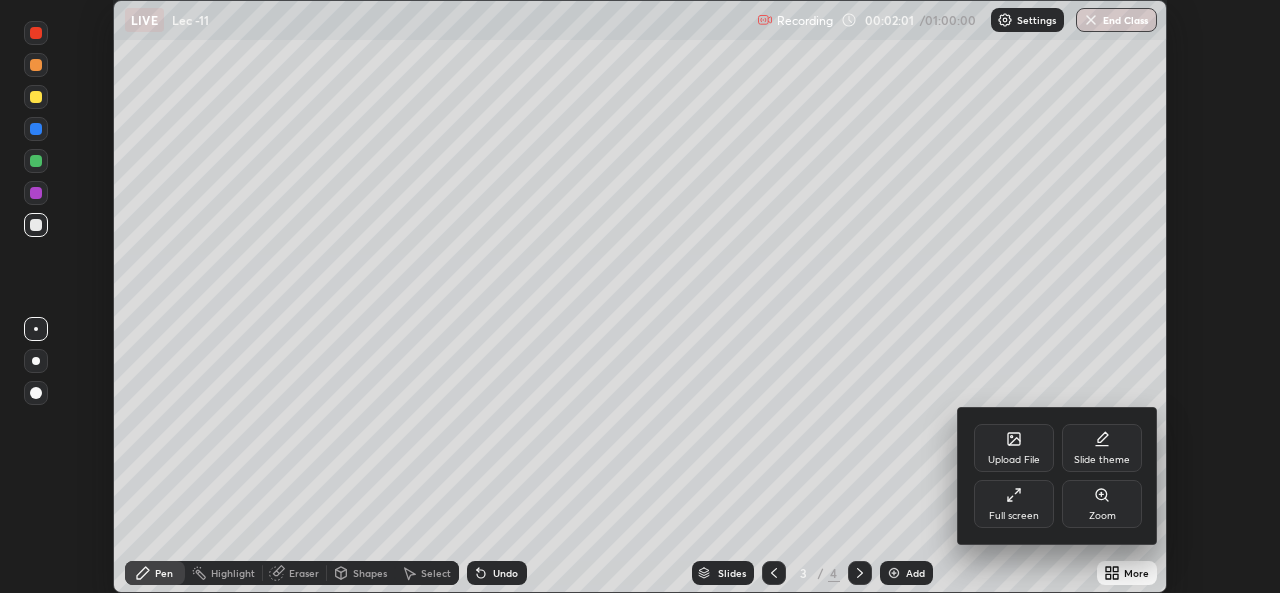 click on "Full screen" at bounding box center (1014, 504) 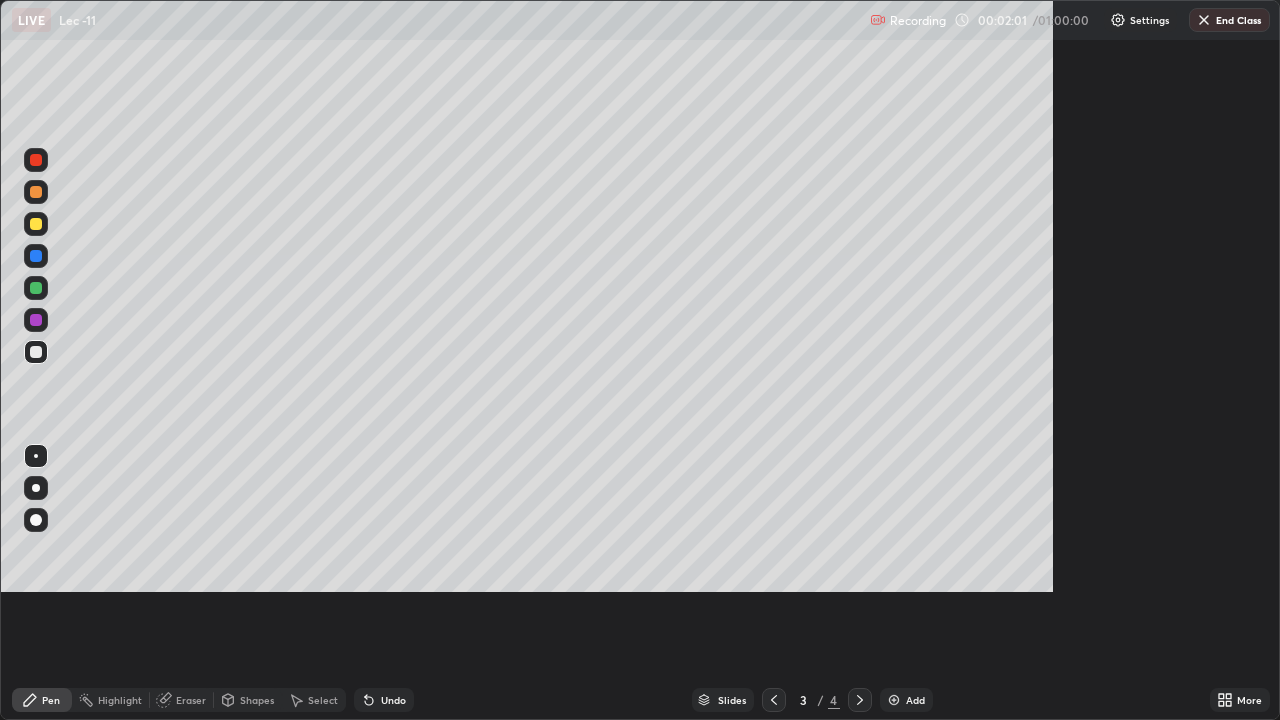 scroll, scrollTop: 99280, scrollLeft: 98720, axis: both 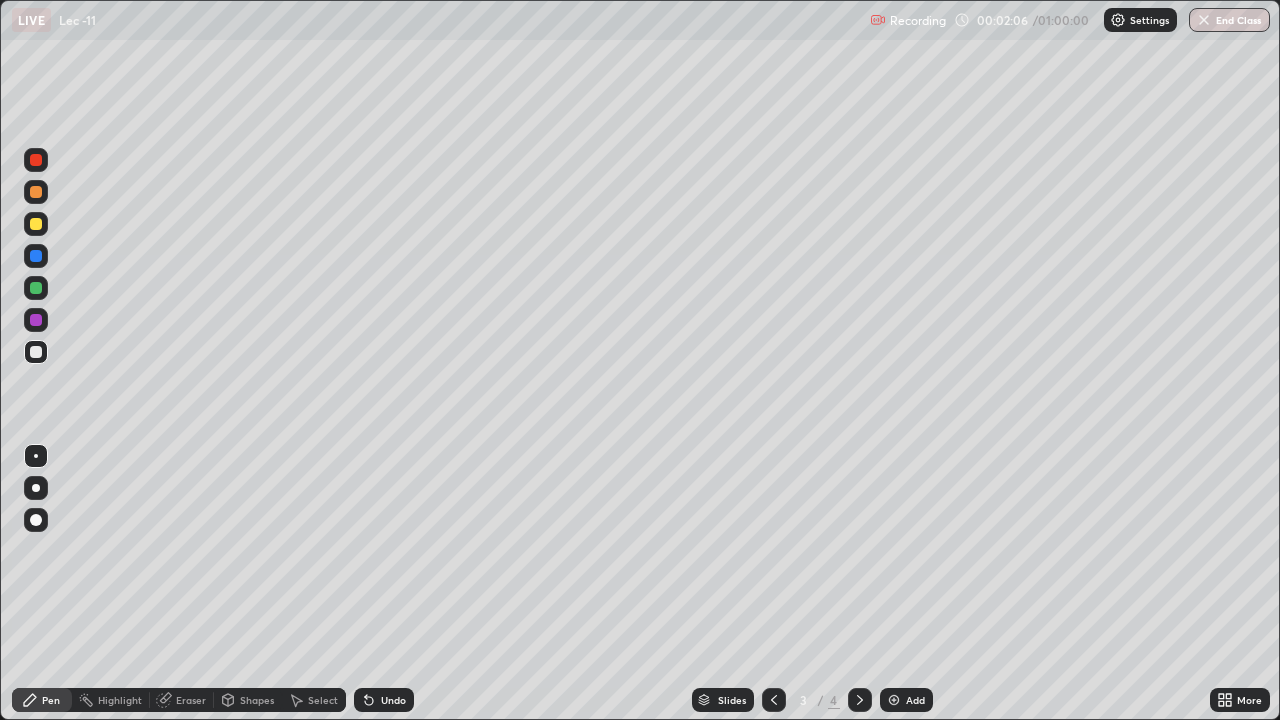 click on "Shapes" at bounding box center [257, 700] 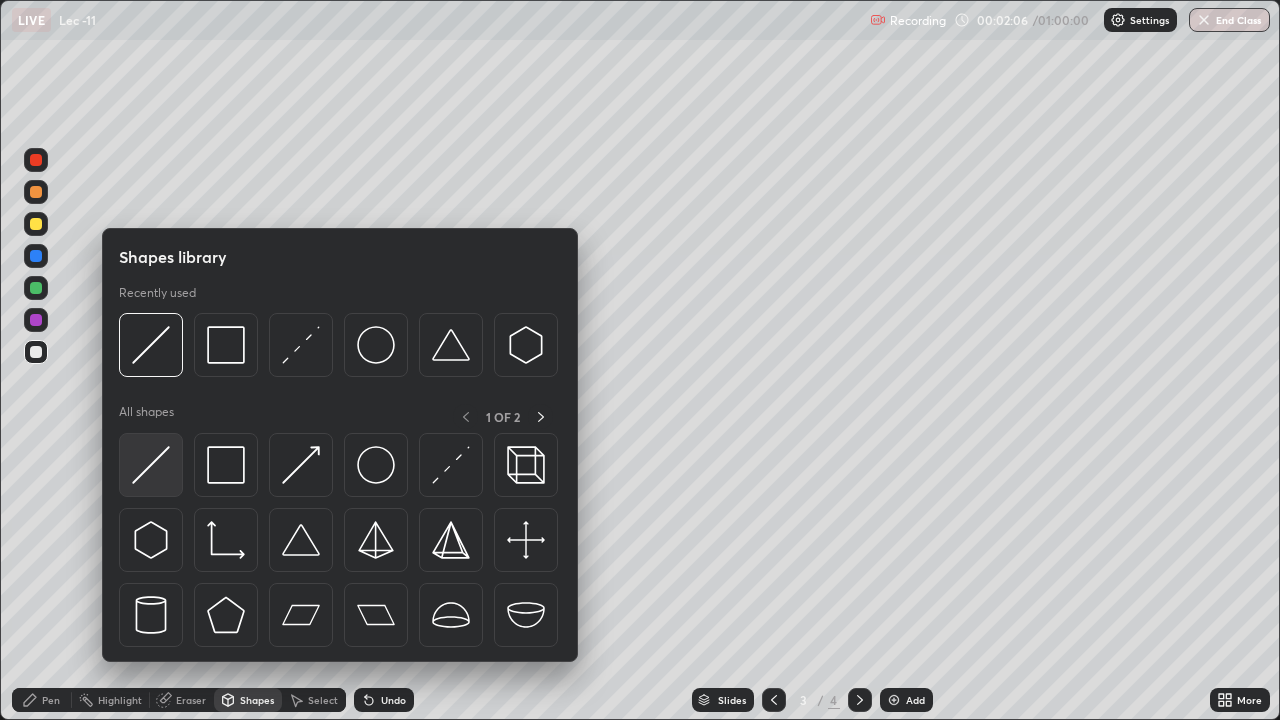 click at bounding box center (151, 465) 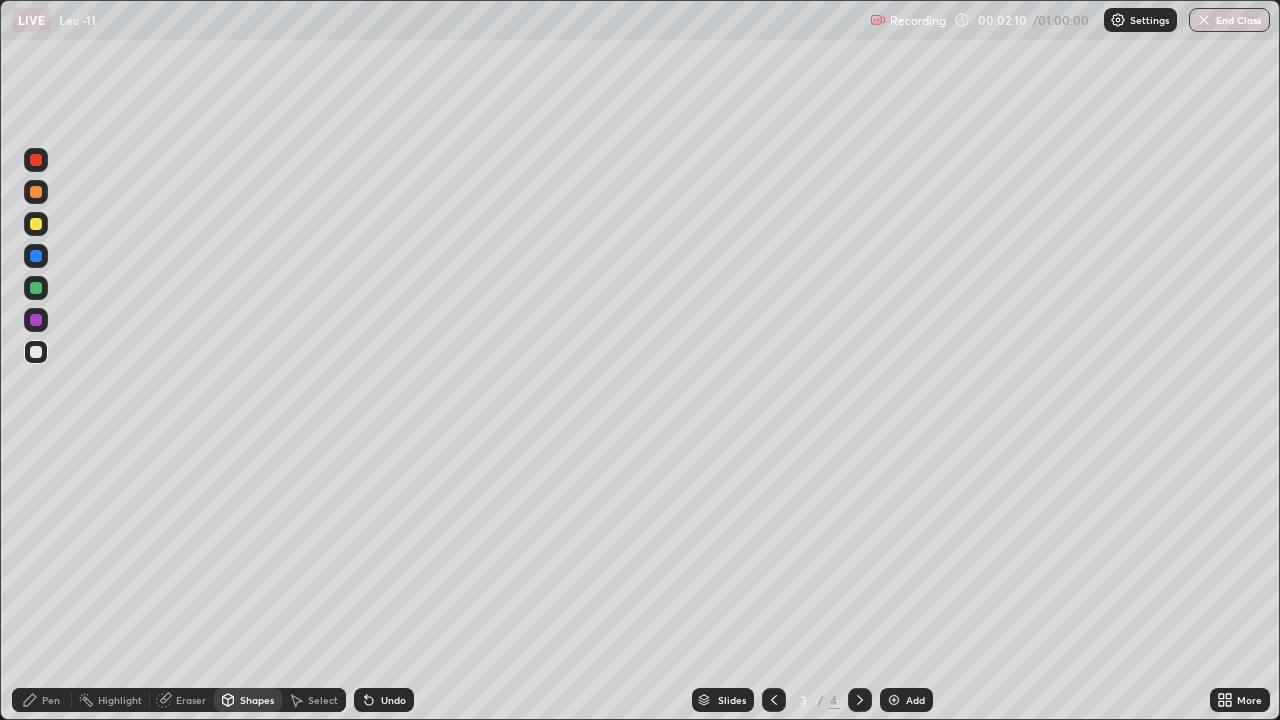 click on "Pen" at bounding box center (51, 700) 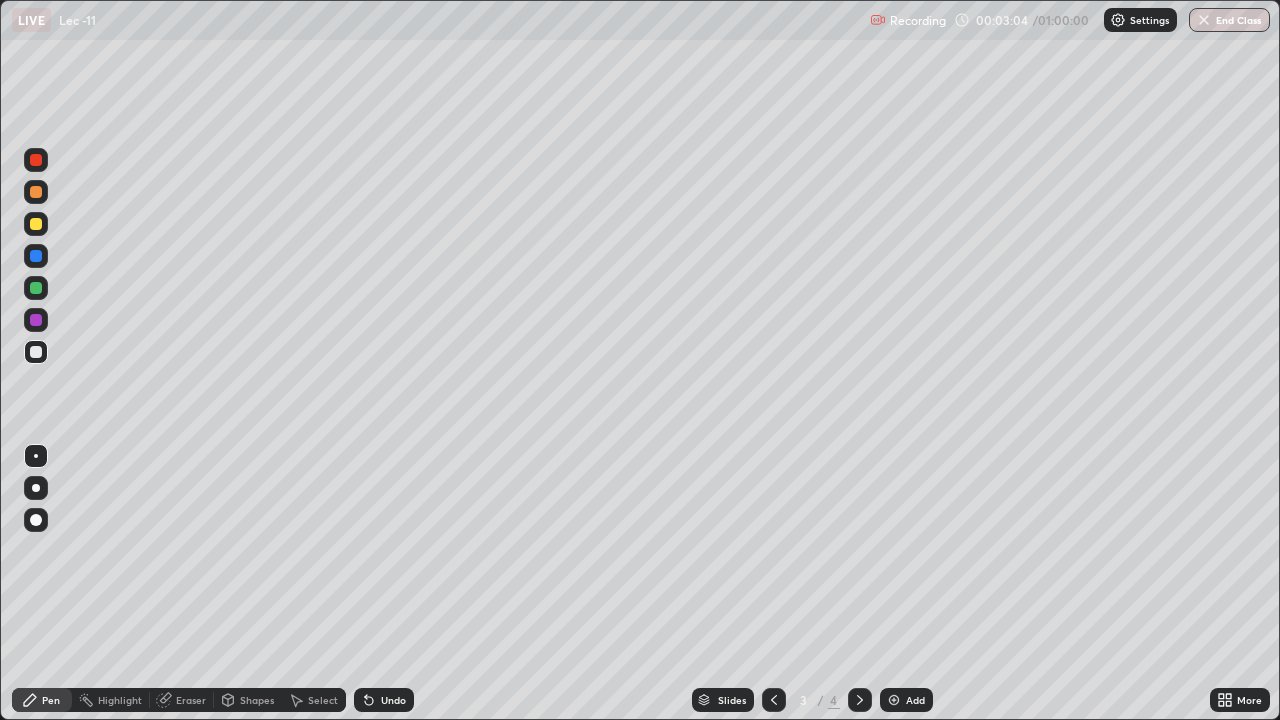 click at bounding box center [36, 224] 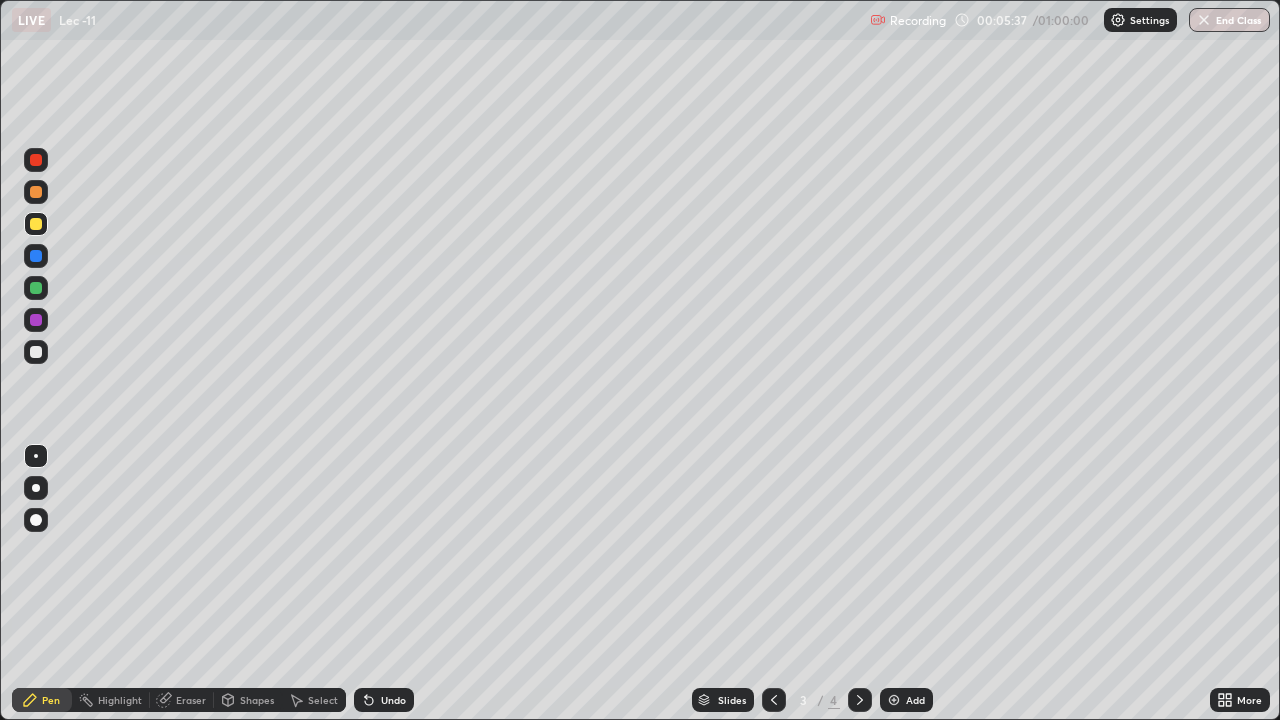 click on "Undo" at bounding box center [393, 700] 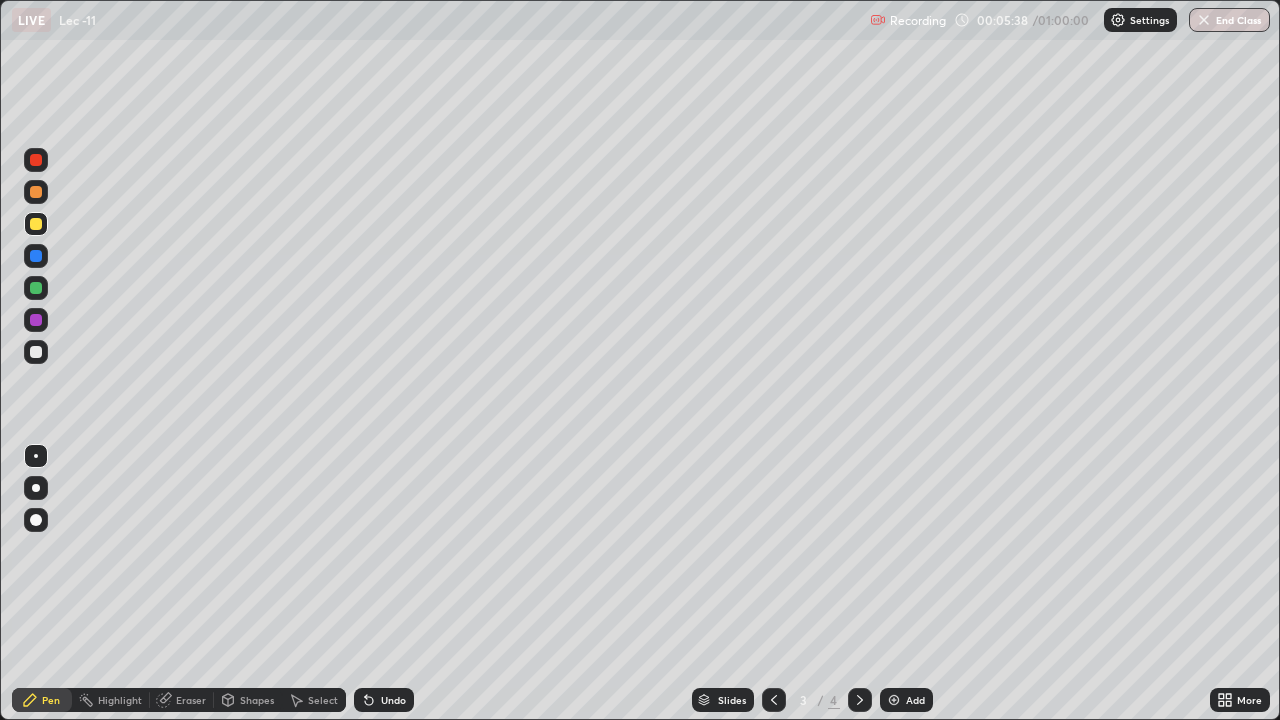 click 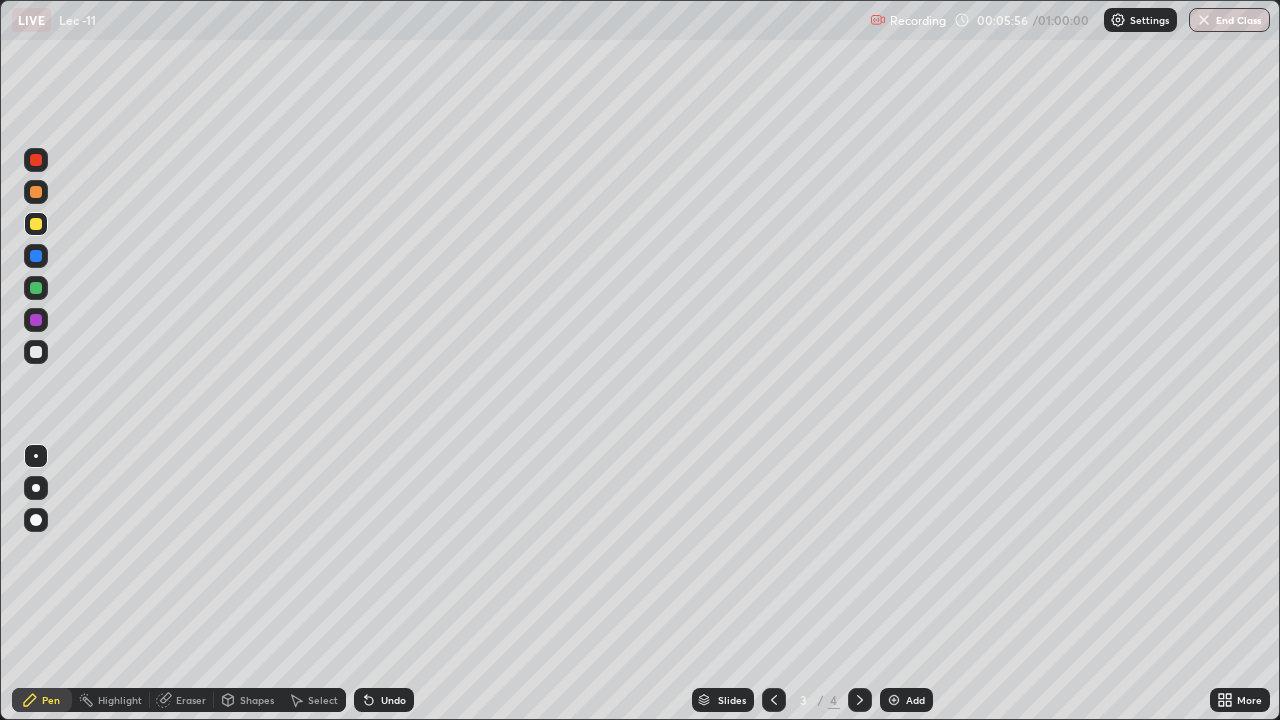 click on "Eraser" at bounding box center (191, 700) 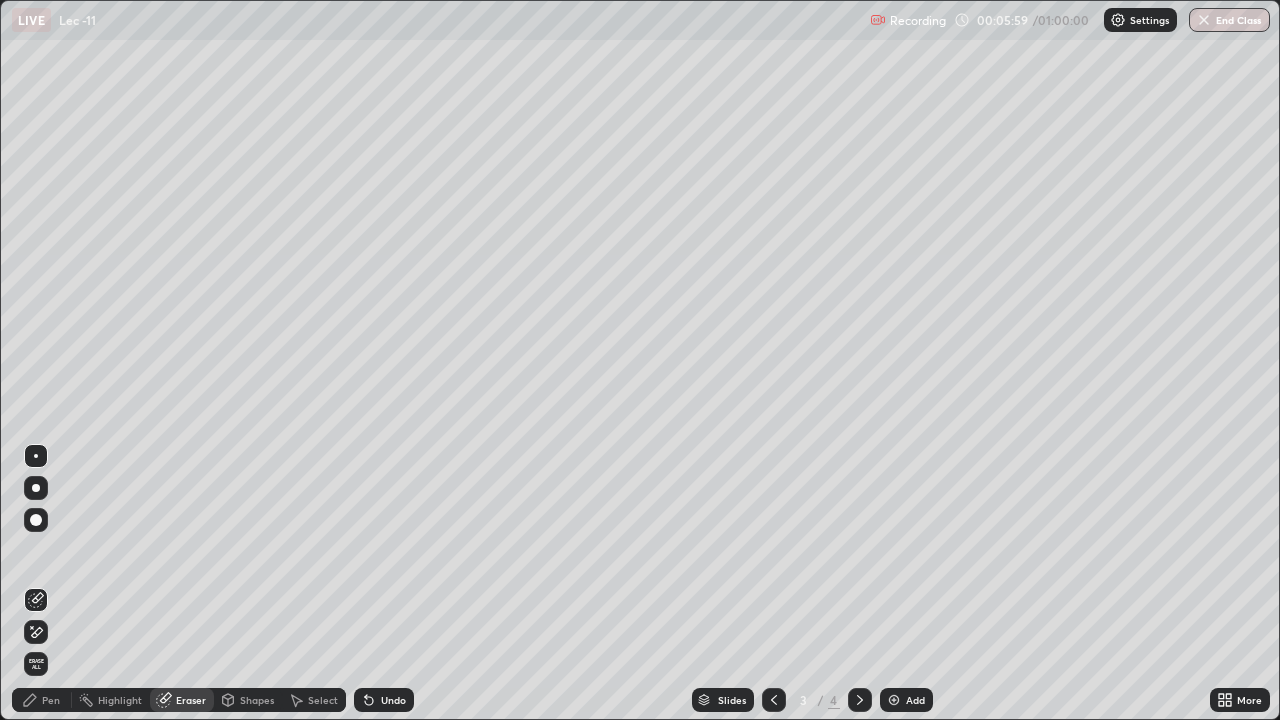 click on "Pen" at bounding box center (51, 700) 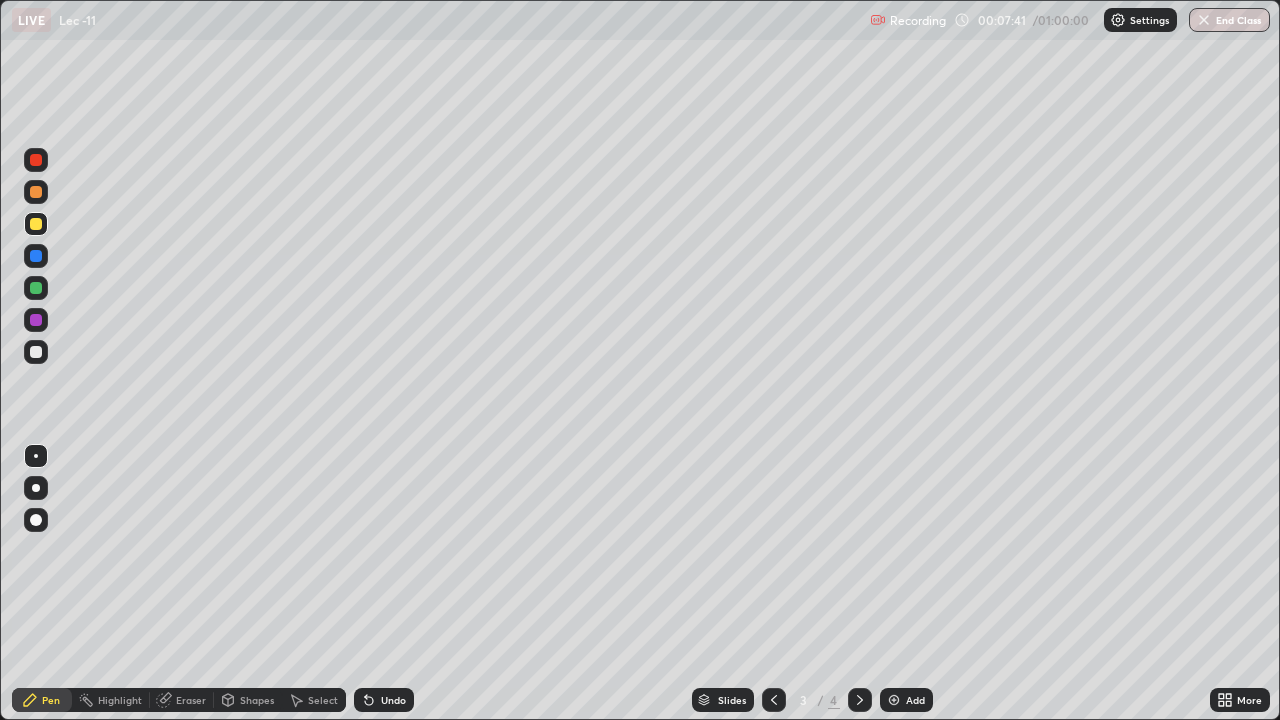 click on "Eraser" at bounding box center (182, 700) 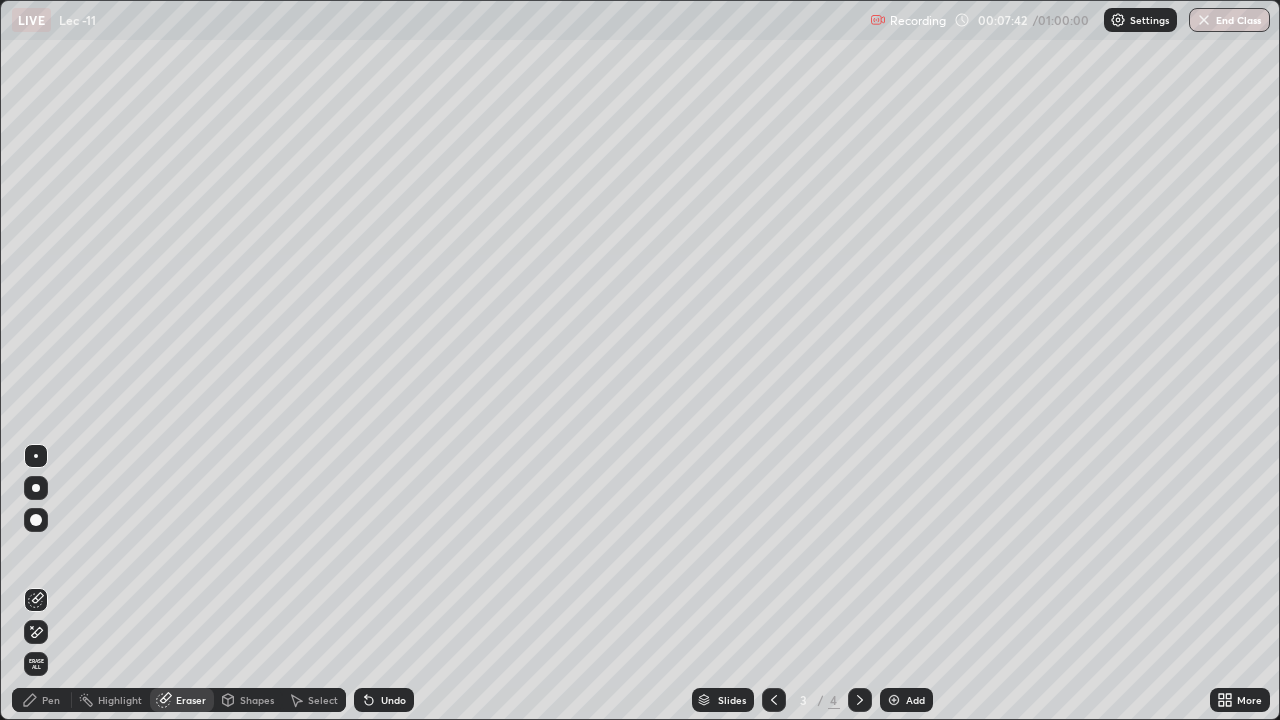 click 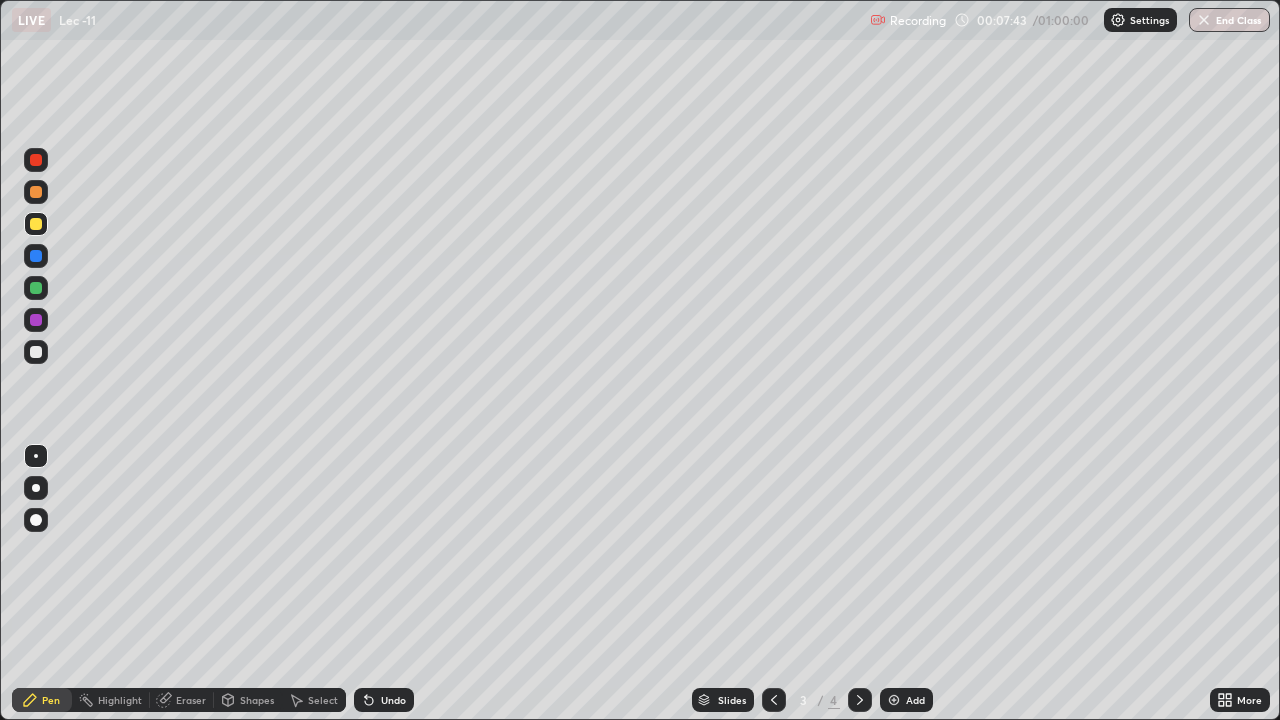 click at bounding box center (36, 288) 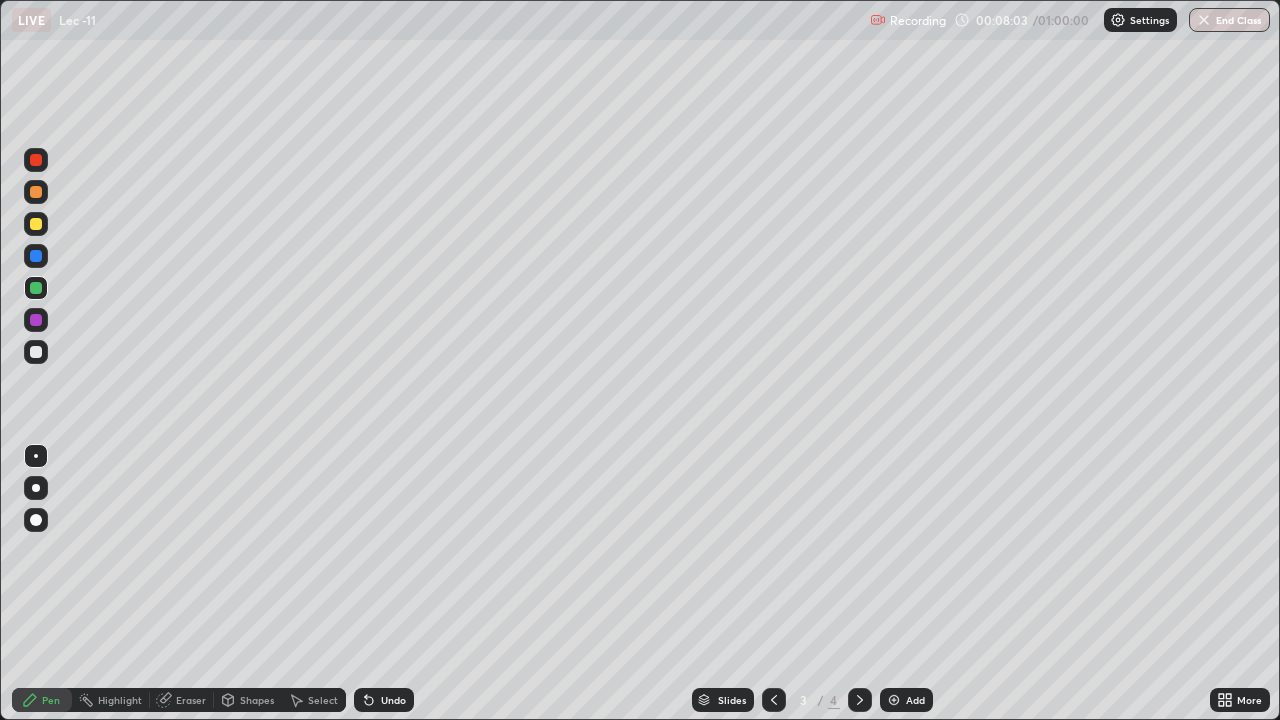 click at bounding box center (36, 192) 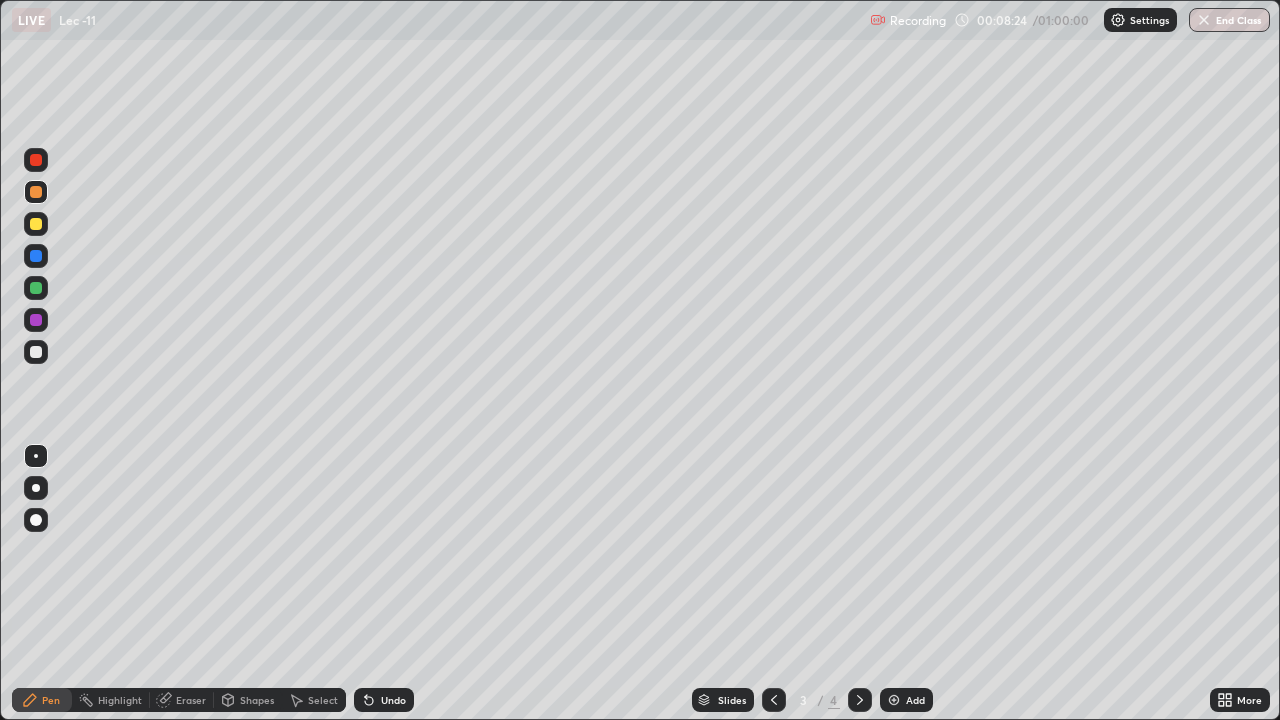 click at bounding box center (36, 256) 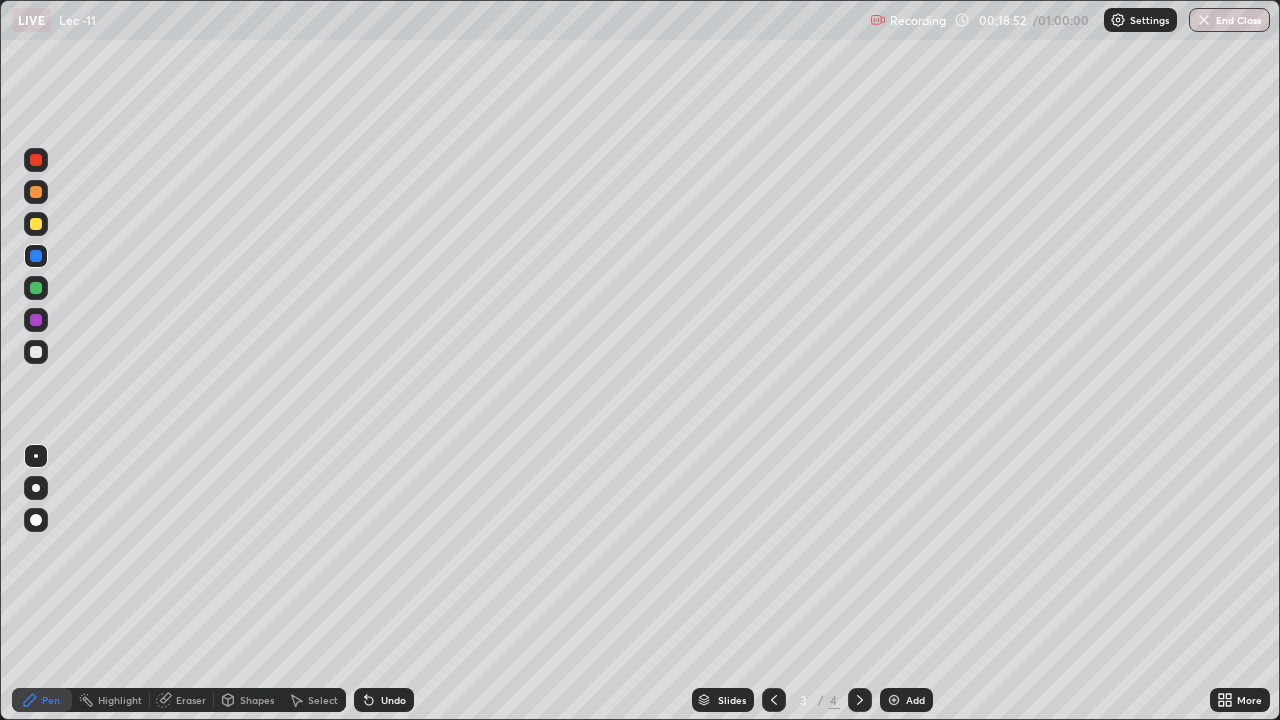 click 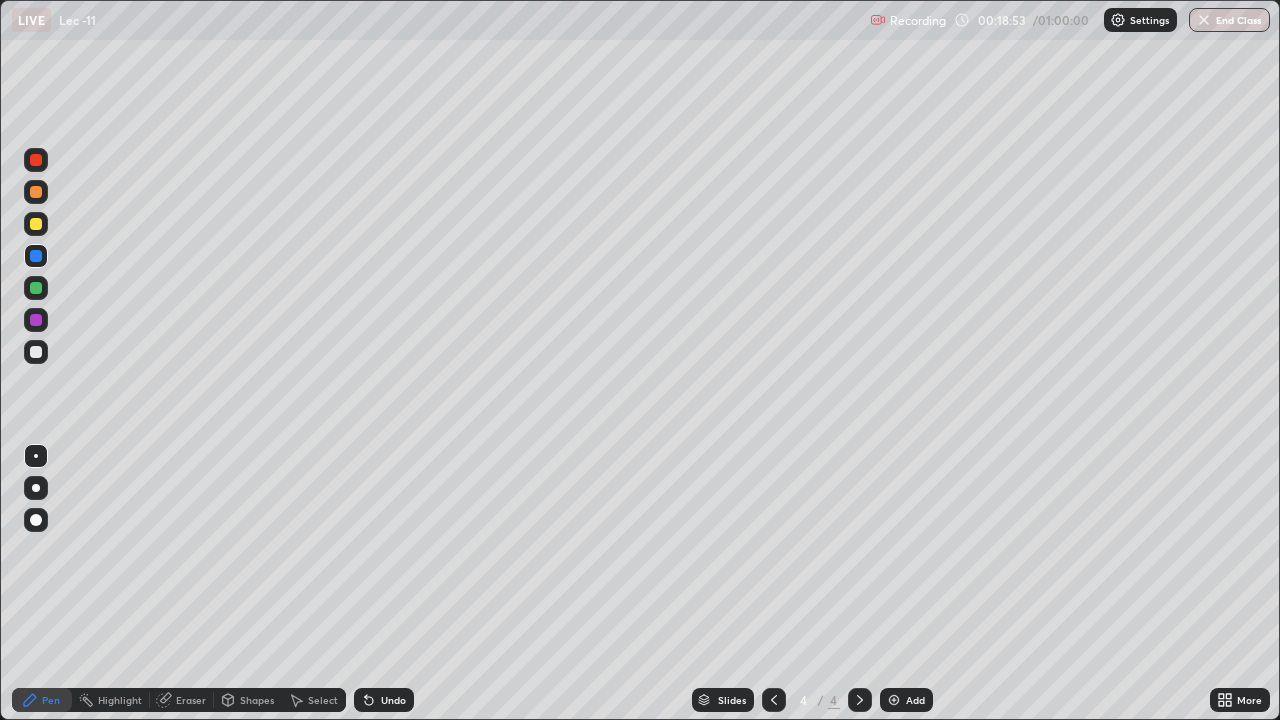 click on "Shapes" at bounding box center [257, 700] 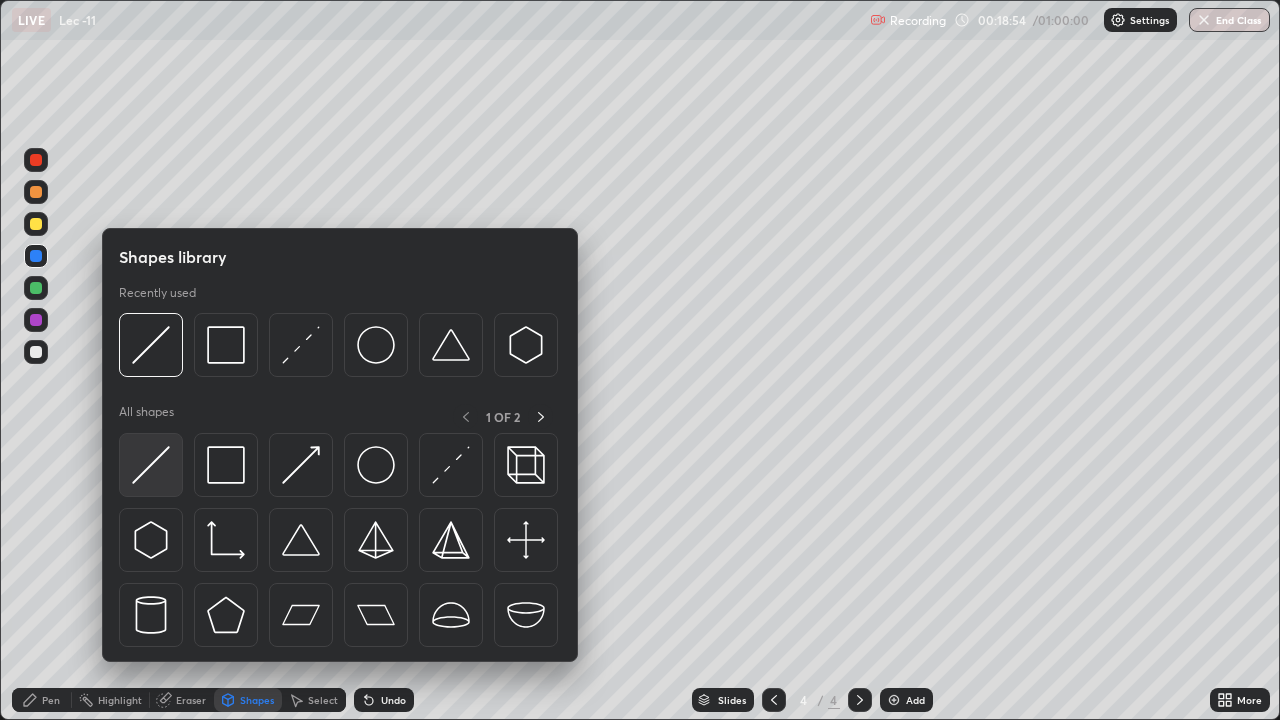 click at bounding box center [151, 465] 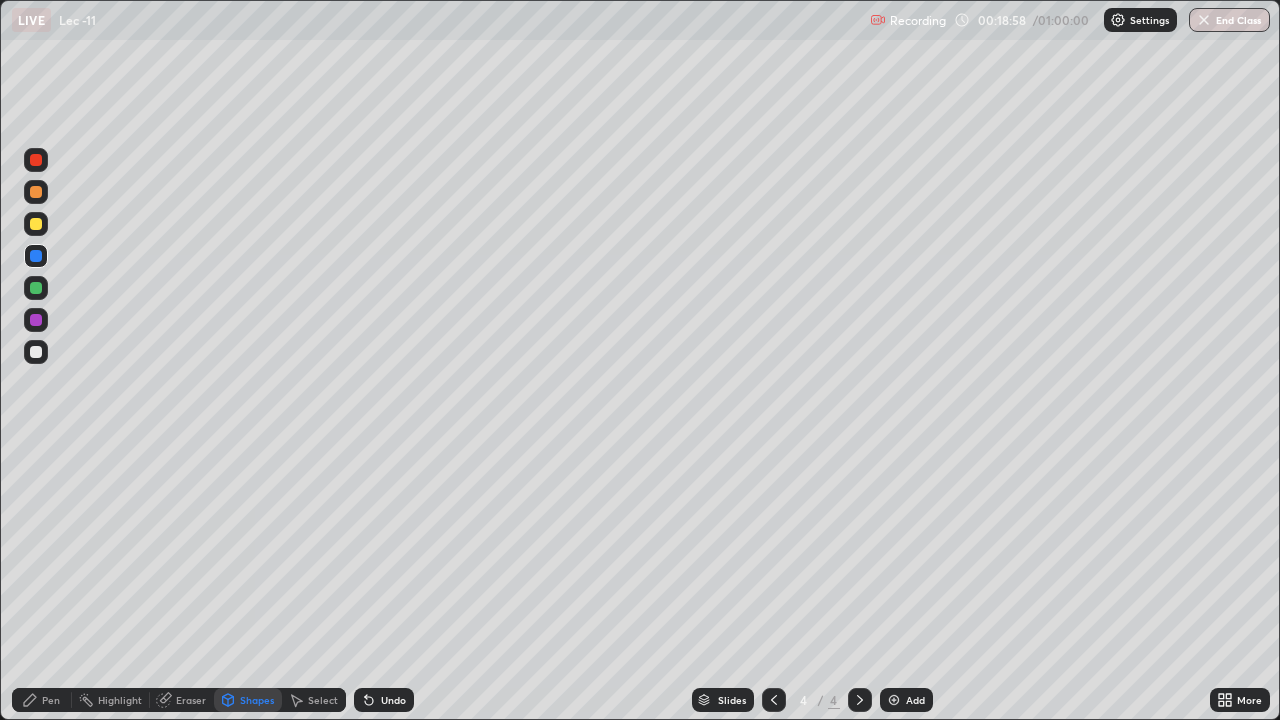 click on "Shapes" at bounding box center [257, 700] 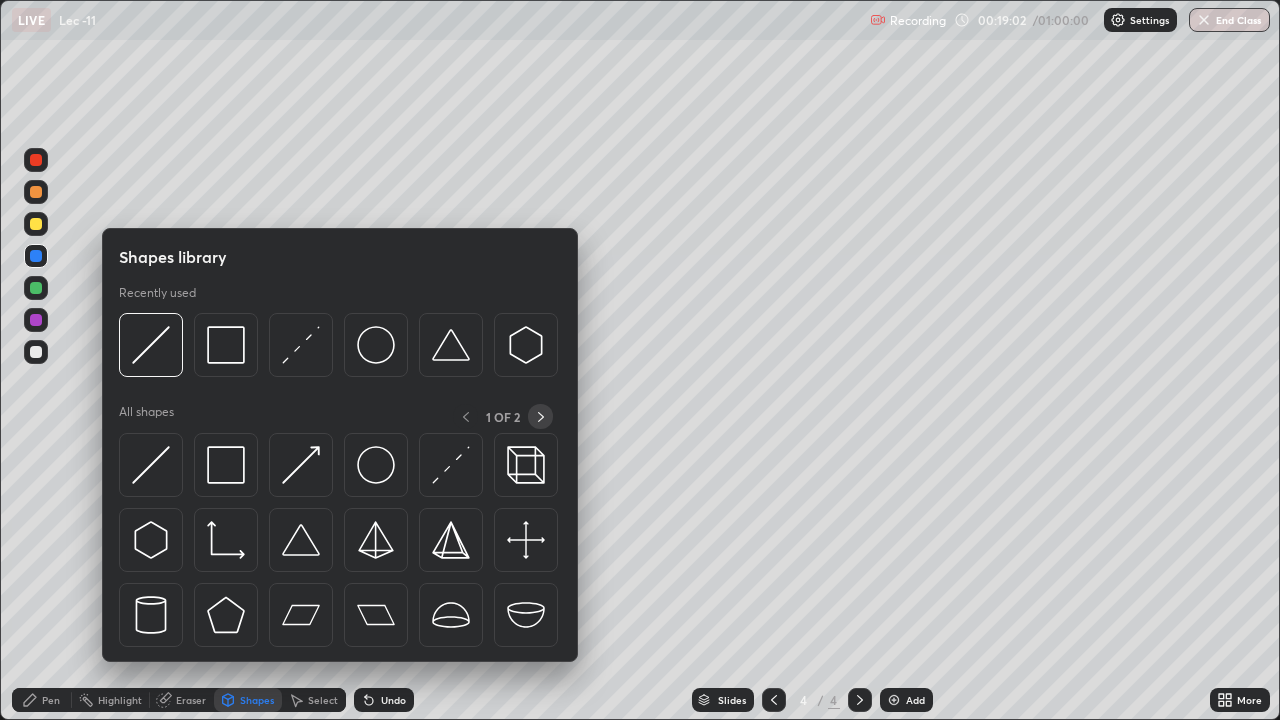 click 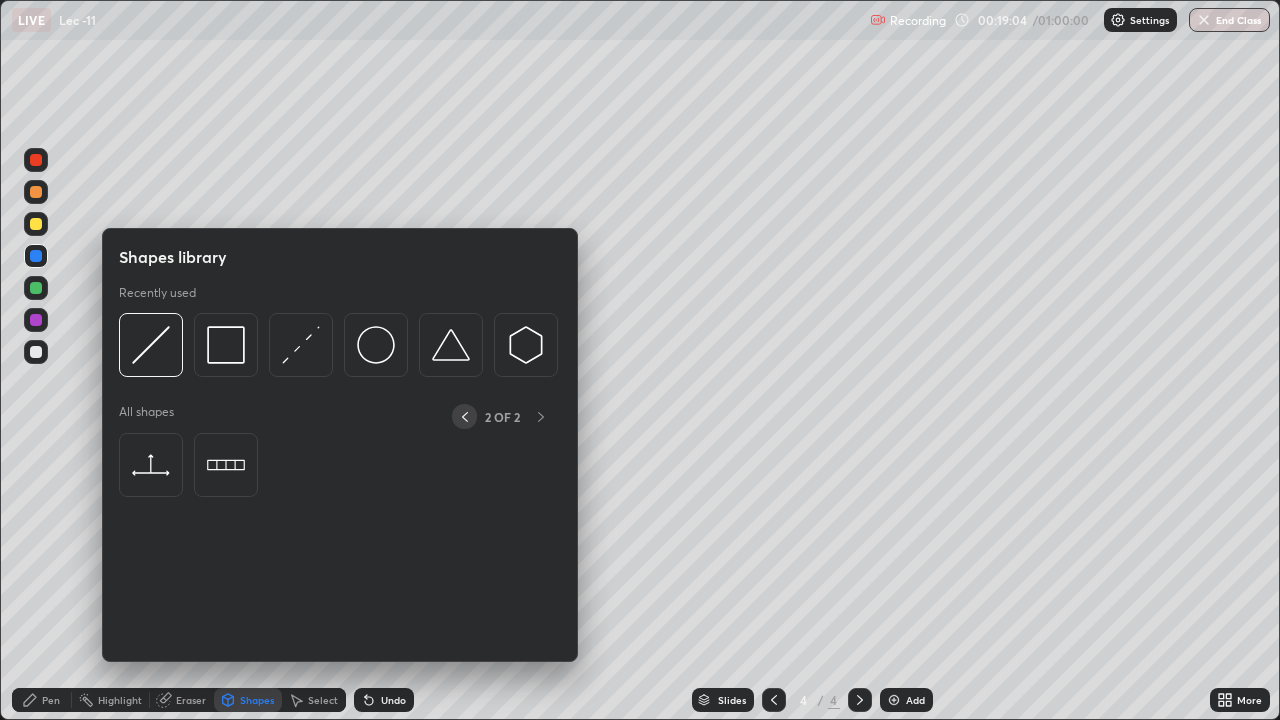click 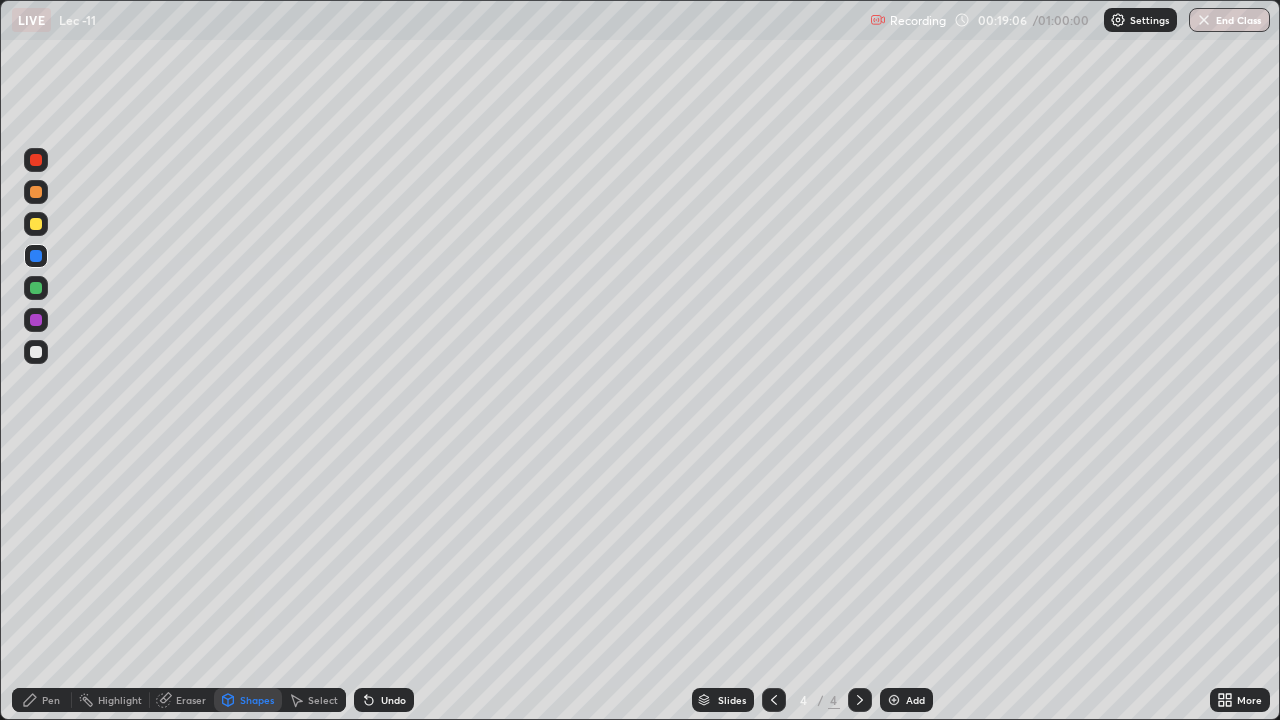 click on "Pen" at bounding box center [42, 700] 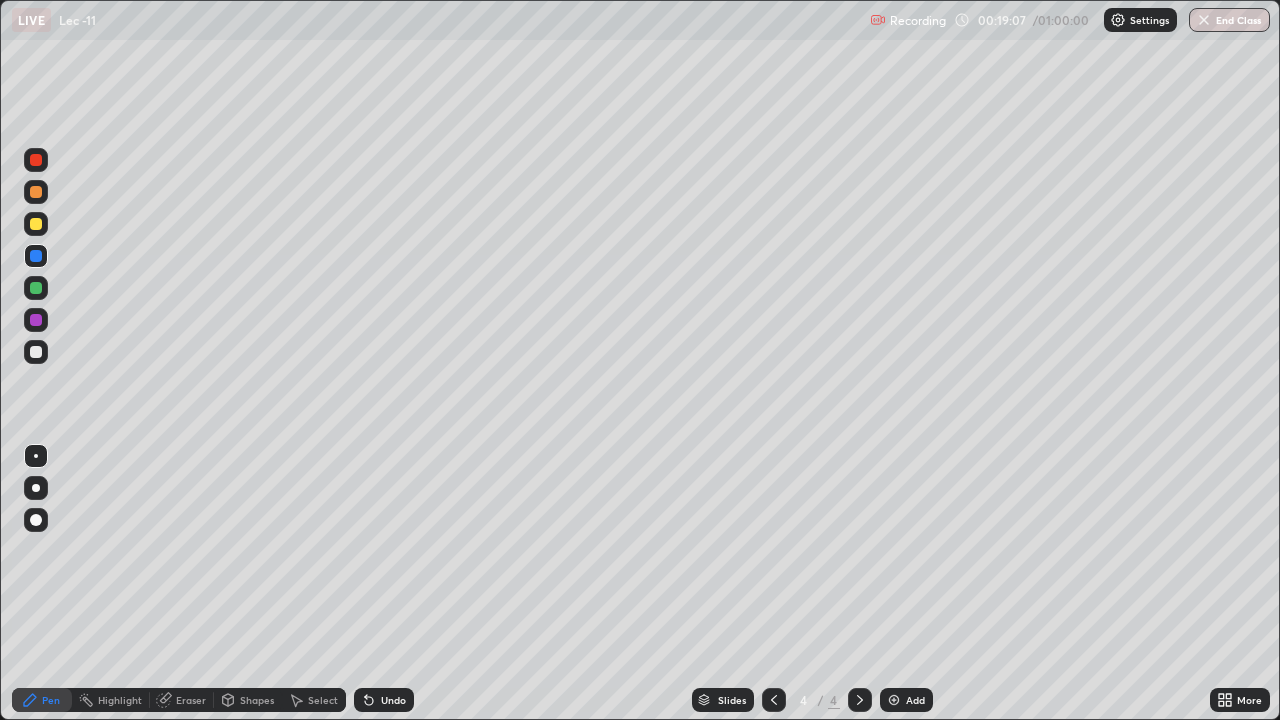 click at bounding box center (36, 224) 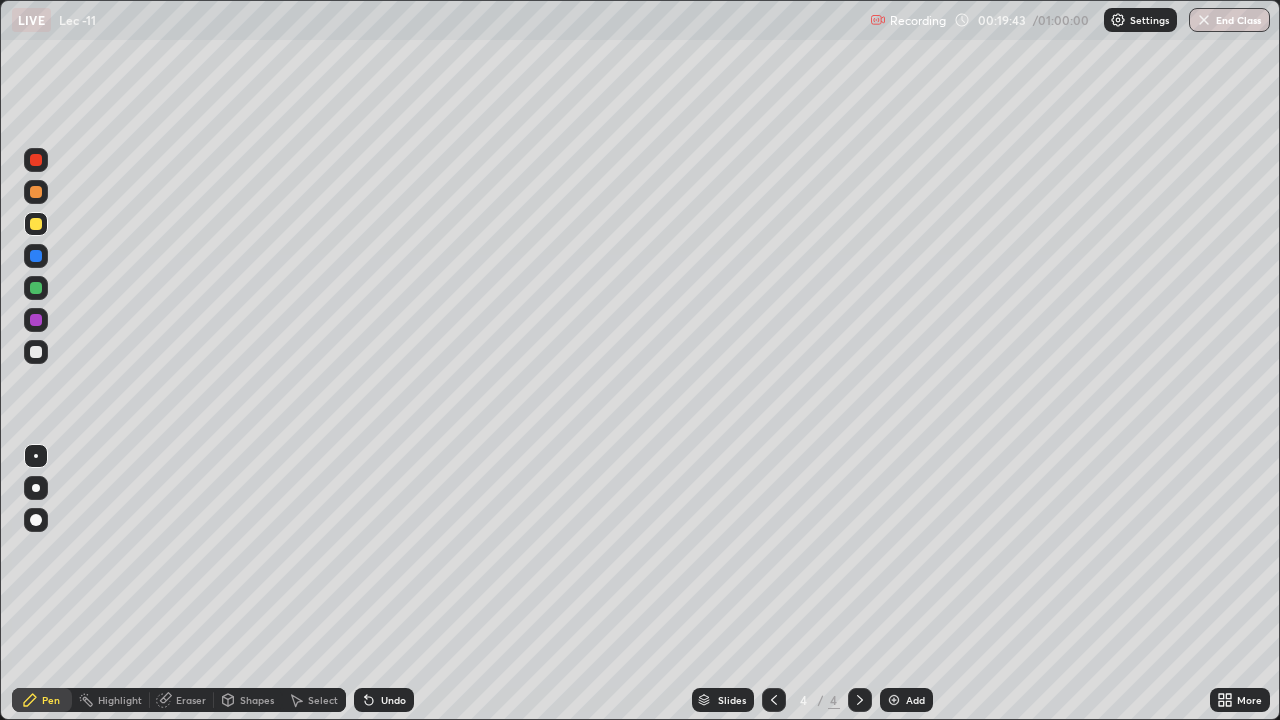 click at bounding box center [36, 352] 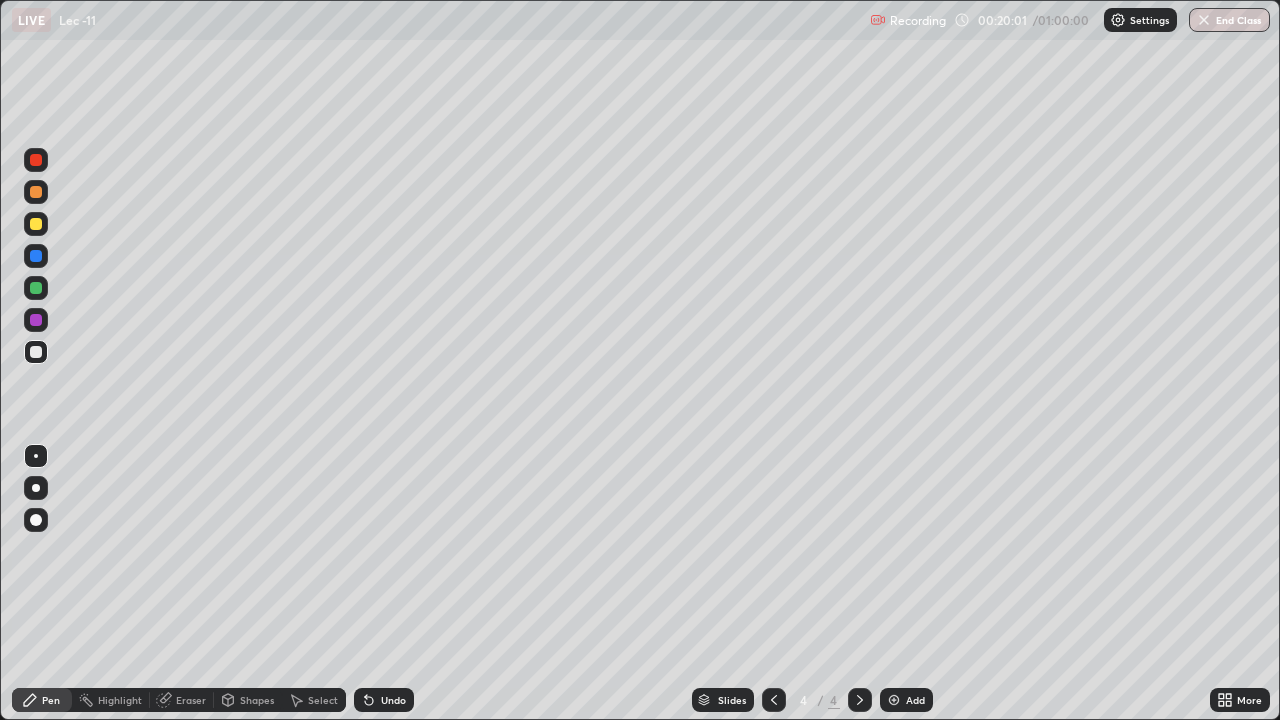 click 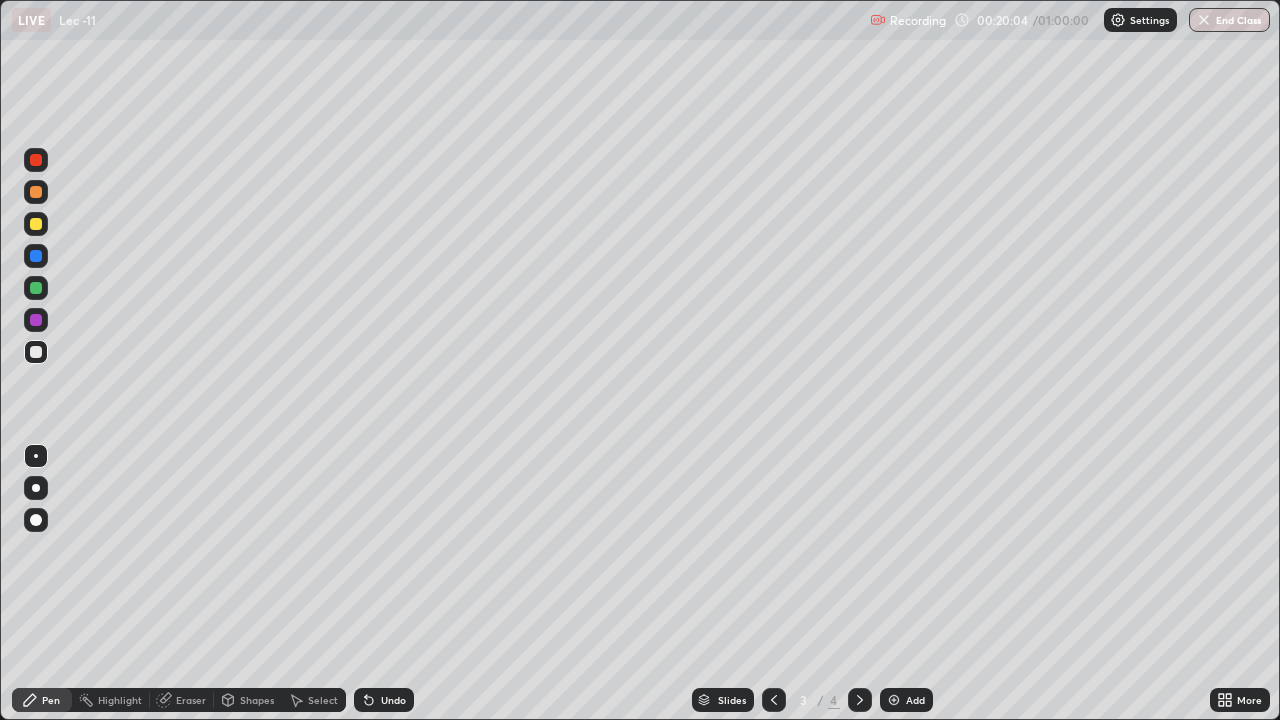 click at bounding box center [860, 700] 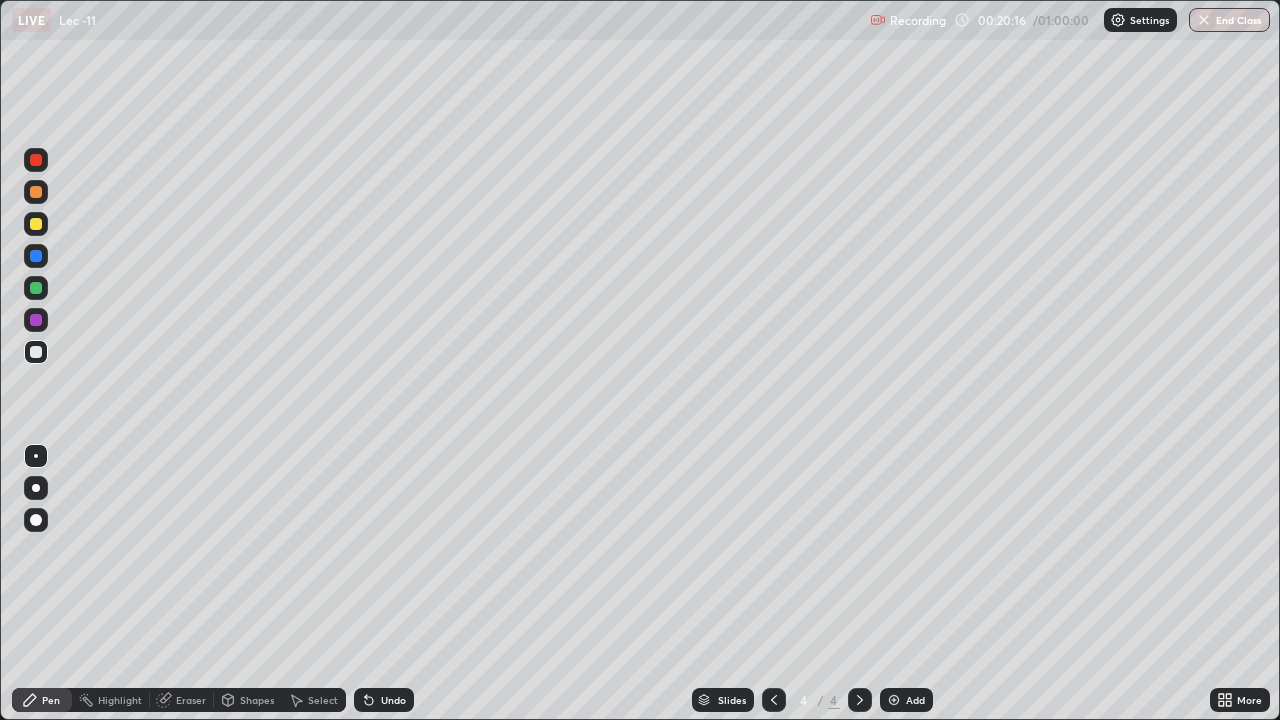 click 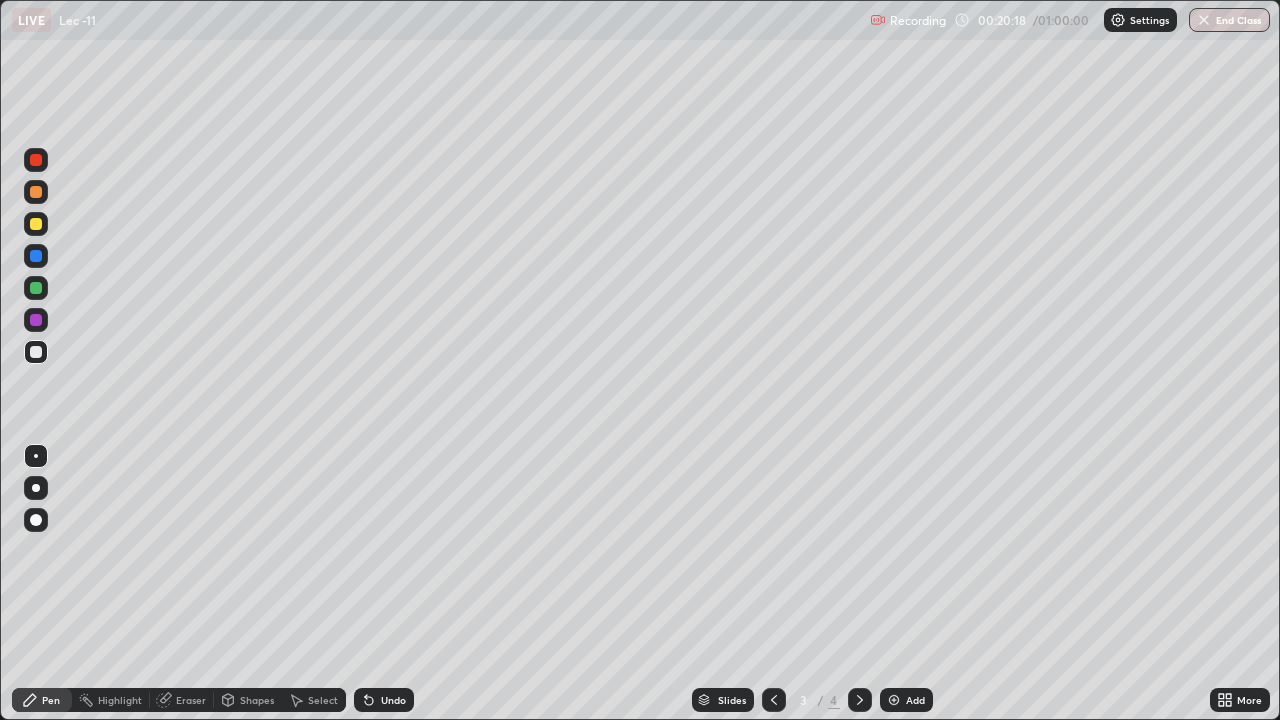 click 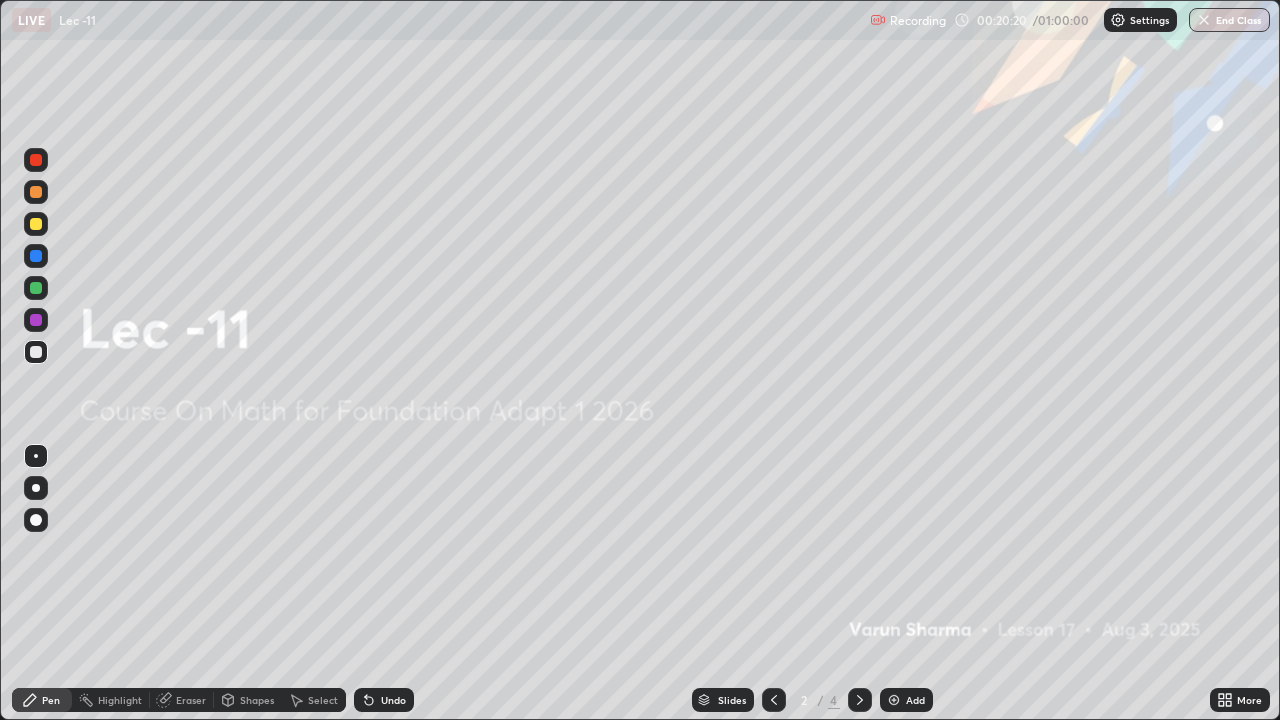 click at bounding box center (860, 700) 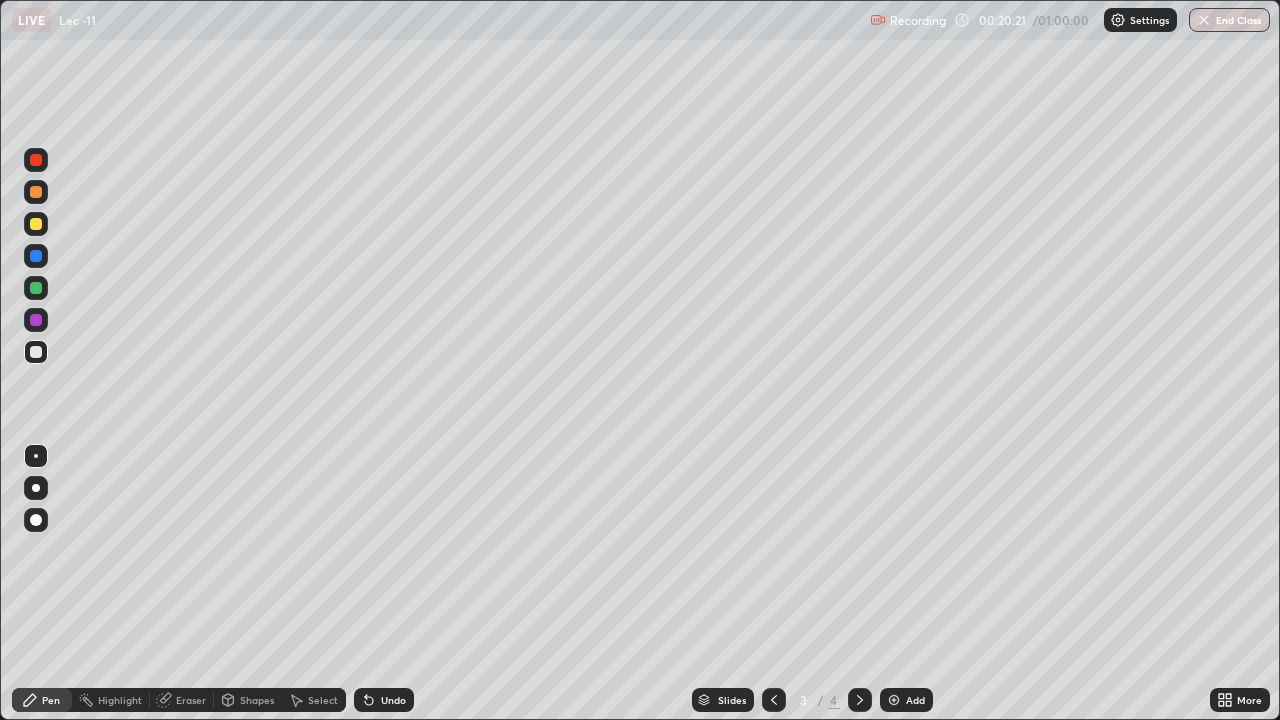 click 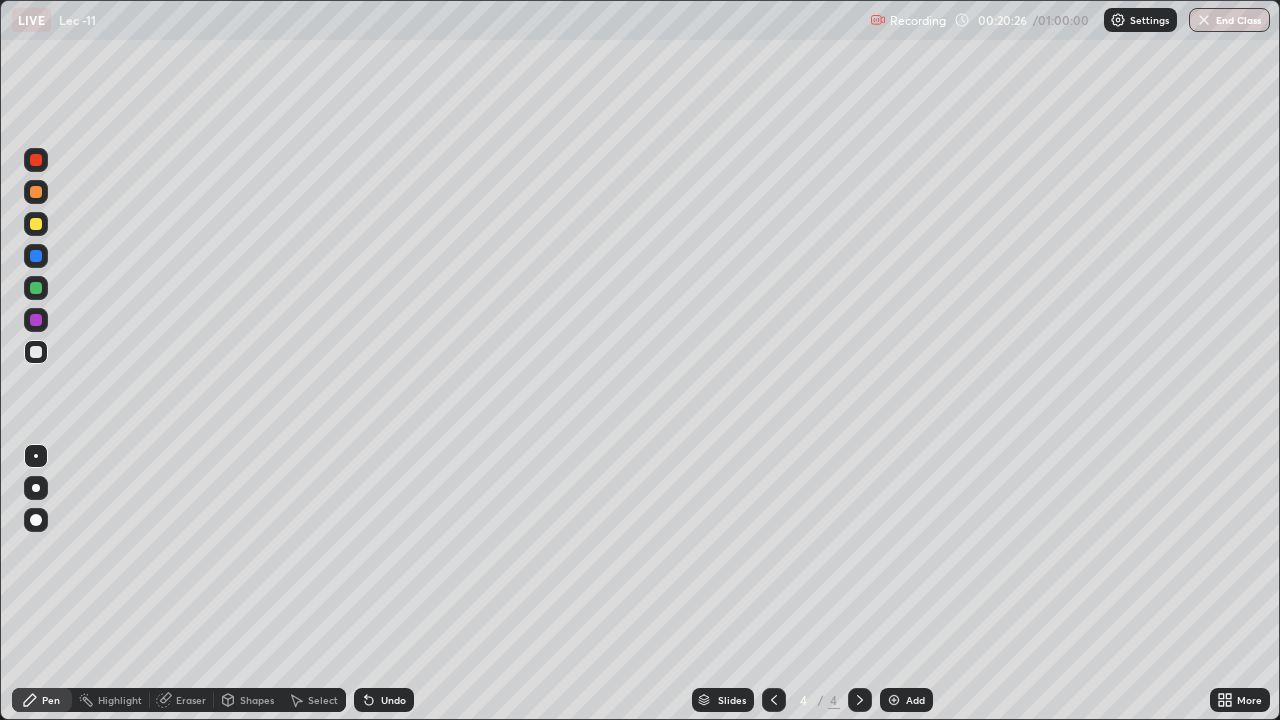 click at bounding box center (774, 700) 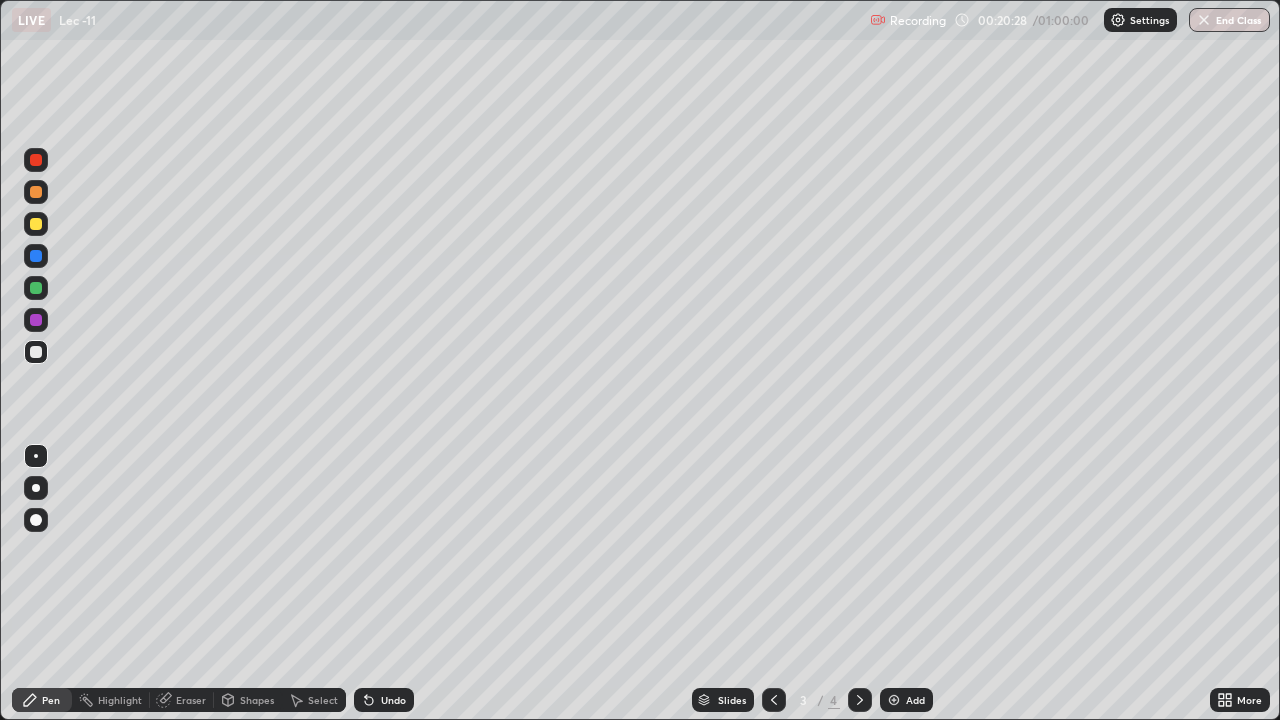 click at bounding box center (860, 700) 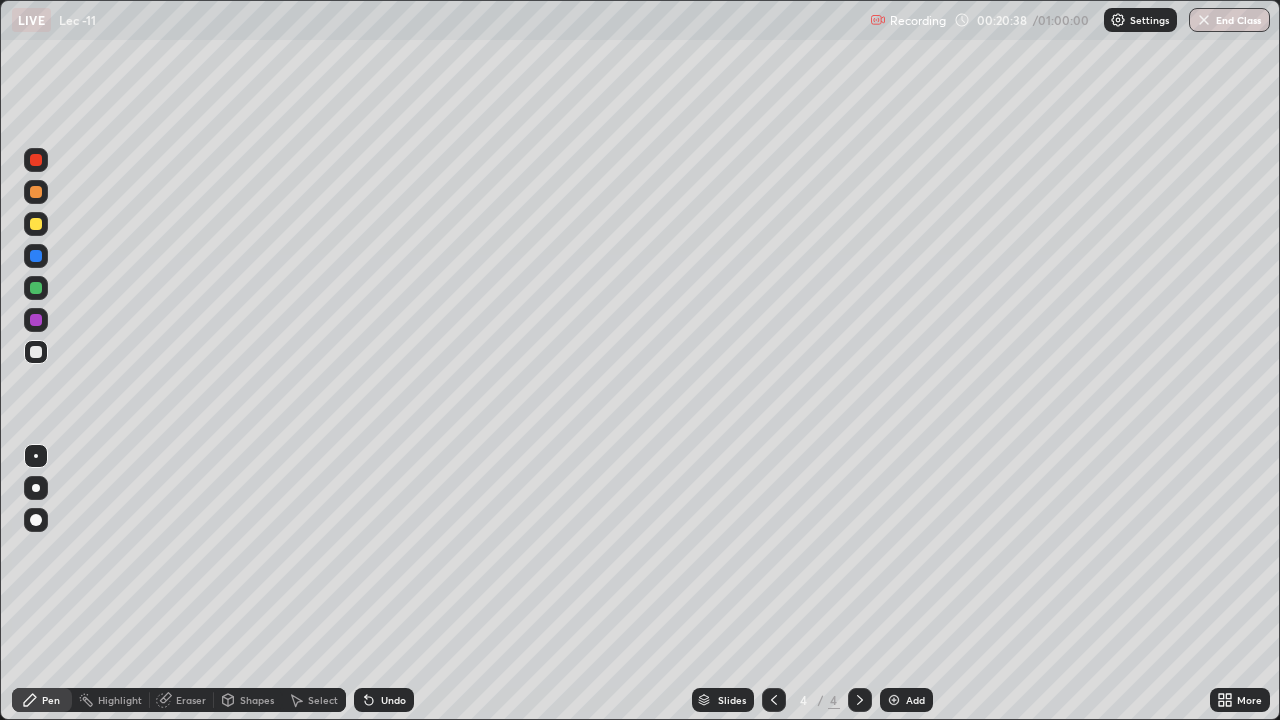 click 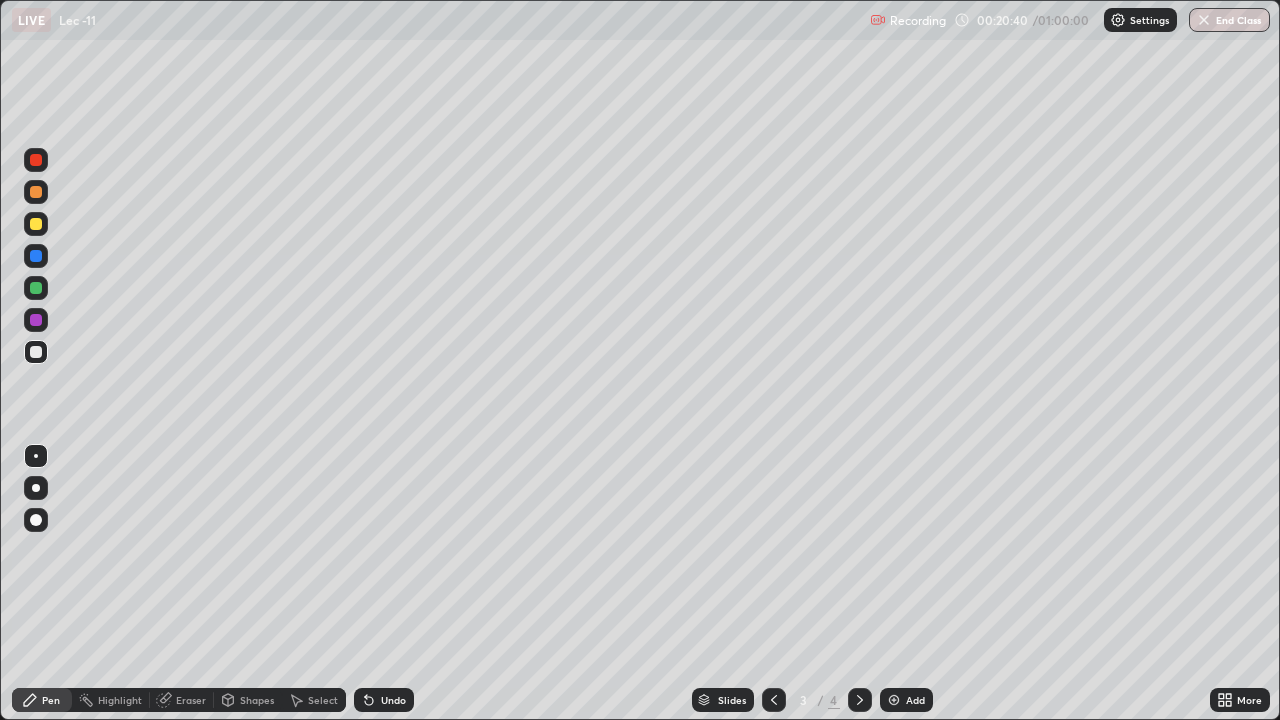 click at bounding box center [860, 700] 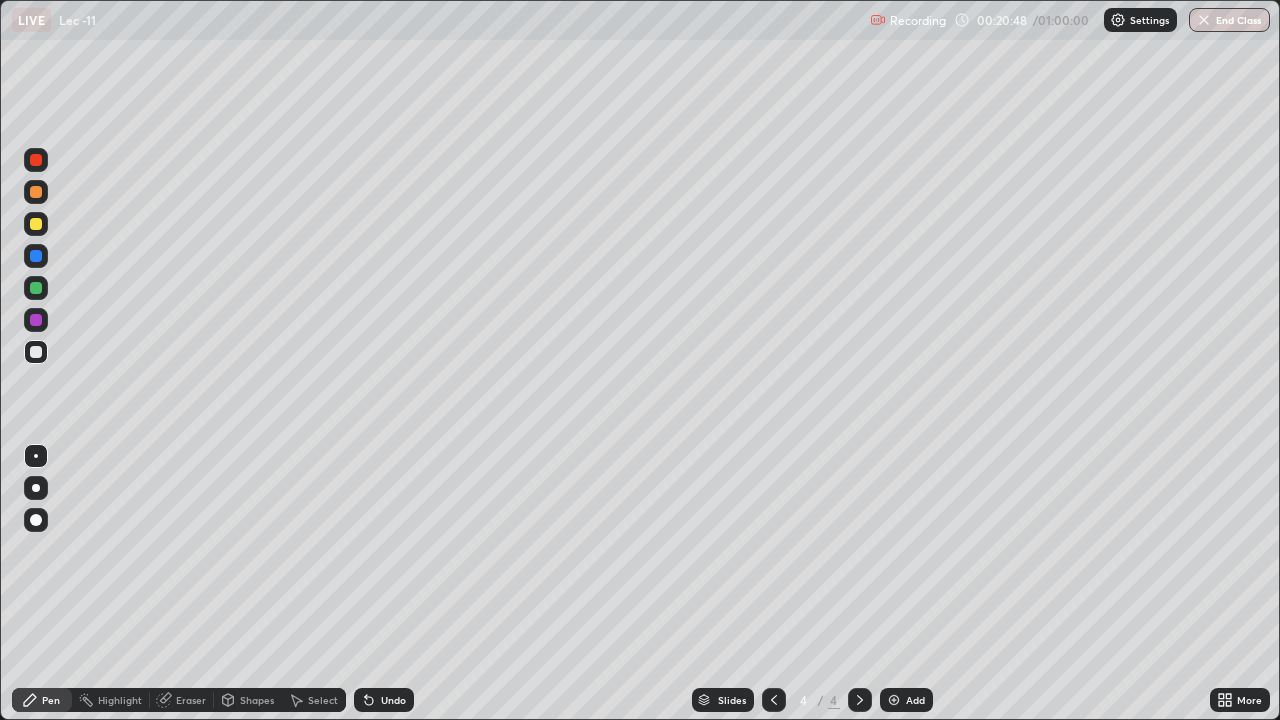 click at bounding box center (774, 700) 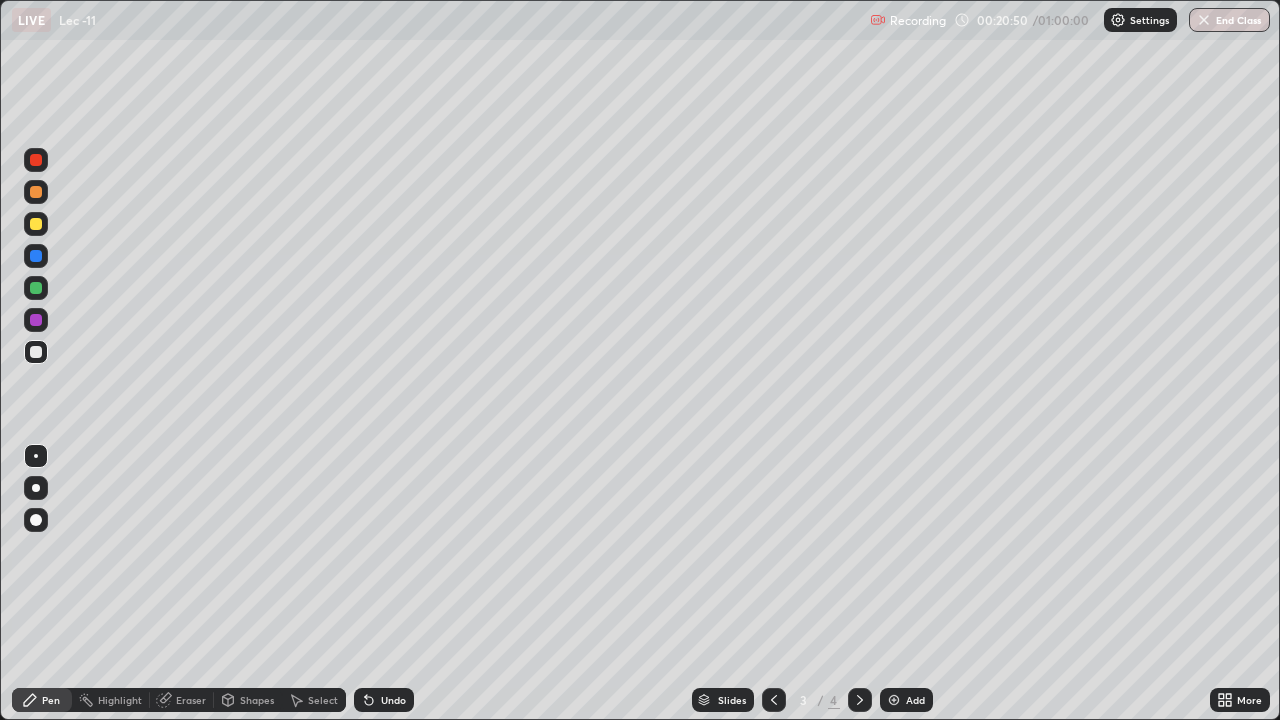 click 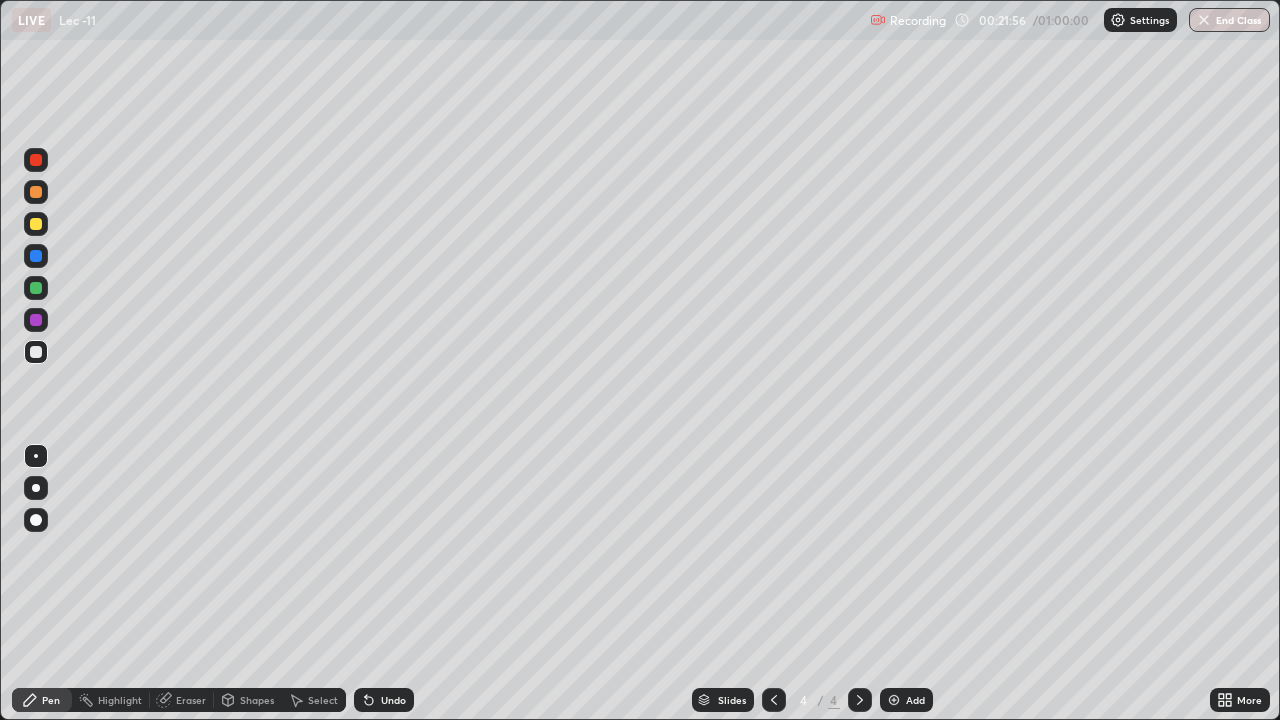 click at bounding box center (894, 700) 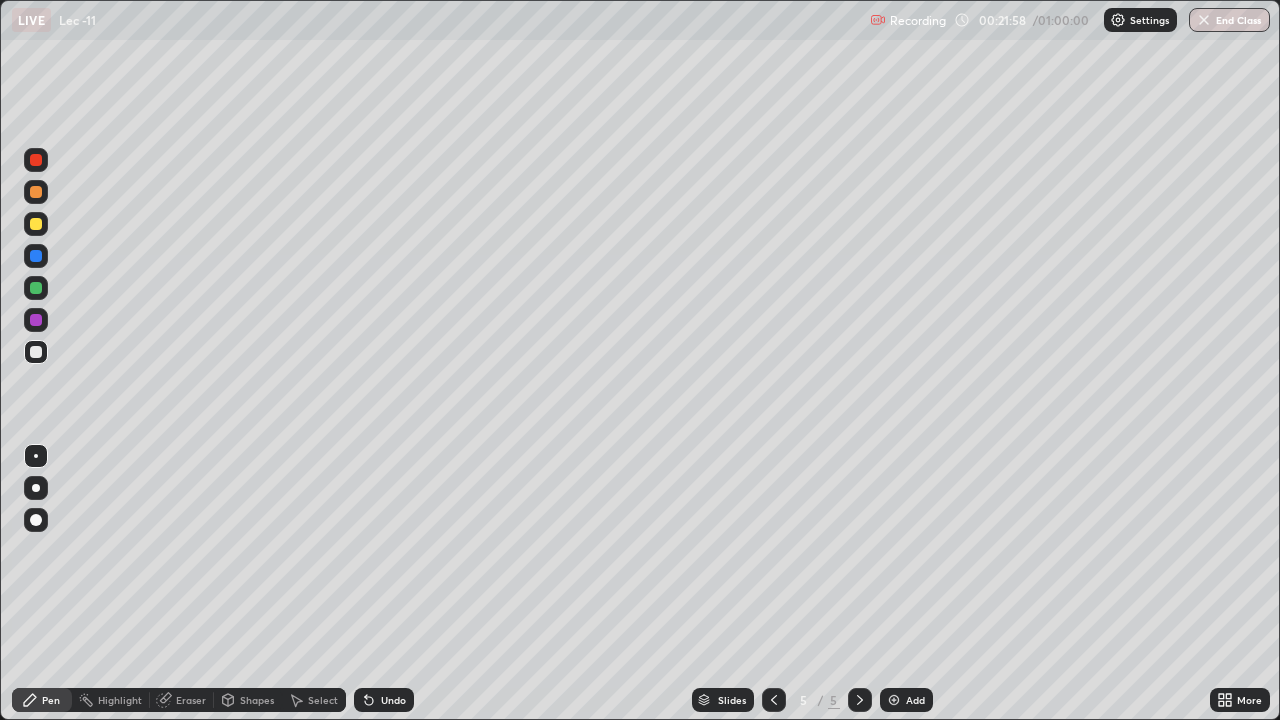 click 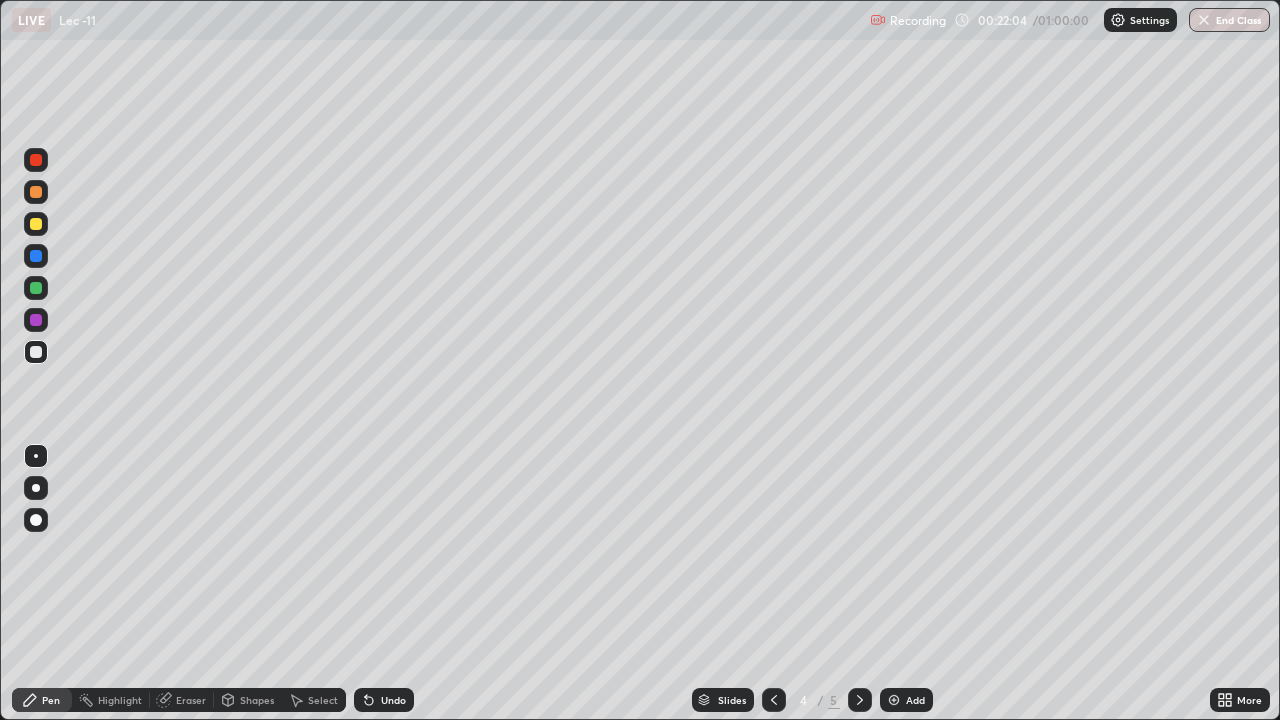 click at bounding box center [774, 700] 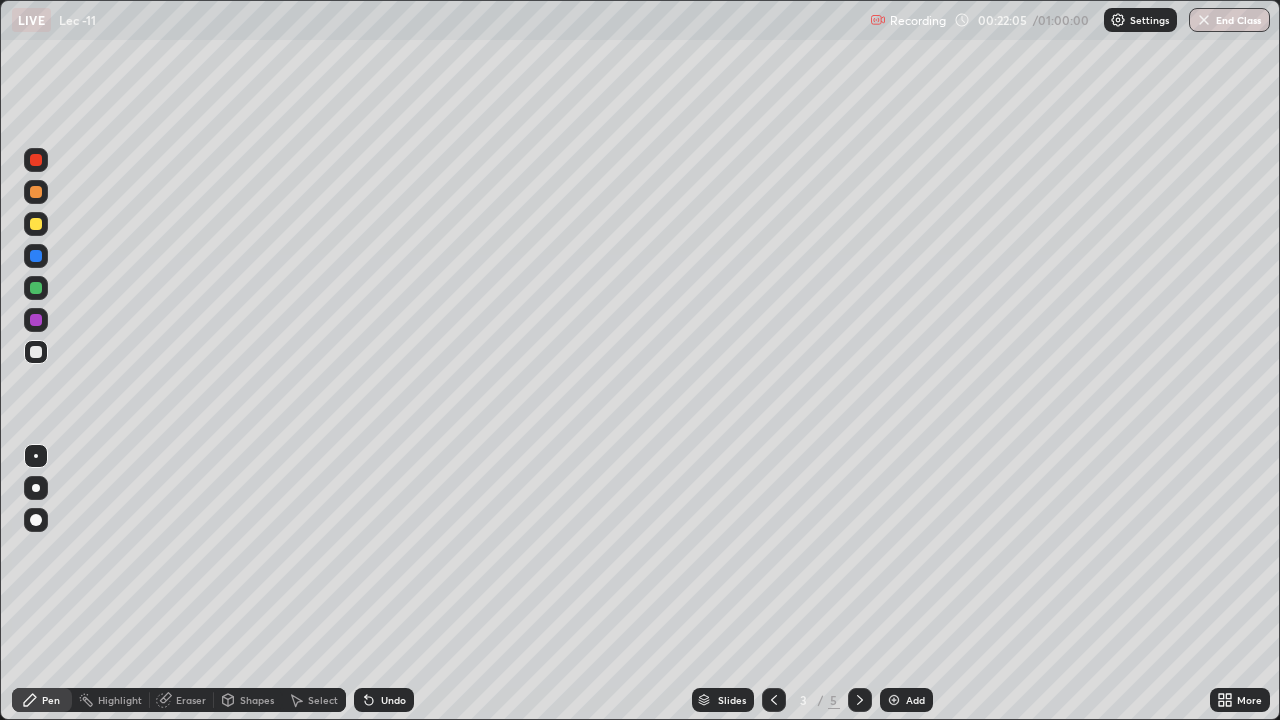 click 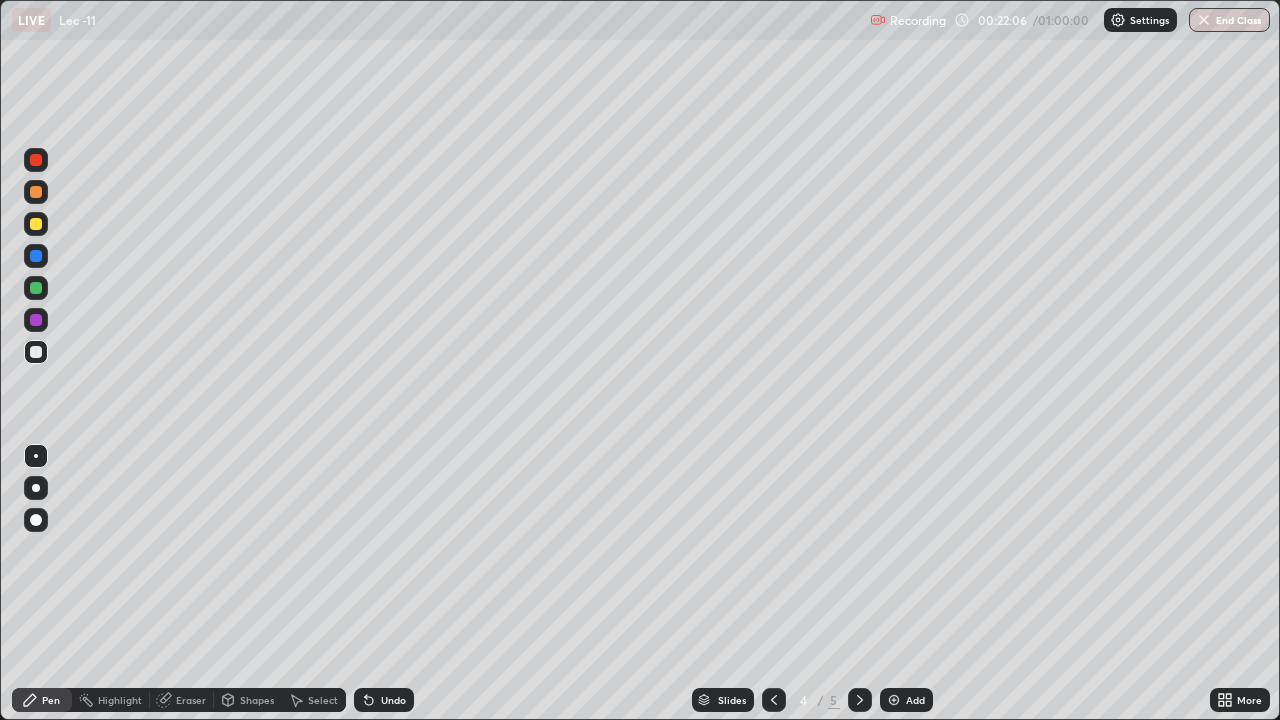 click on "Undo" at bounding box center (384, 700) 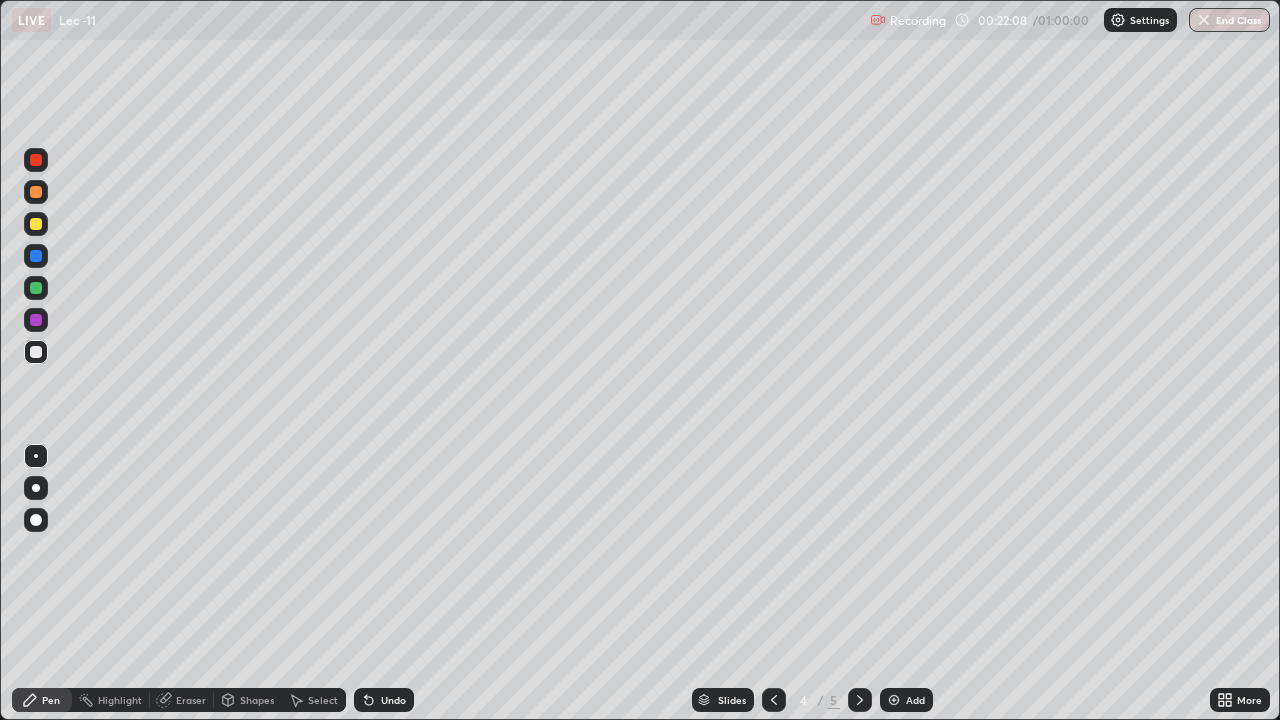 click 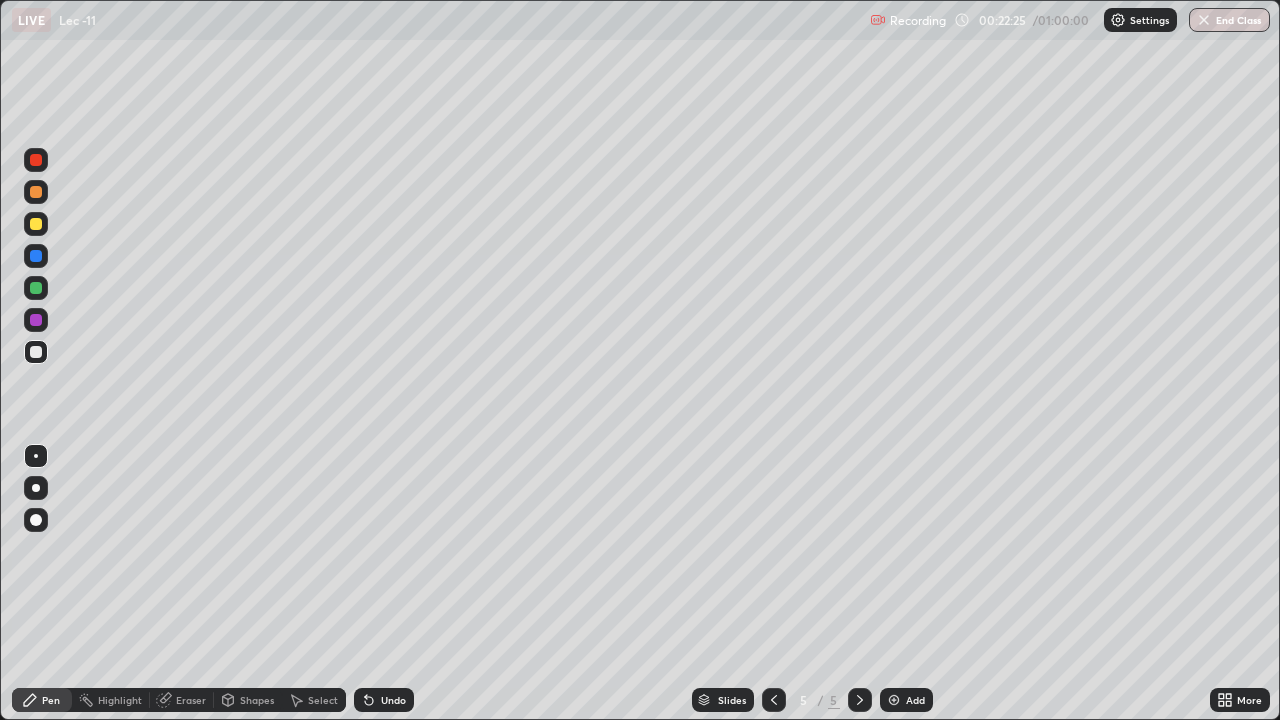click on "Shapes" at bounding box center [257, 700] 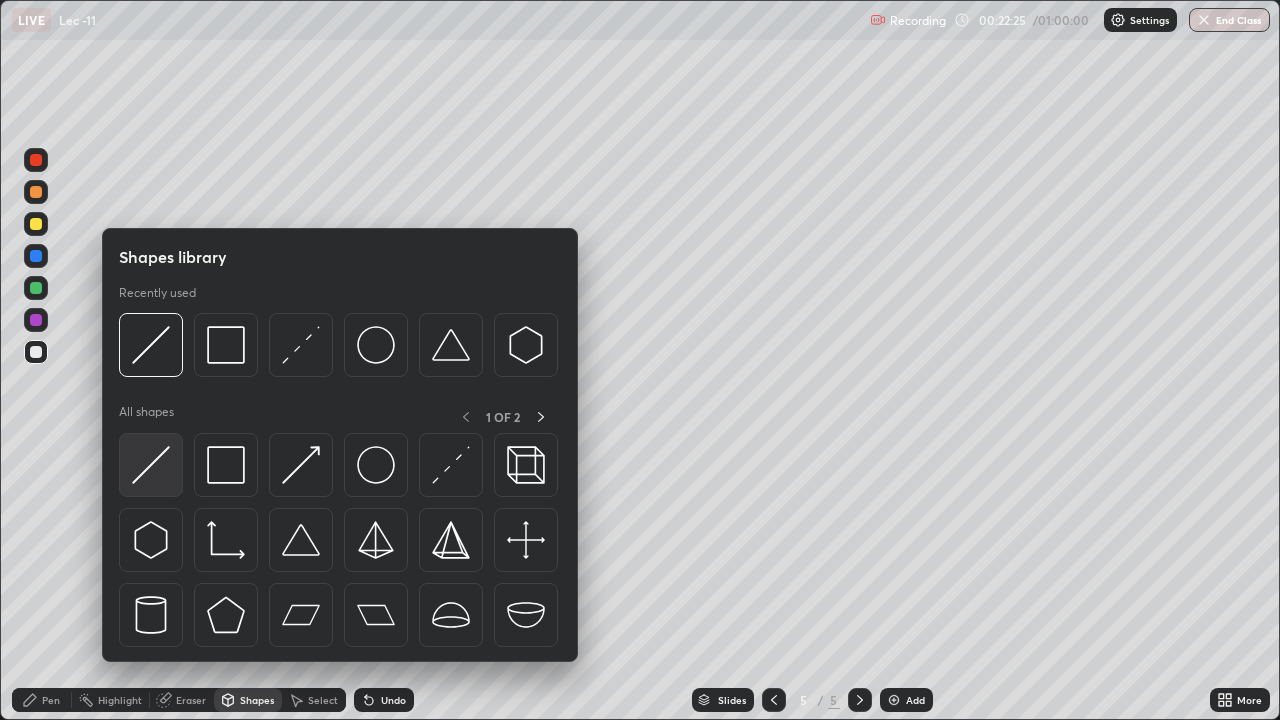 click at bounding box center [151, 465] 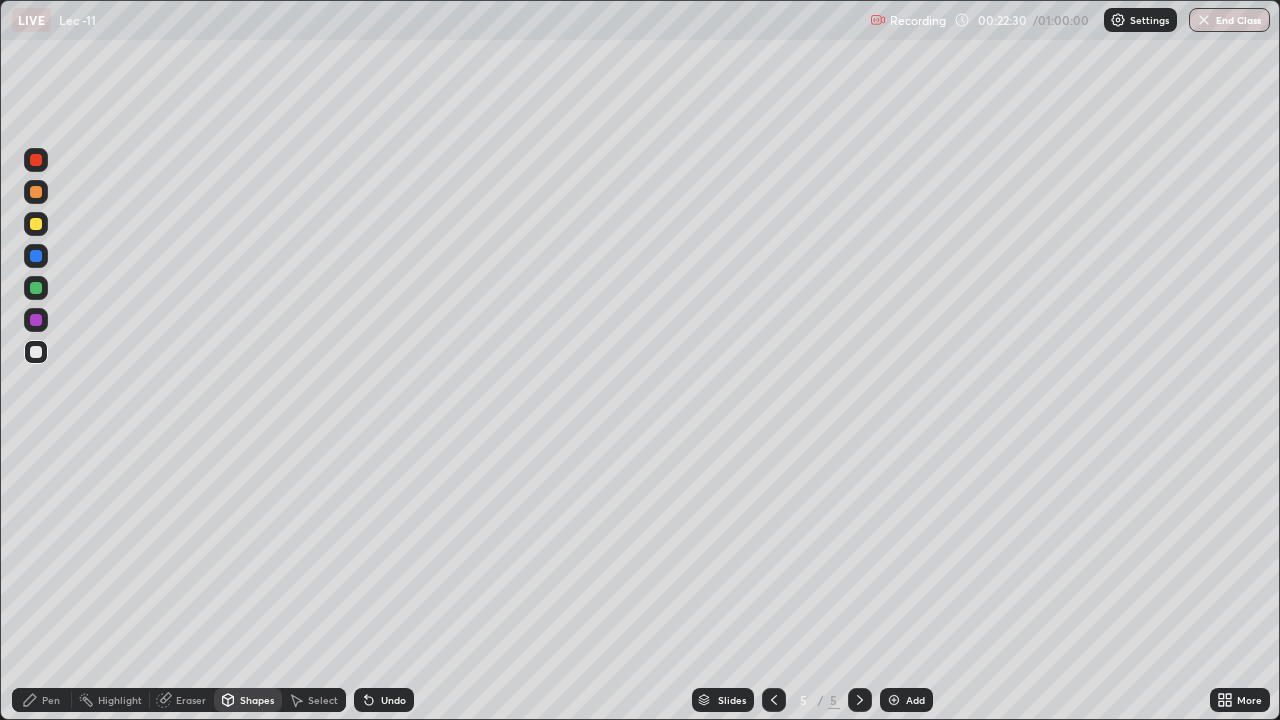 click on "Pen" at bounding box center [51, 700] 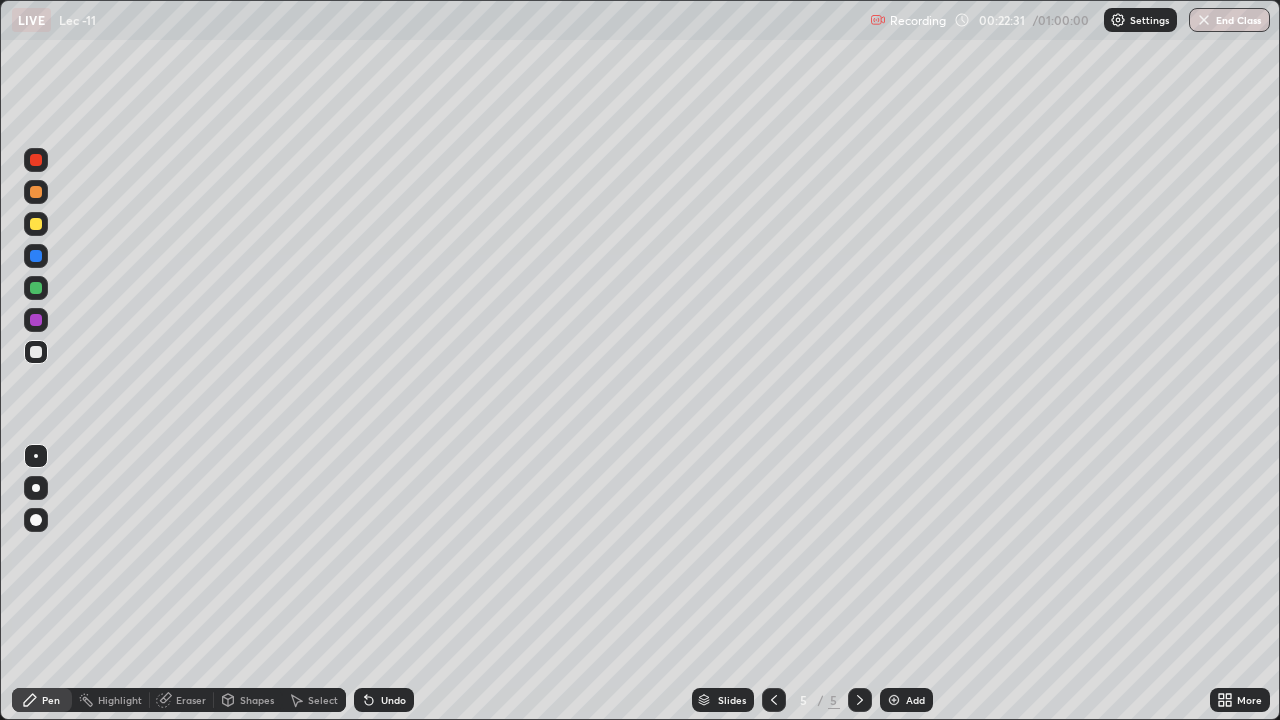 click at bounding box center (36, 224) 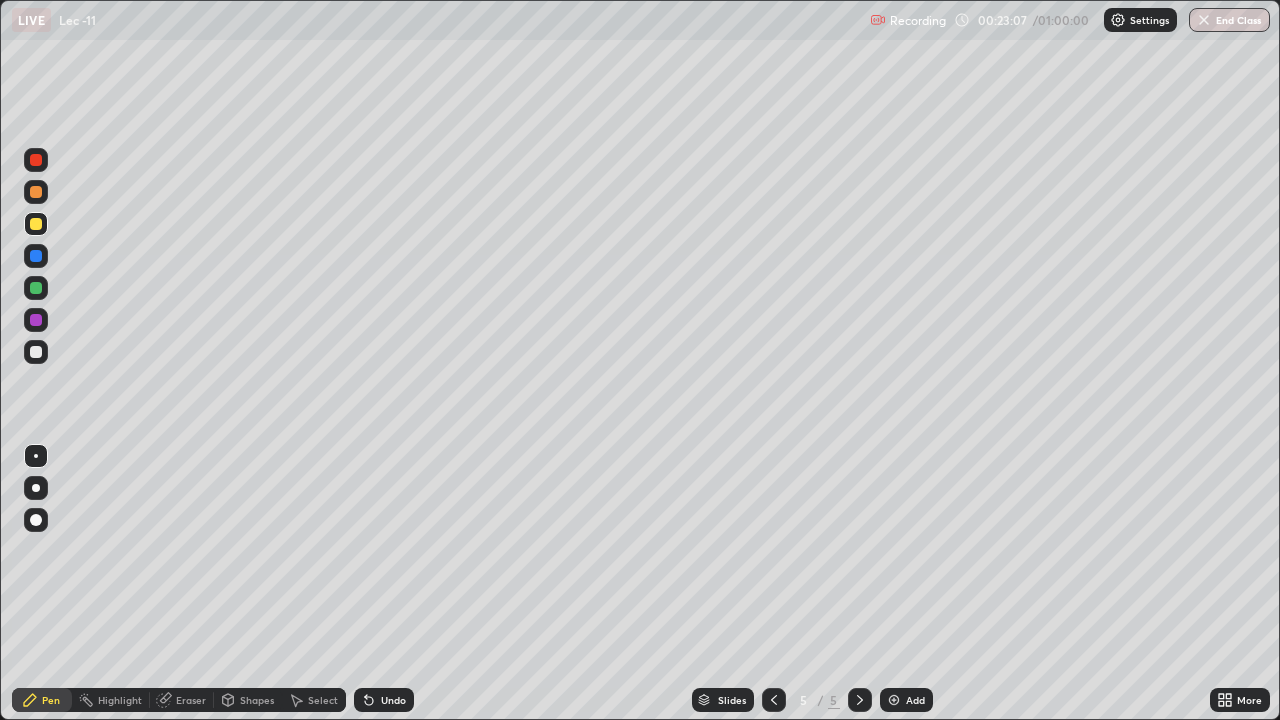 click 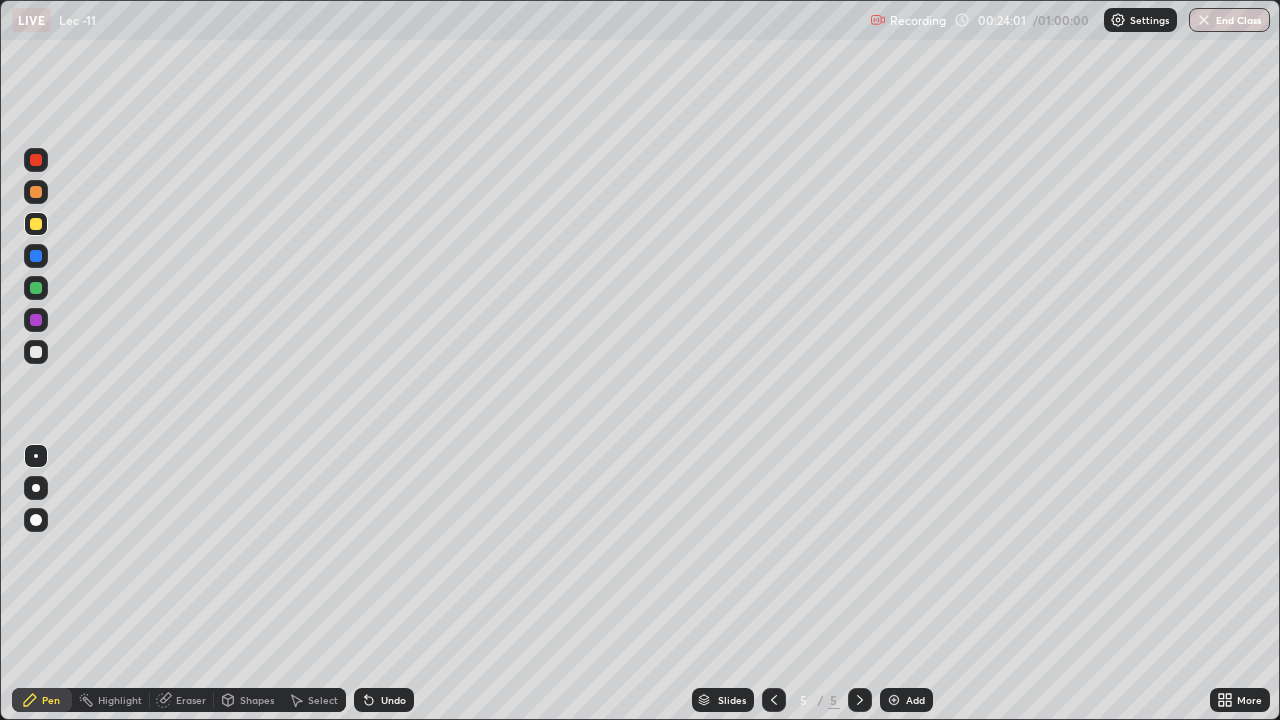 click 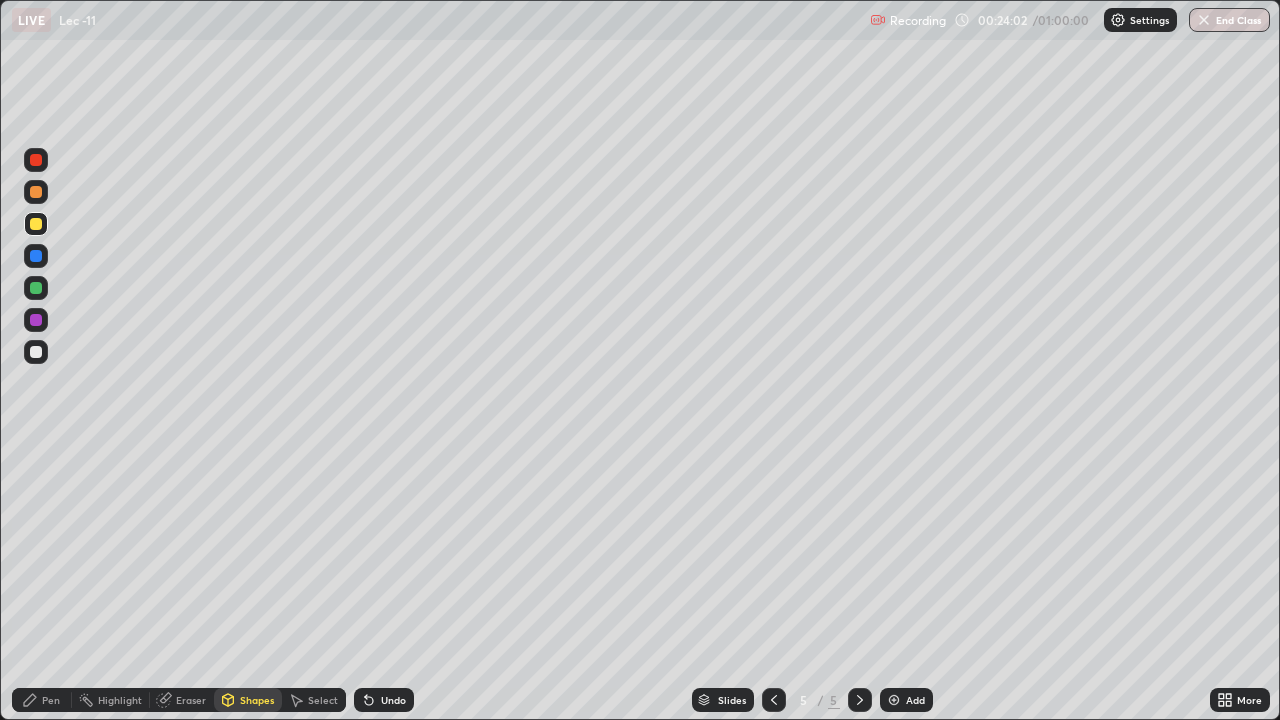 click at bounding box center [36, 288] 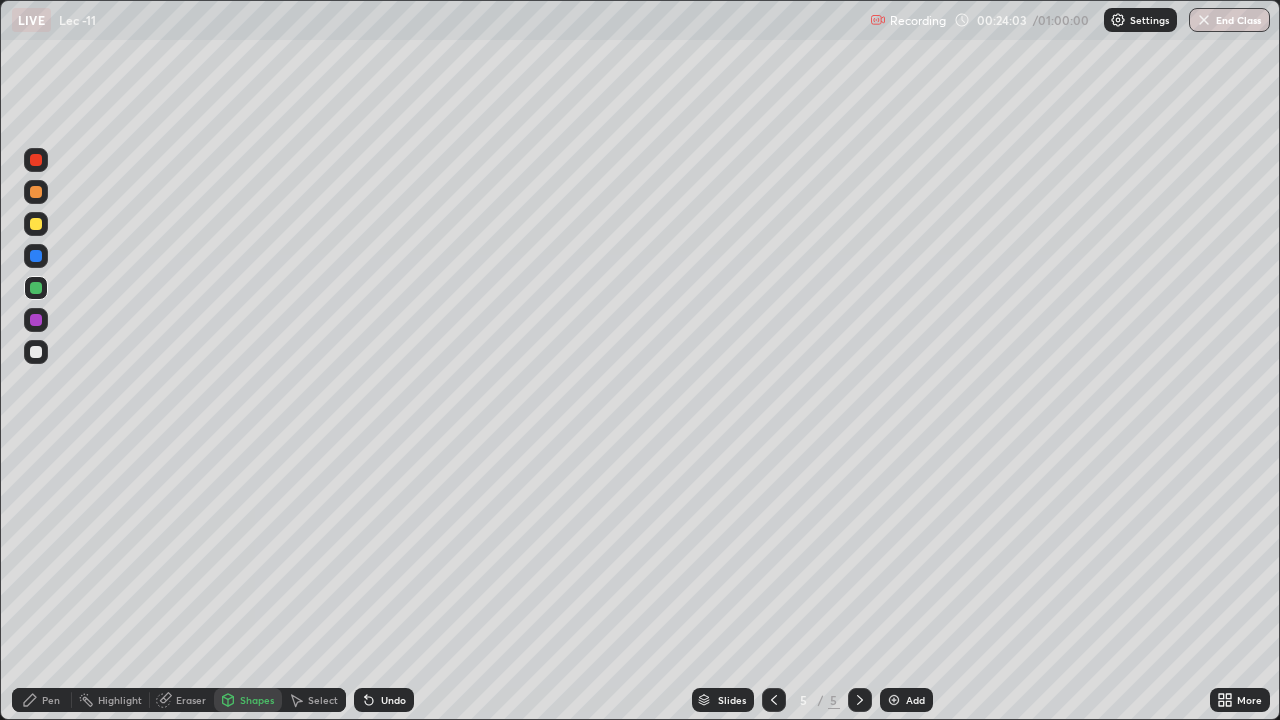 click on "Shapes" at bounding box center [248, 700] 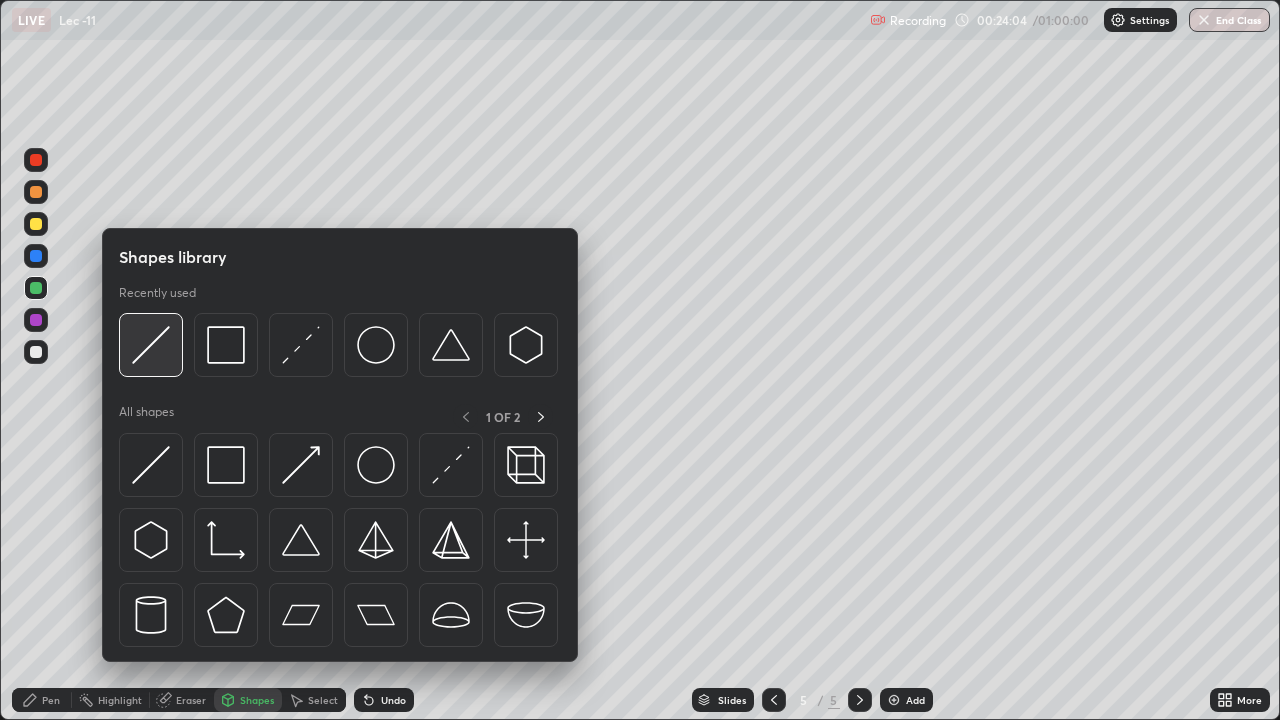 click at bounding box center [151, 345] 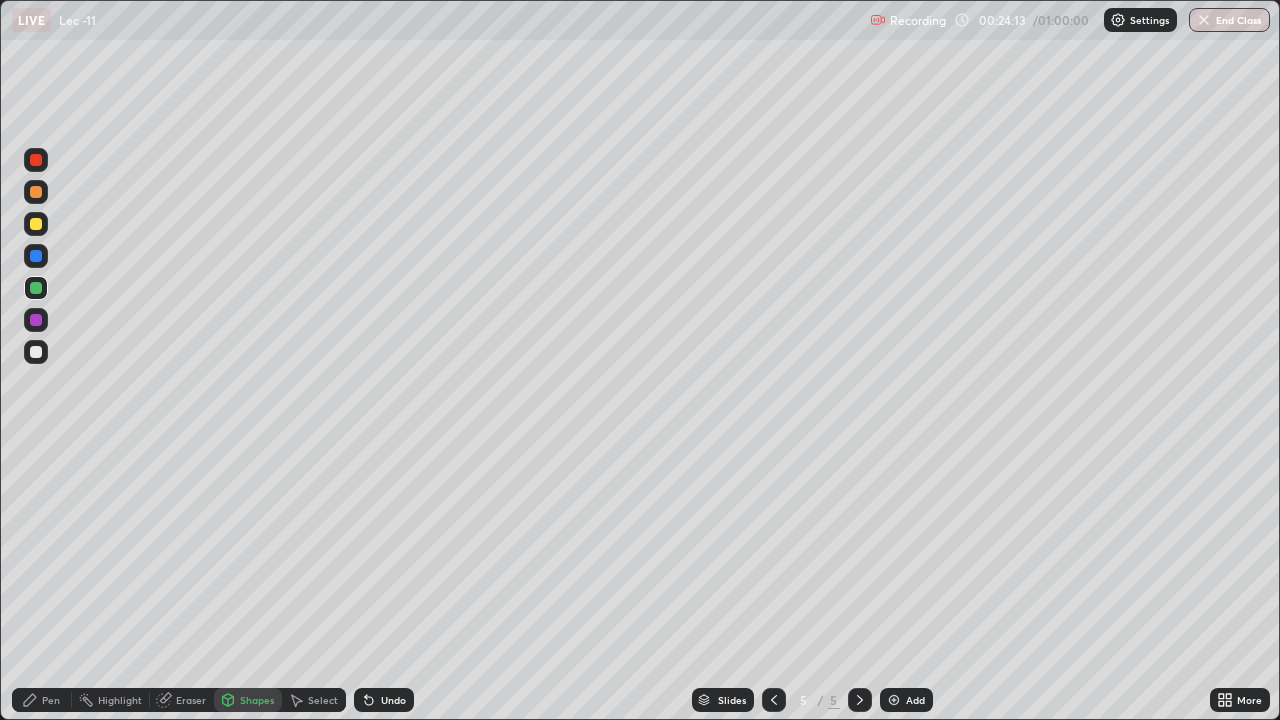 click on "Pen" at bounding box center (42, 700) 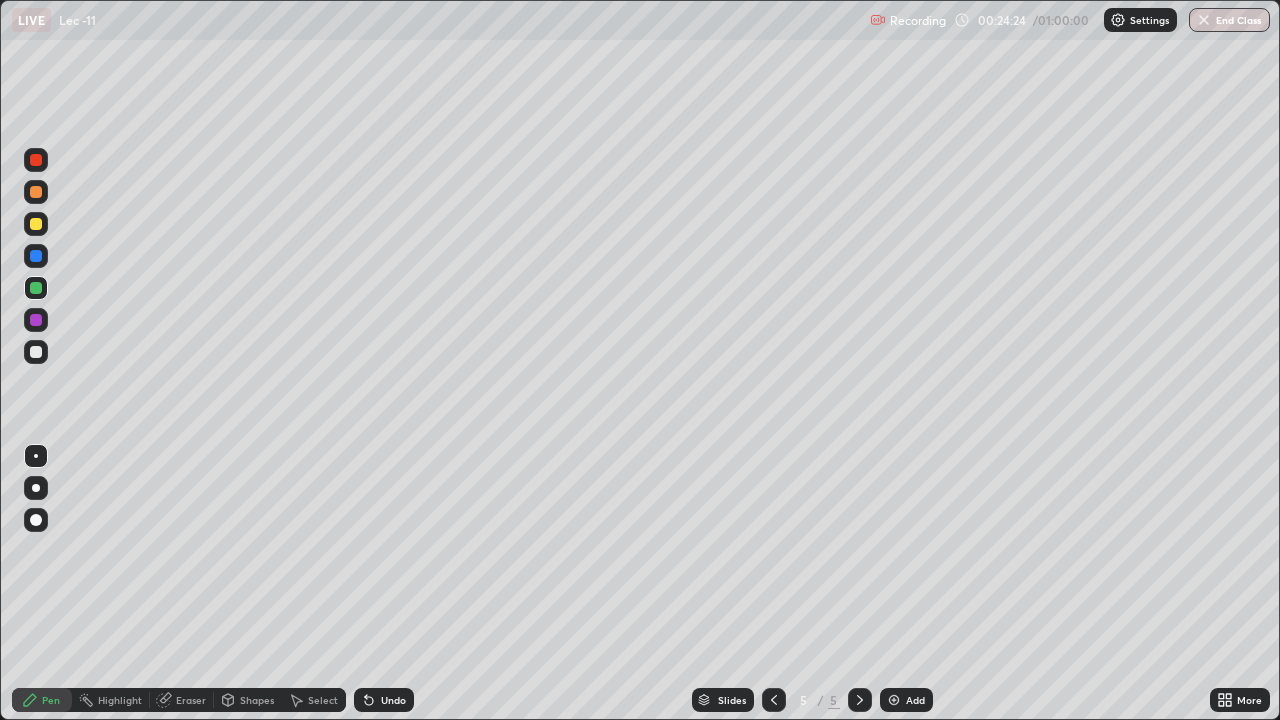 click on "Shapes" at bounding box center [257, 700] 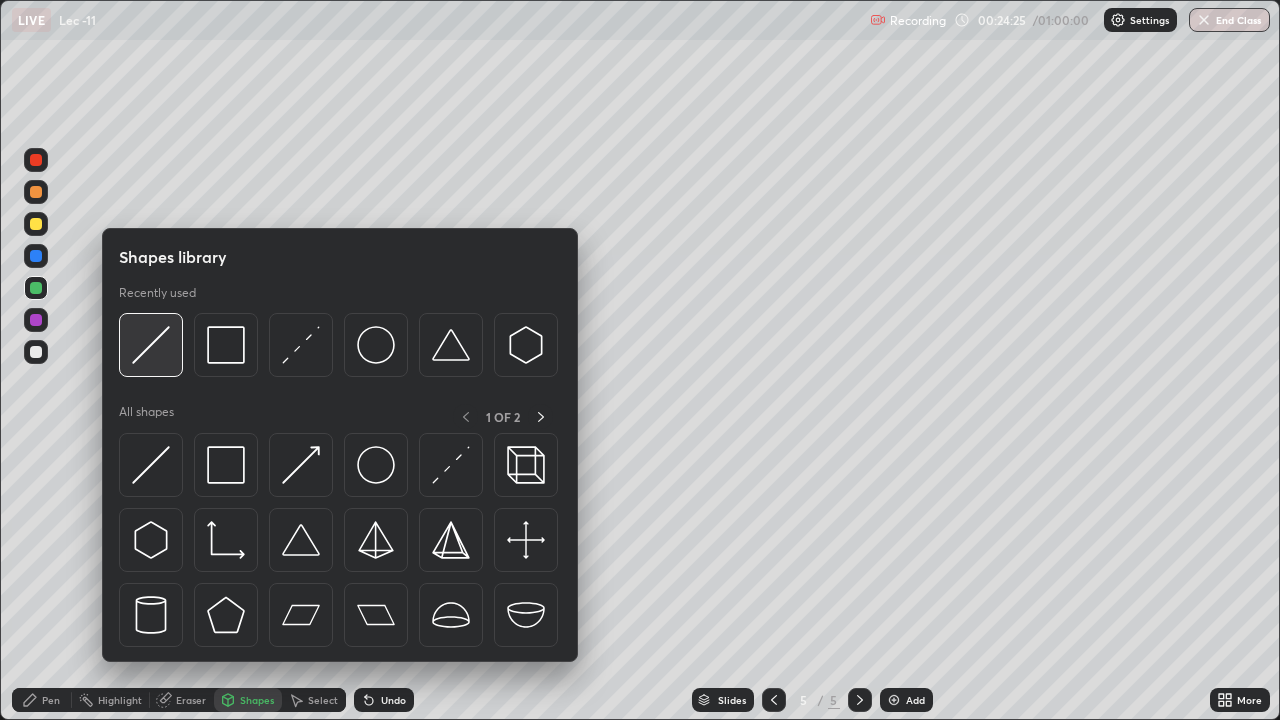click at bounding box center (151, 345) 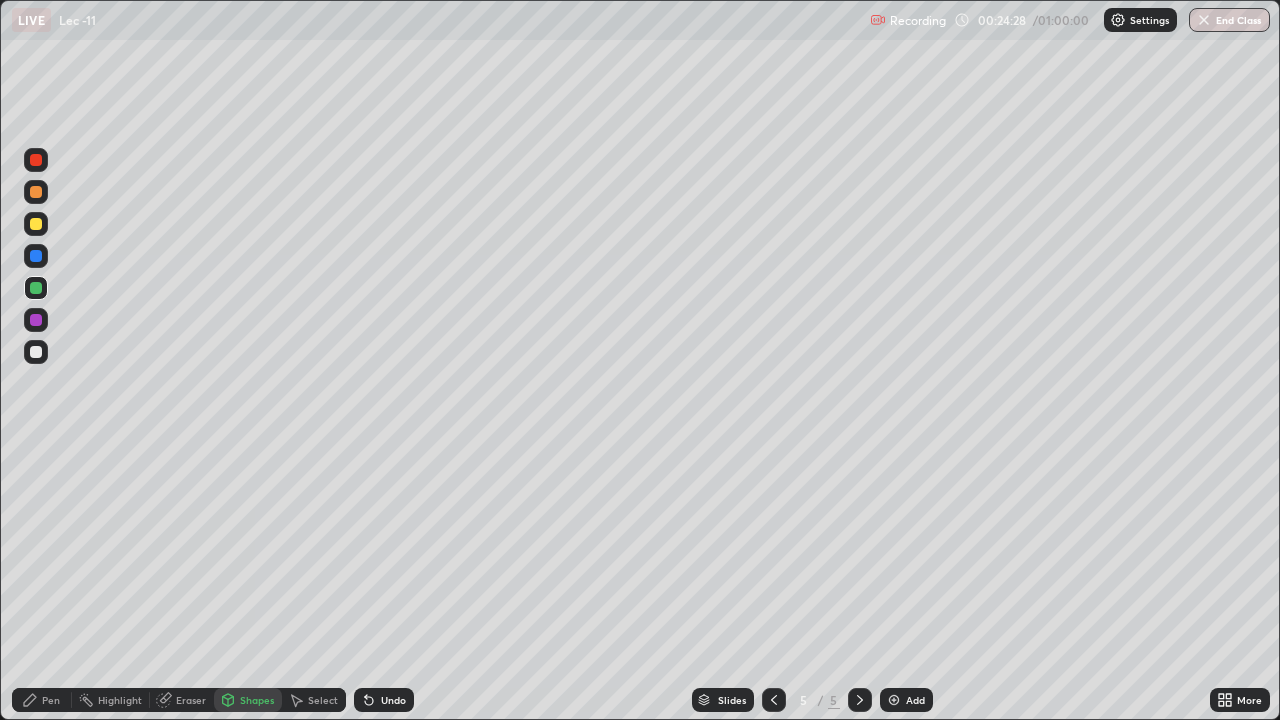 click on "Pen" at bounding box center [42, 700] 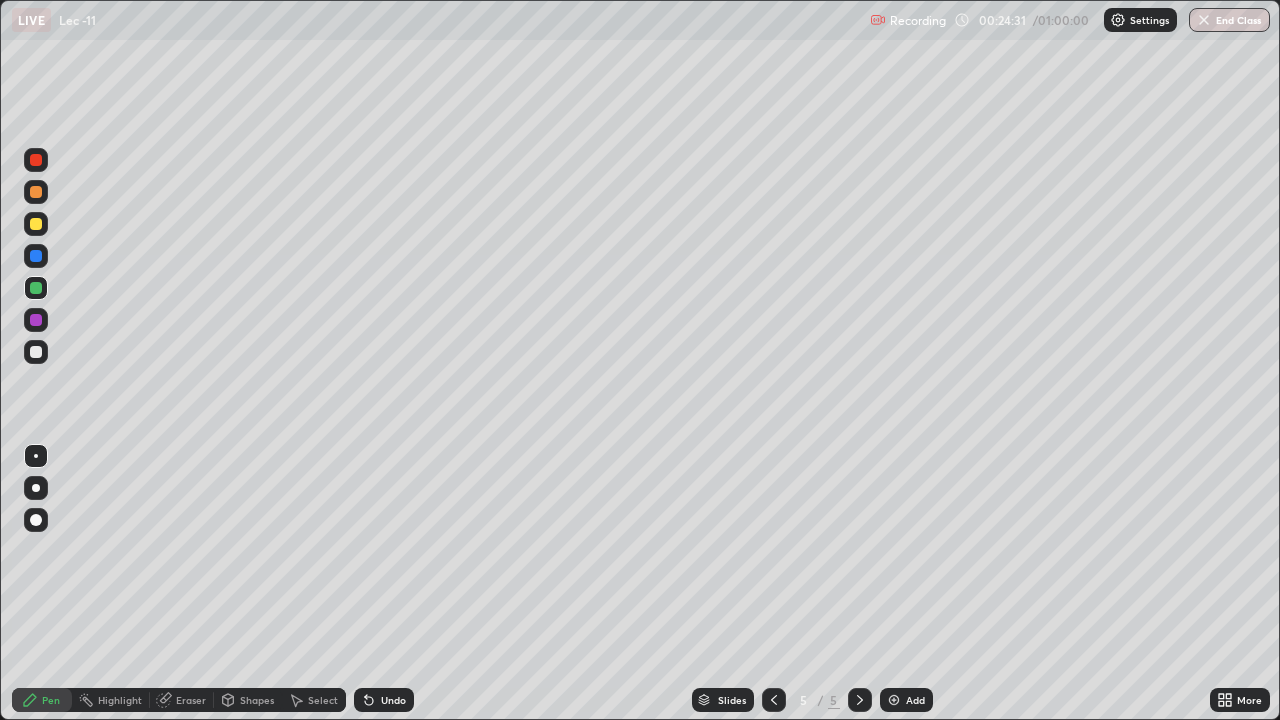 click at bounding box center [36, 224] 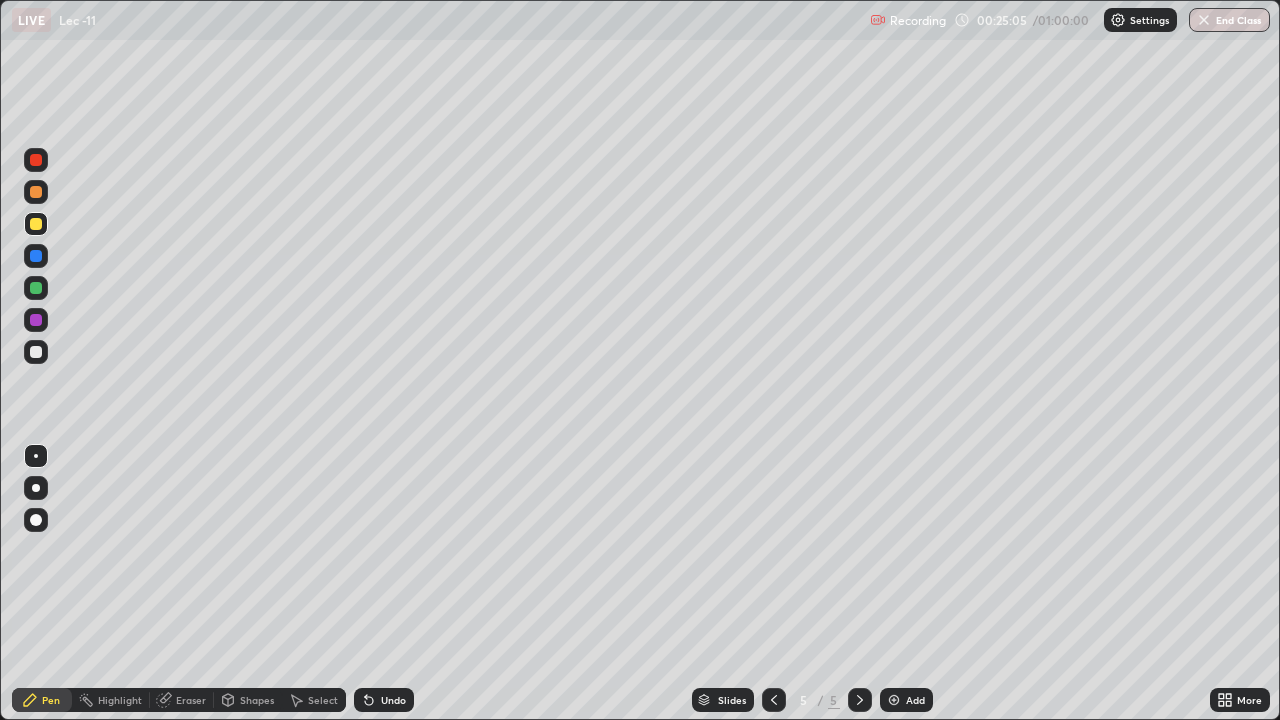 click on "Shapes" at bounding box center (257, 700) 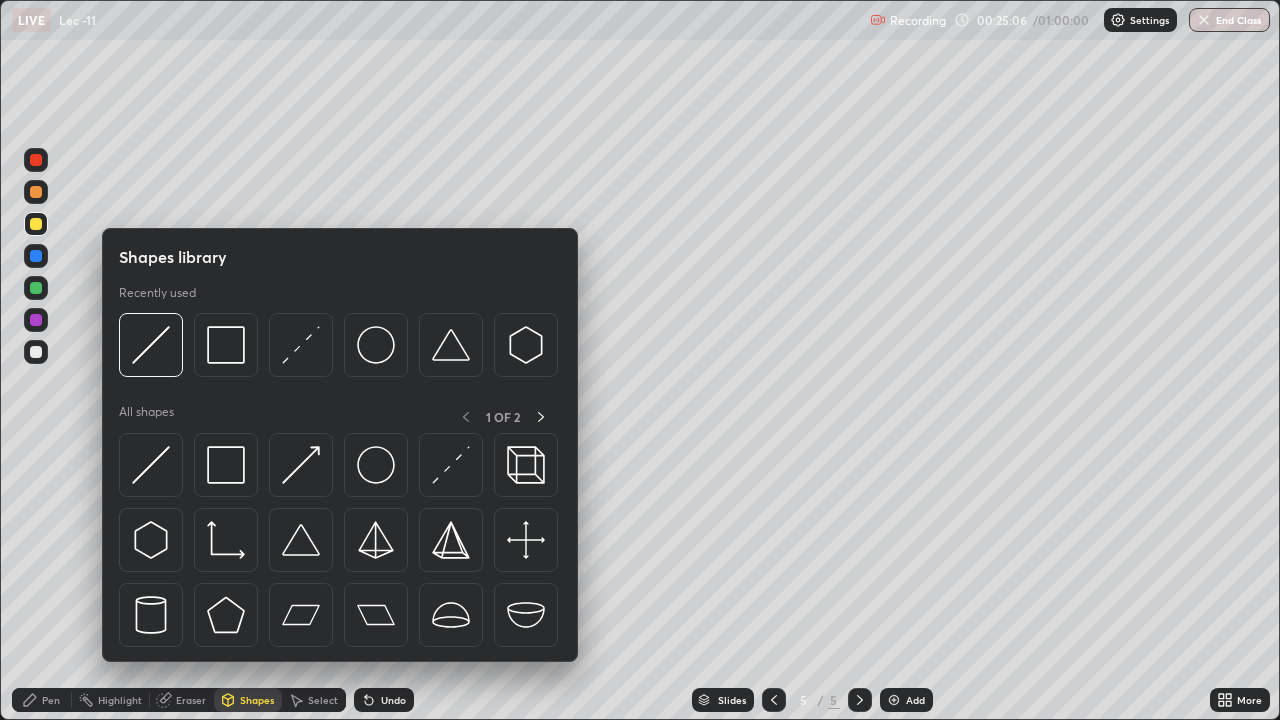 click on "Pen" at bounding box center (51, 700) 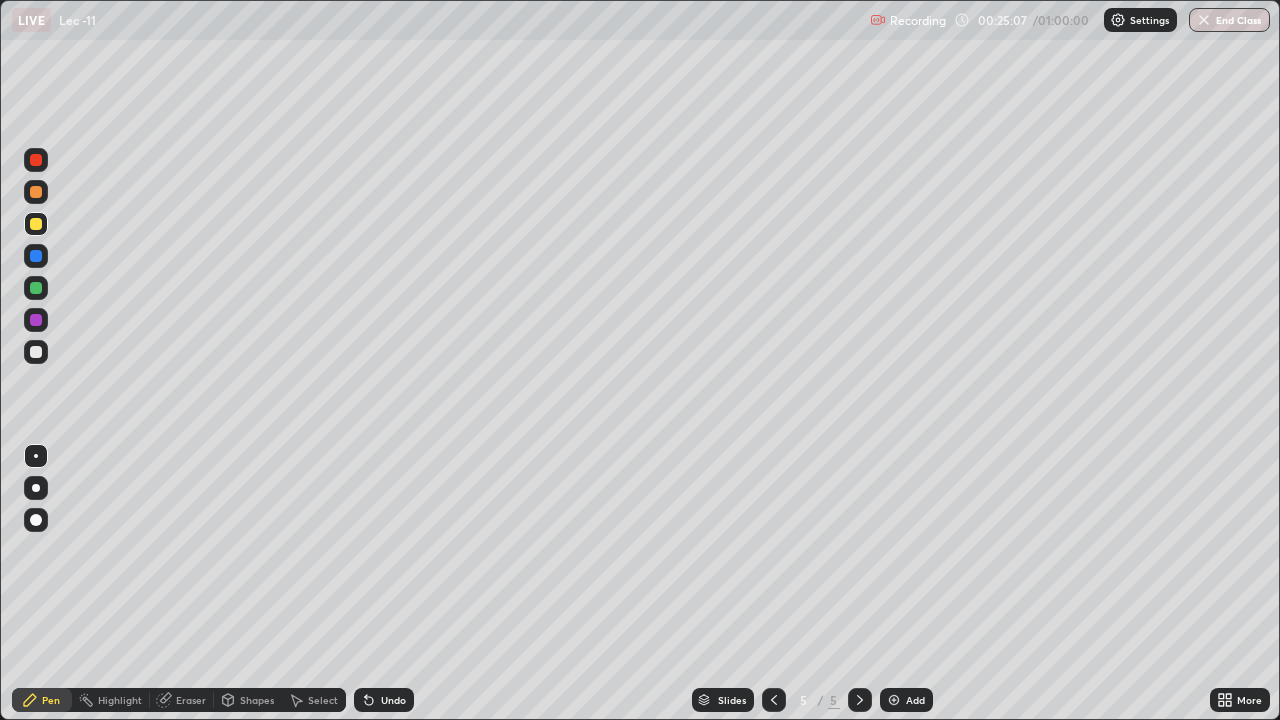click at bounding box center (36, 352) 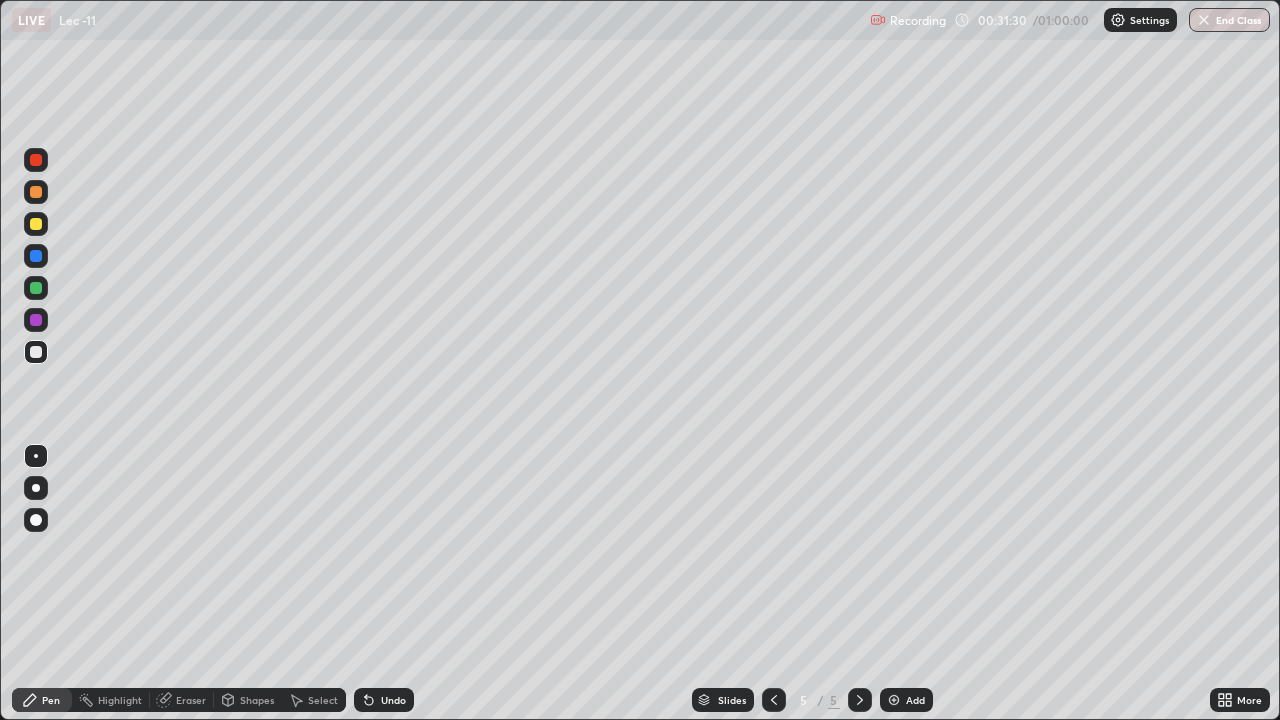 click on "Add" at bounding box center (915, 700) 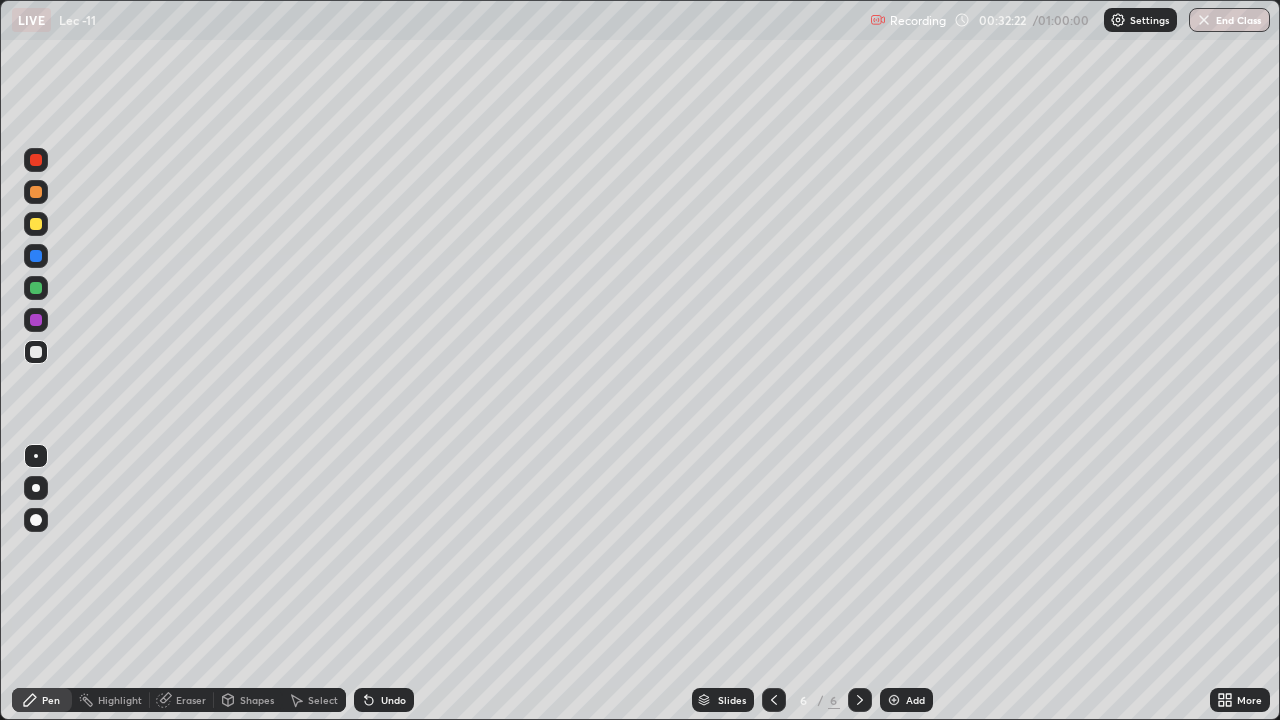 click 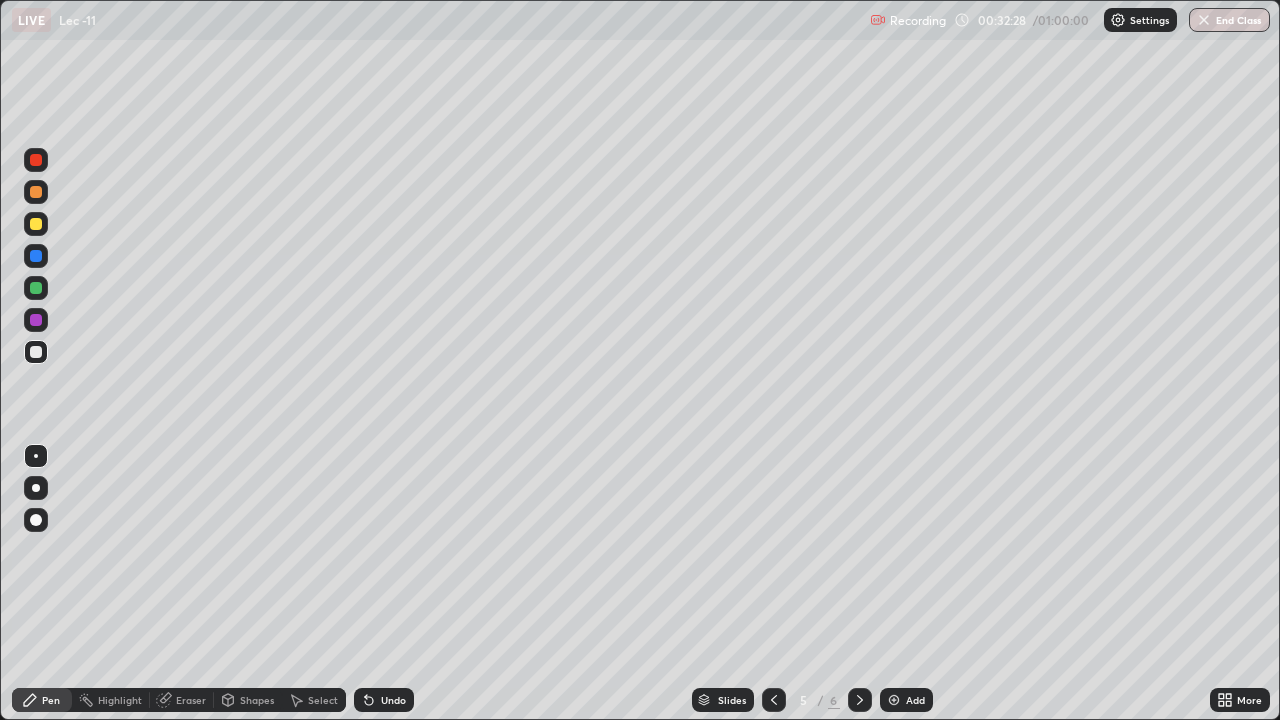 click 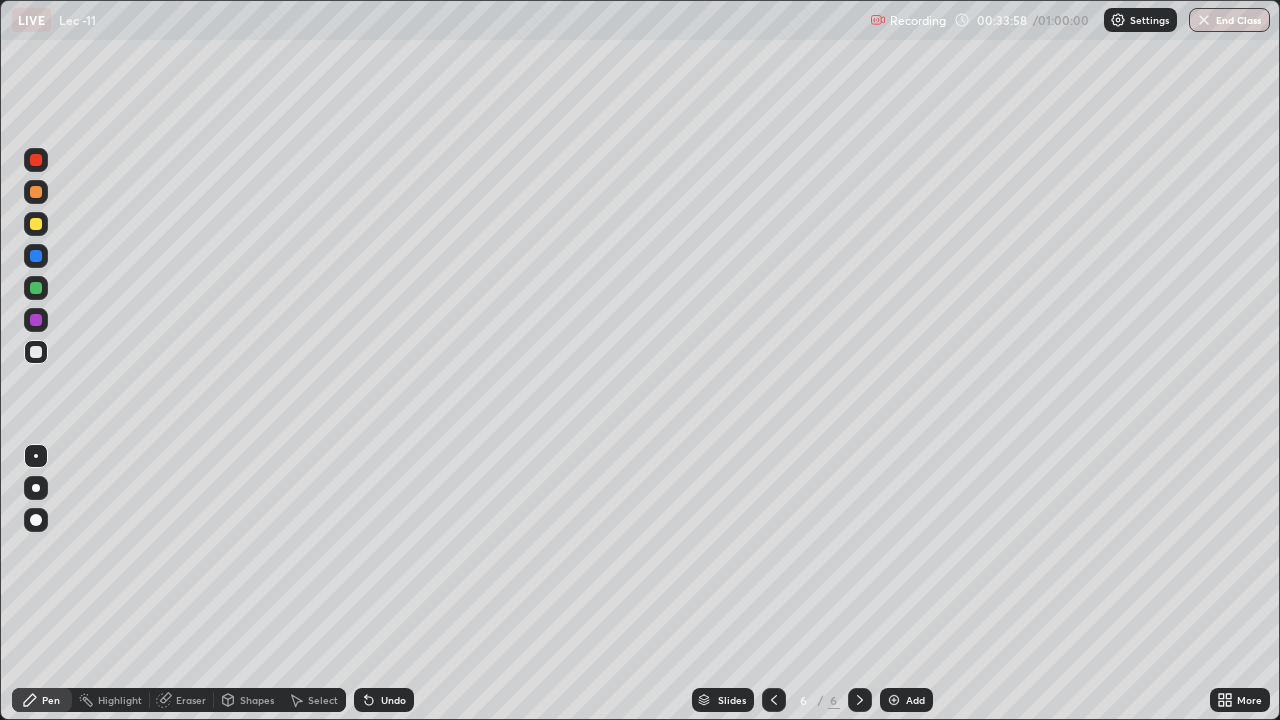 click at bounding box center (36, 224) 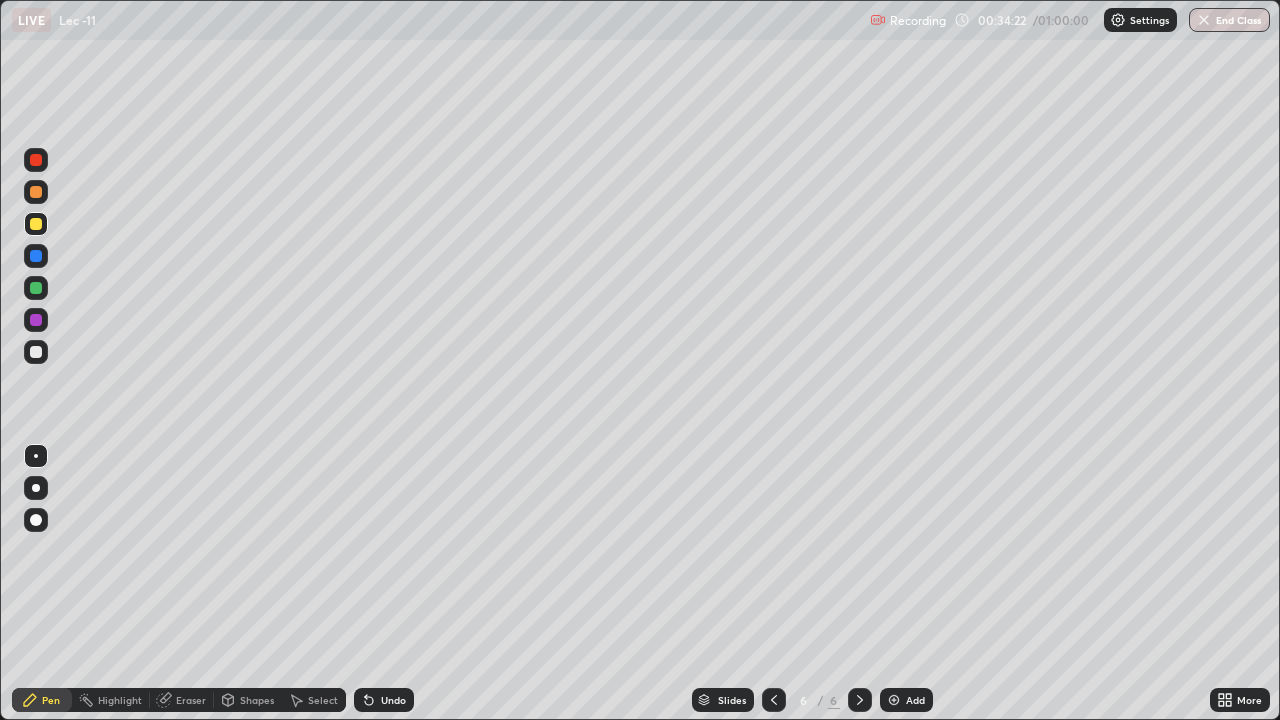 click on "Undo" at bounding box center (393, 700) 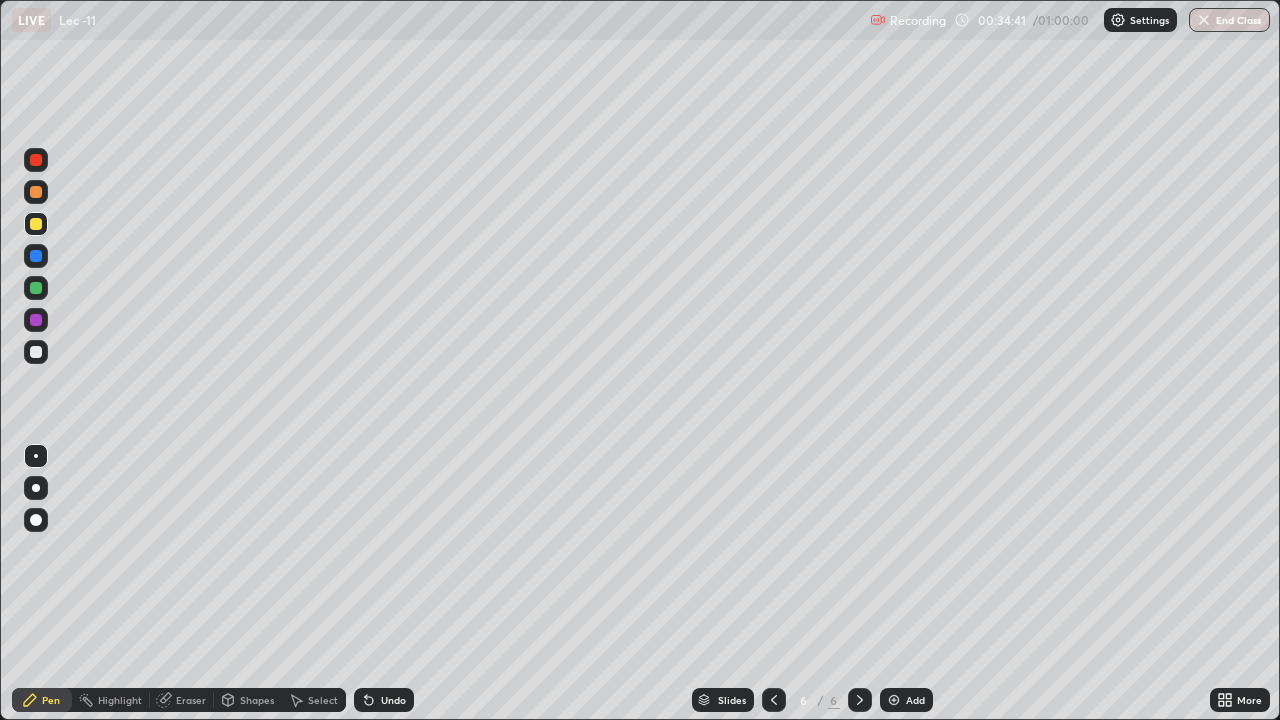 click on "Shapes" at bounding box center (248, 700) 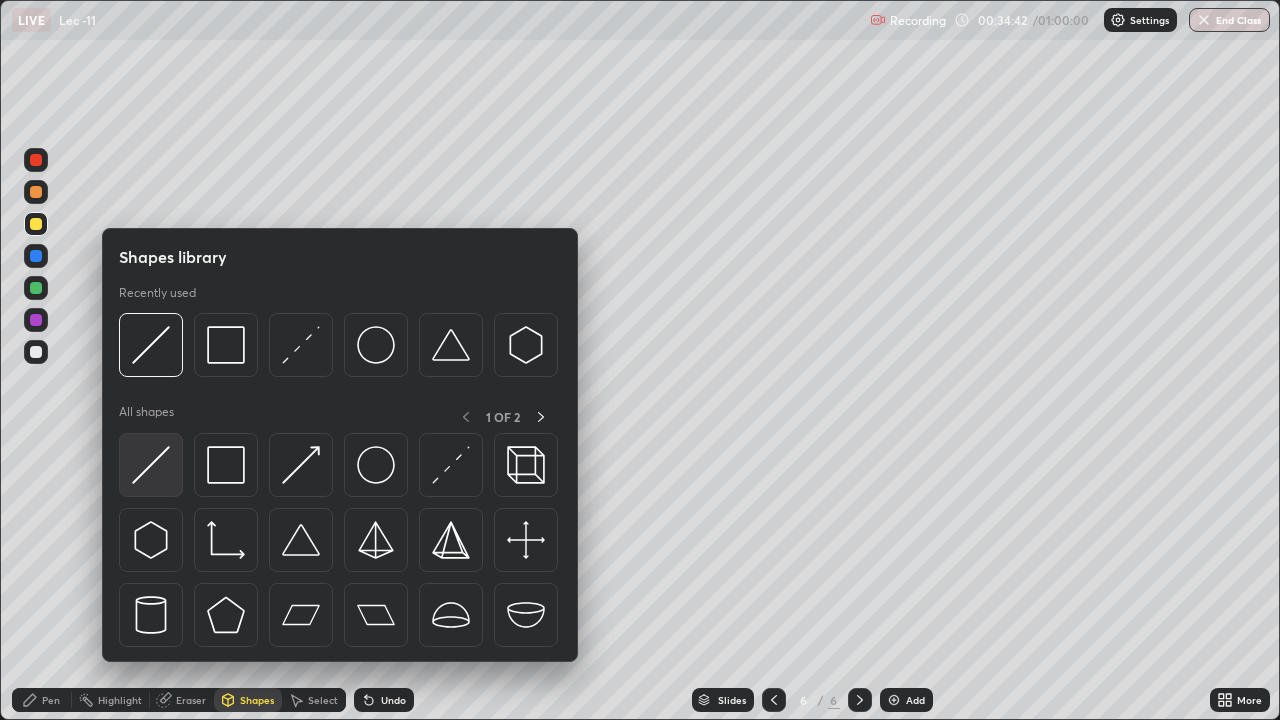 click at bounding box center (151, 465) 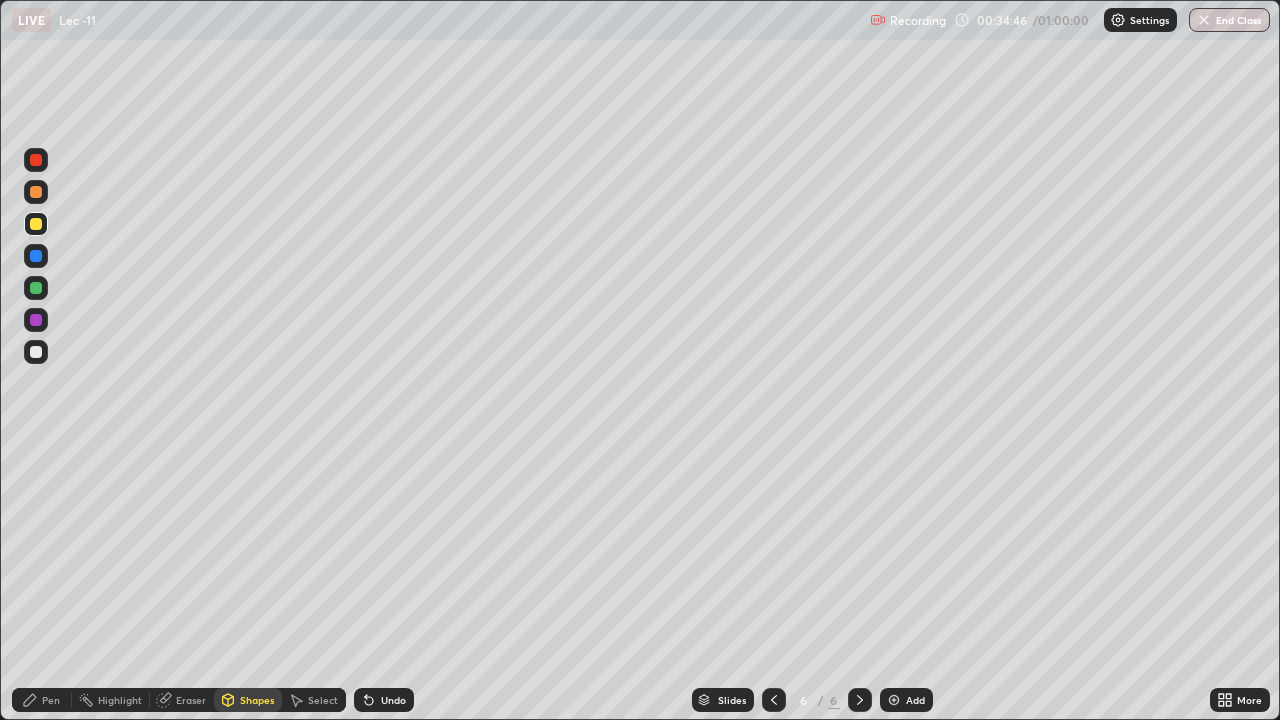 click on "Pen" at bounding box center (42, 700) 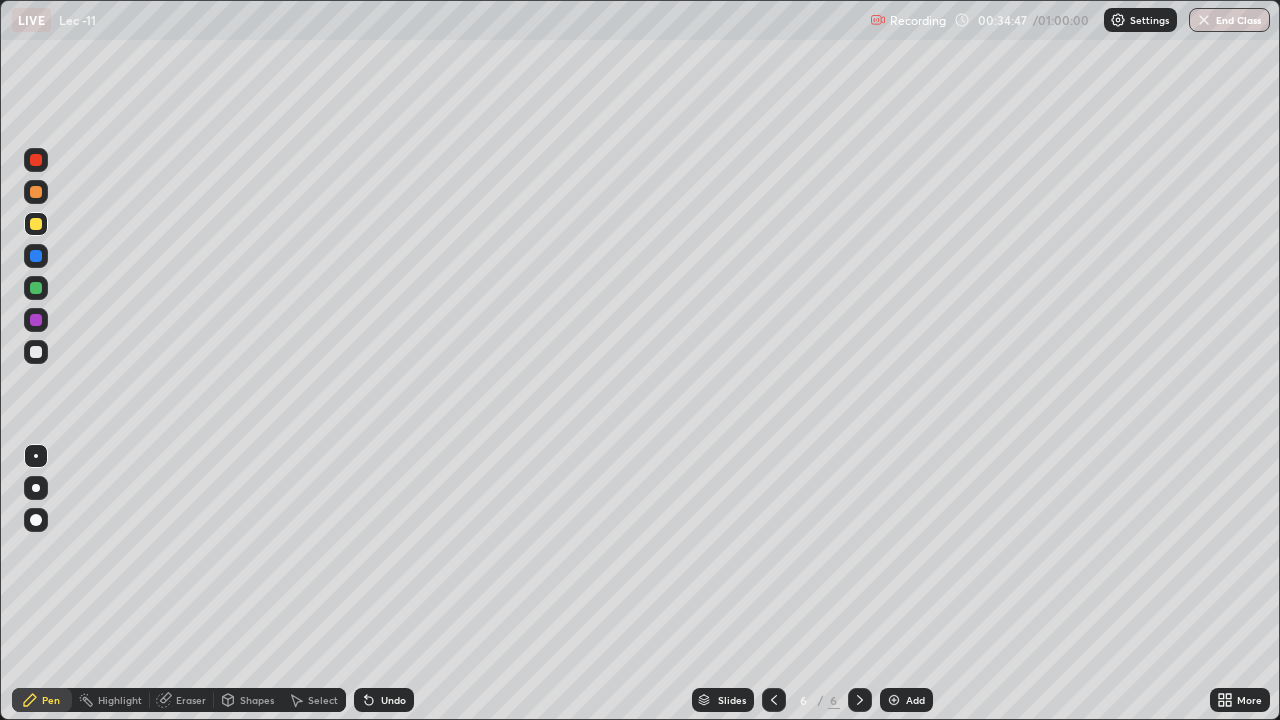 click at bounding box center (36, 352) 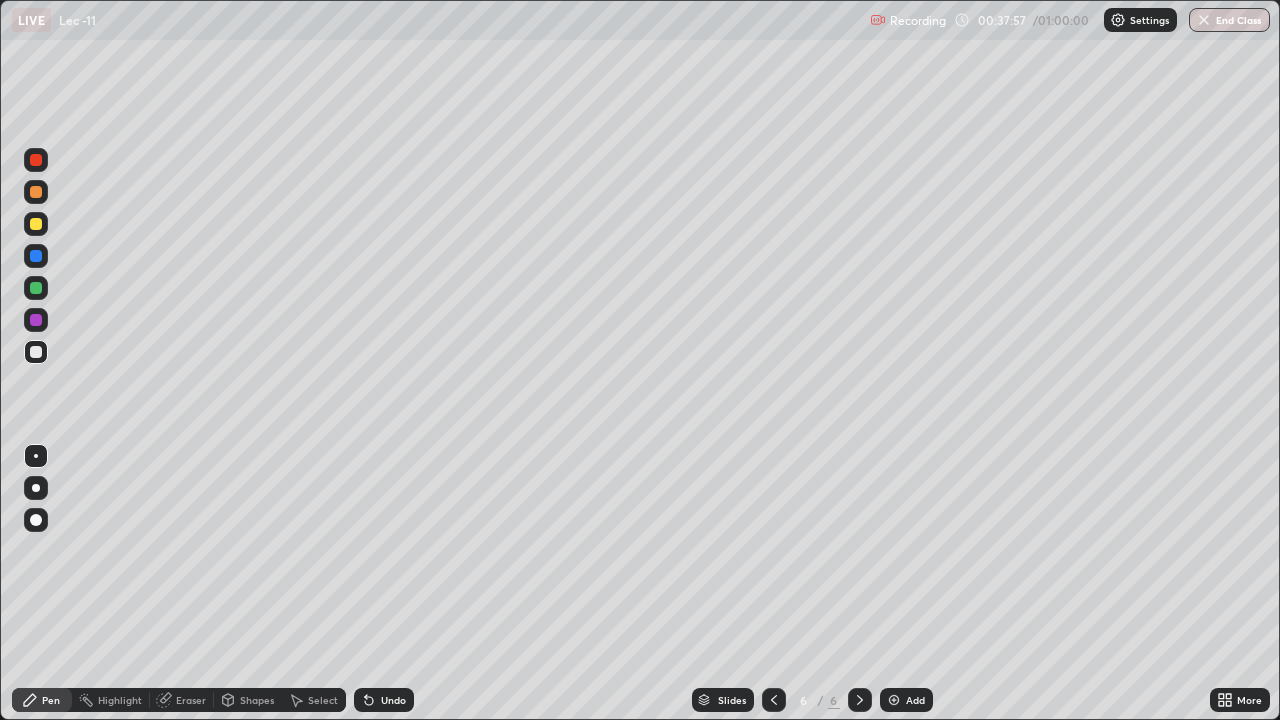 click at bounding box center (36, 288) 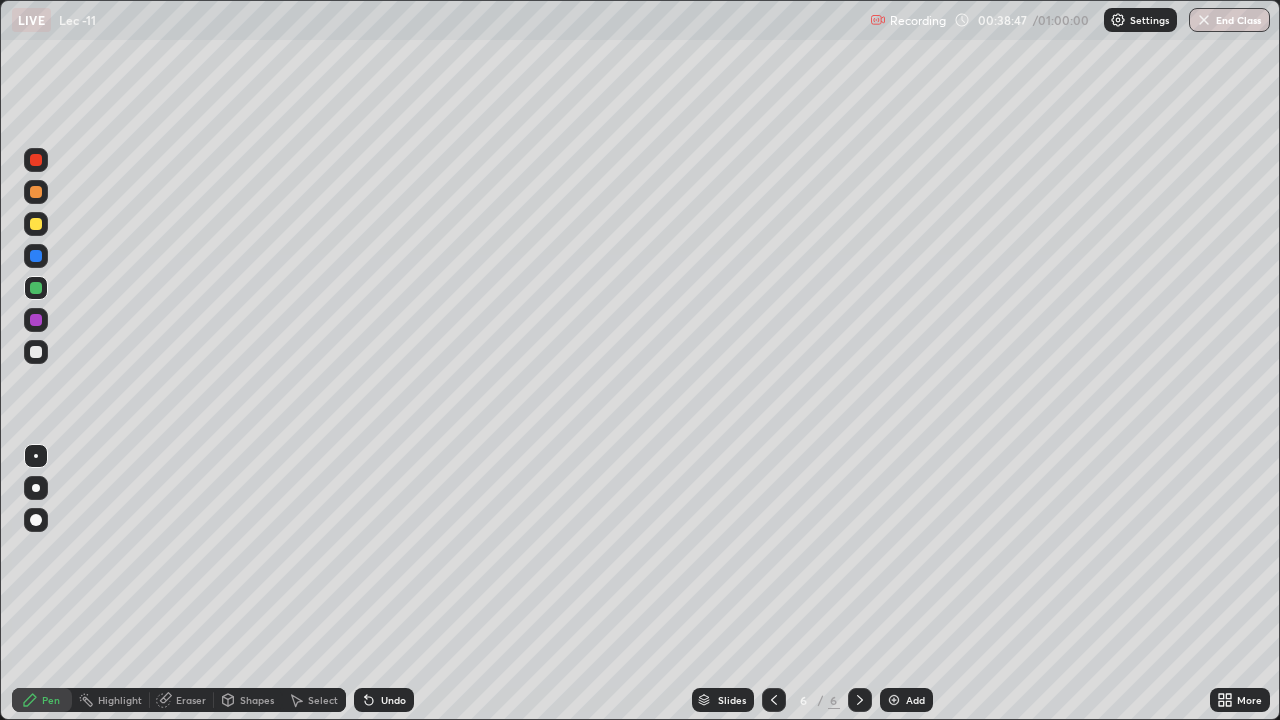 click on "Add" at bounding box center [906, 700] 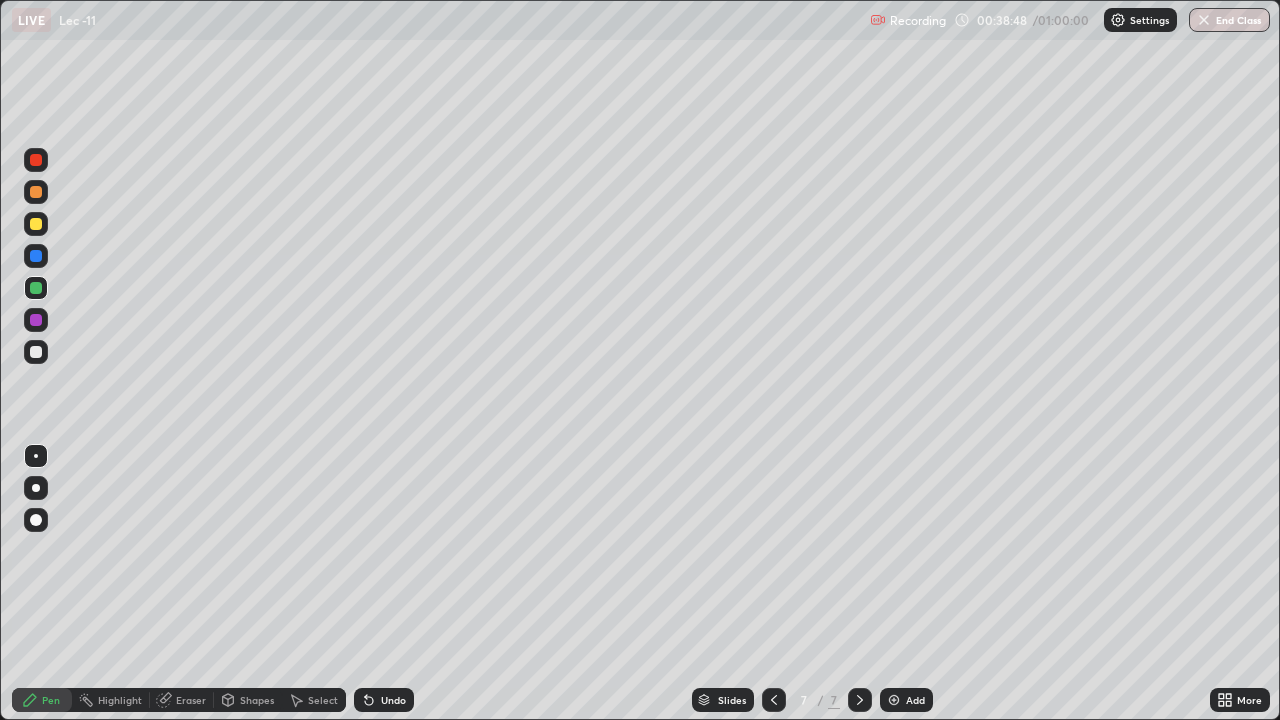 click on "Shapes" at bounding box center [257, 700] 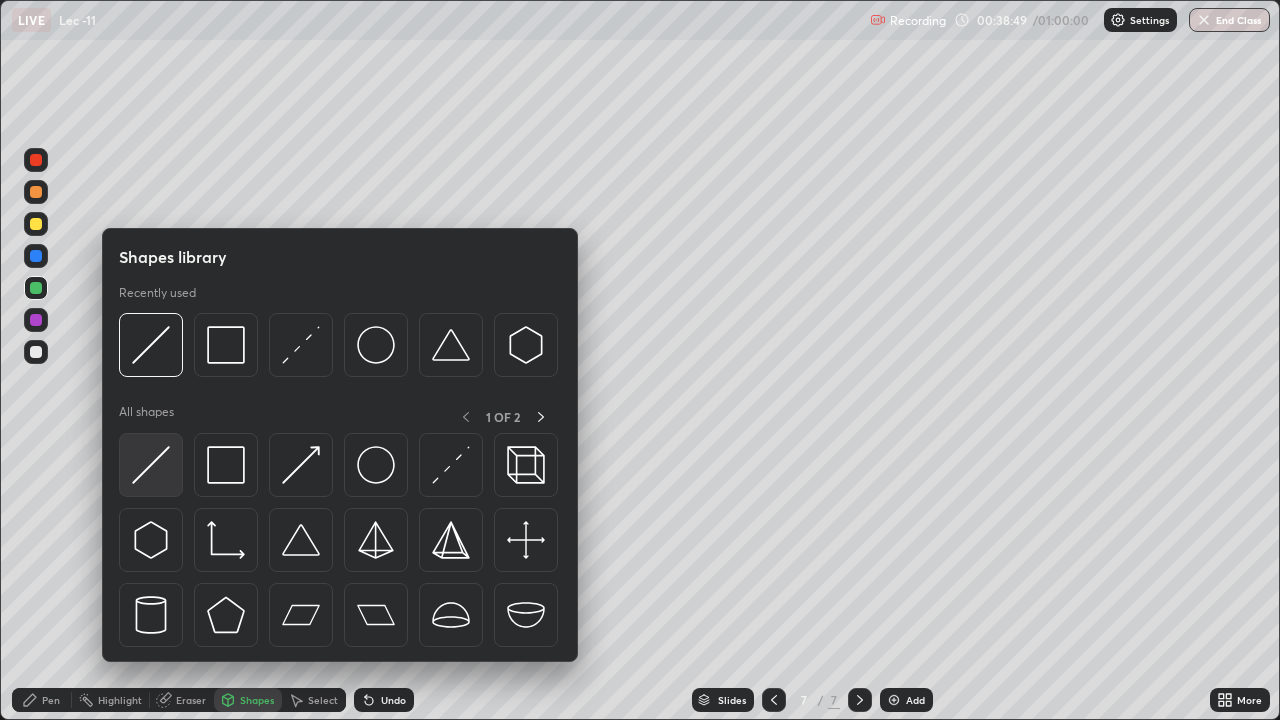 click at bounding box center (151, 465) 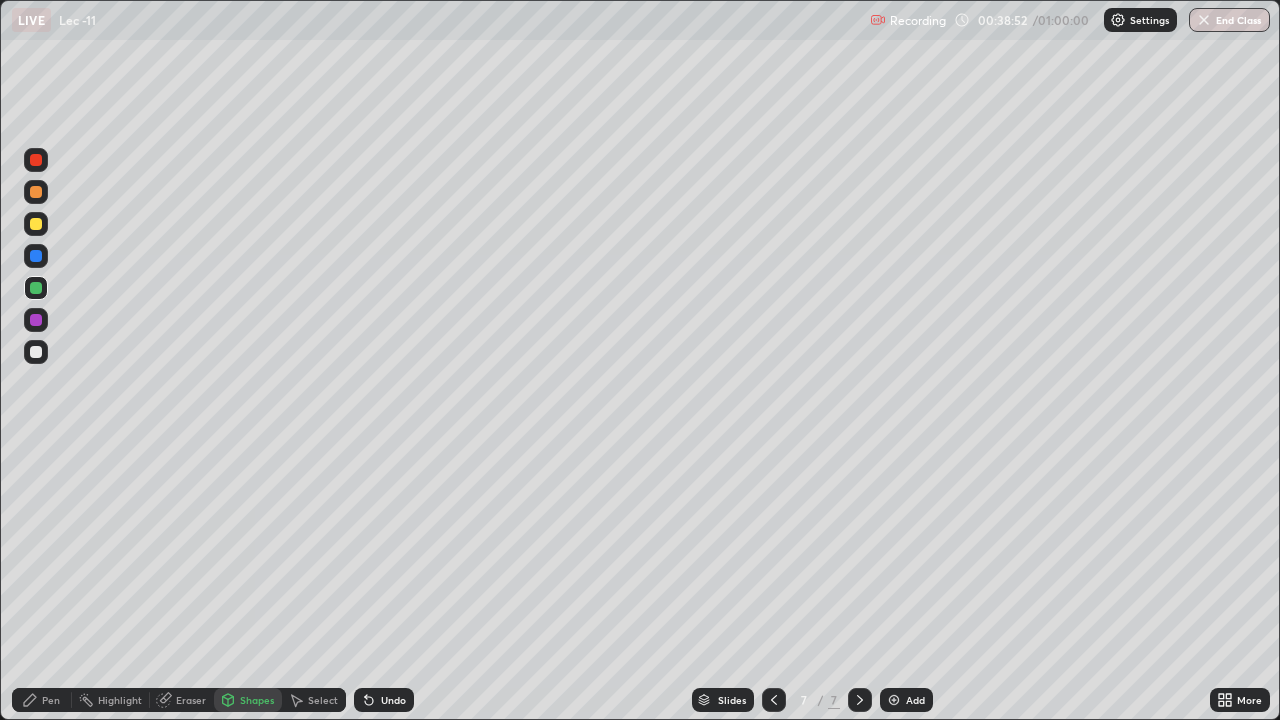 click at bounding box center (36, 352) 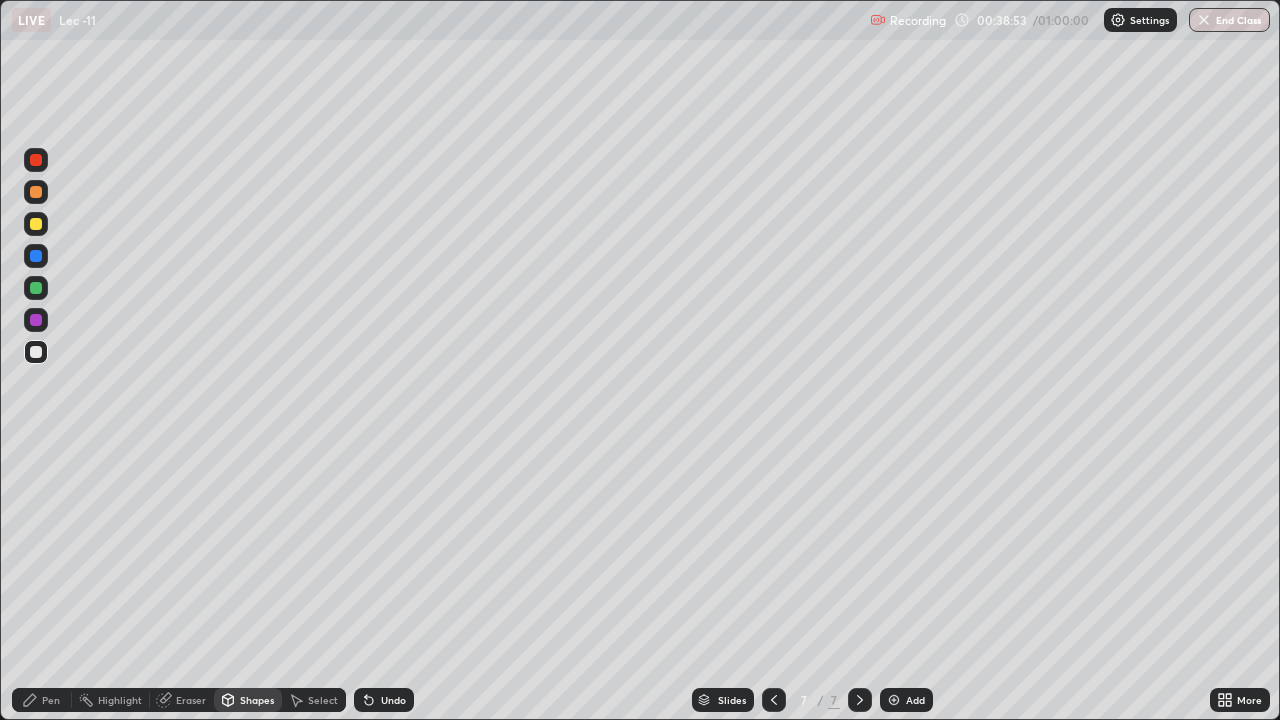 click 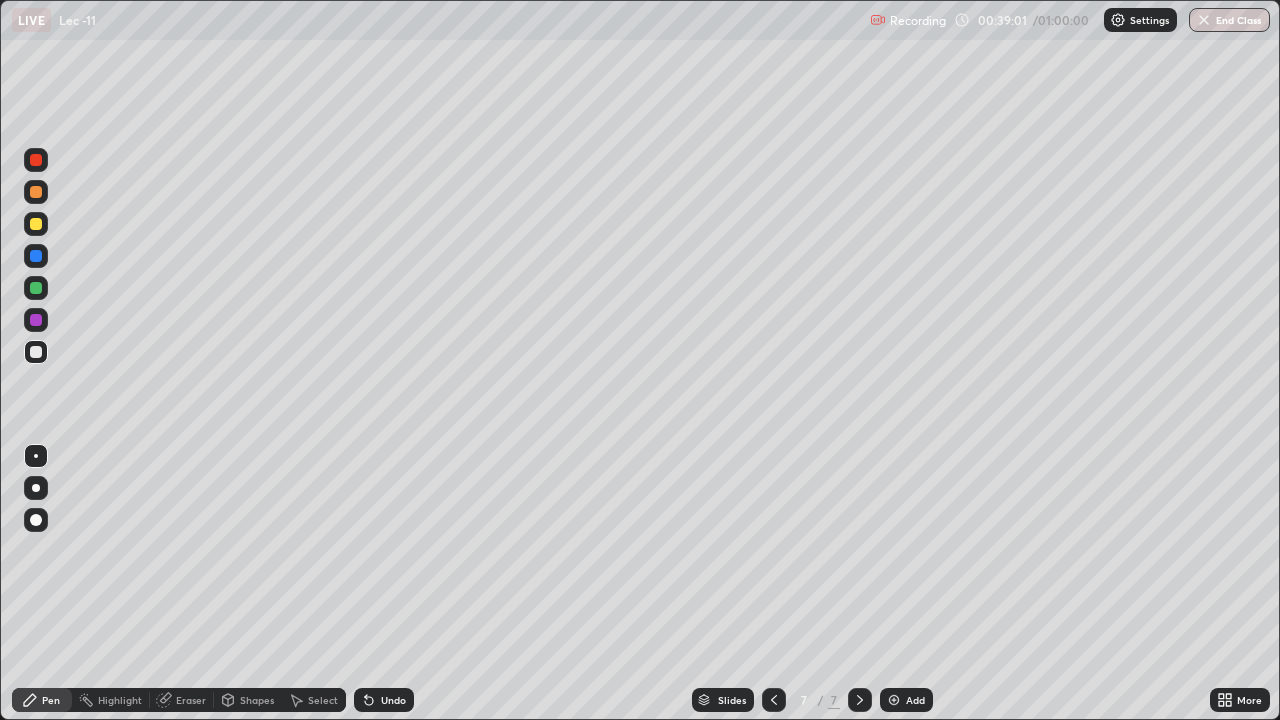 click on "Shapes" at bounding box center (257, 700) 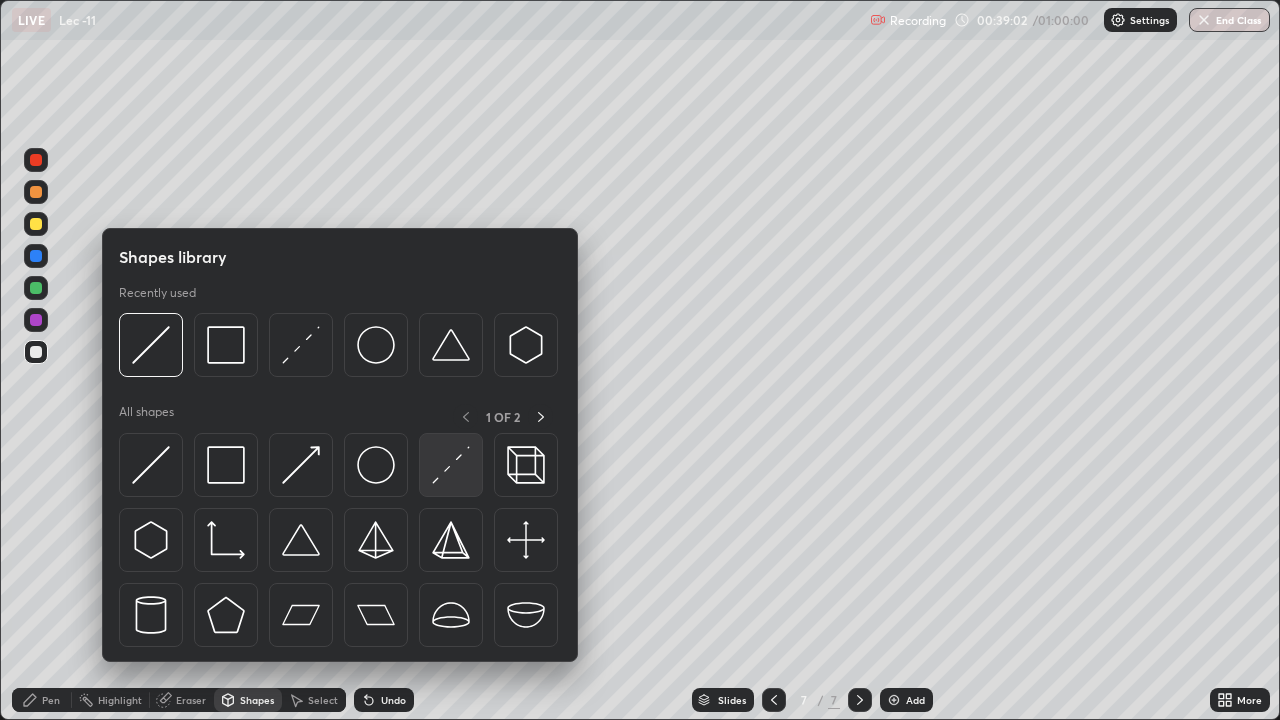 click at bounding box center [451, 465] 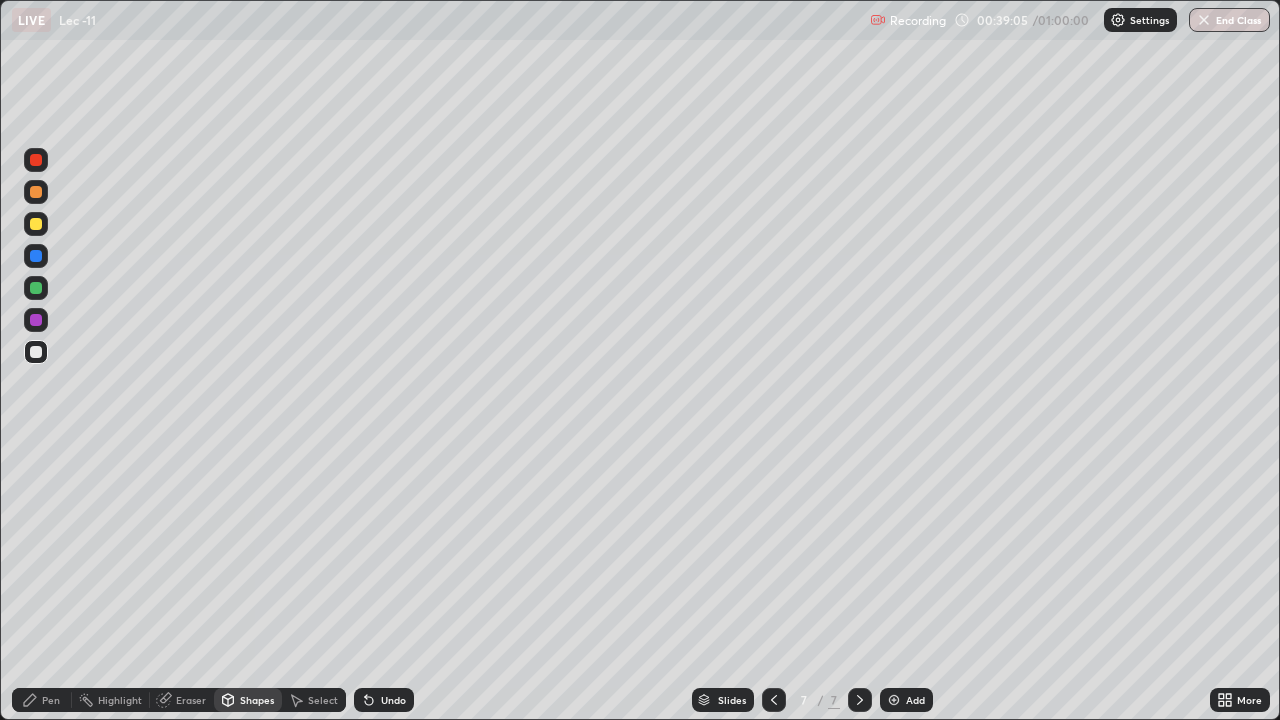 click at bounding box center [36, 224] 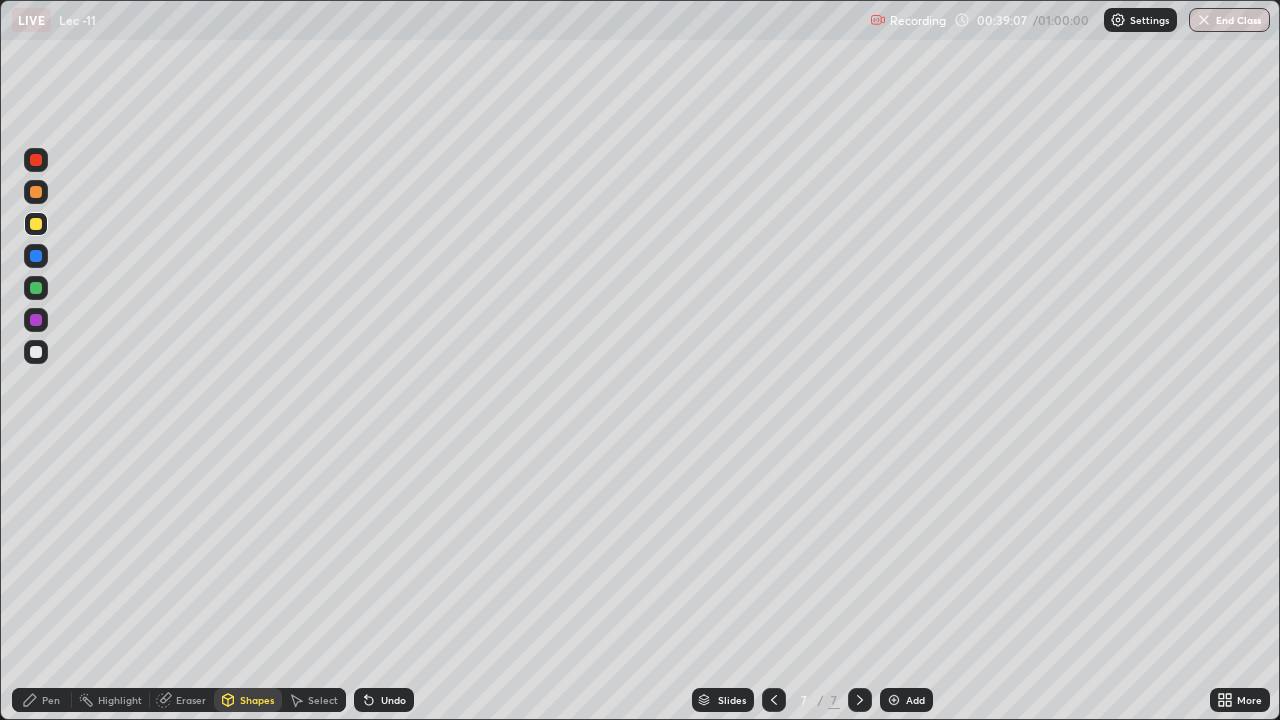 click 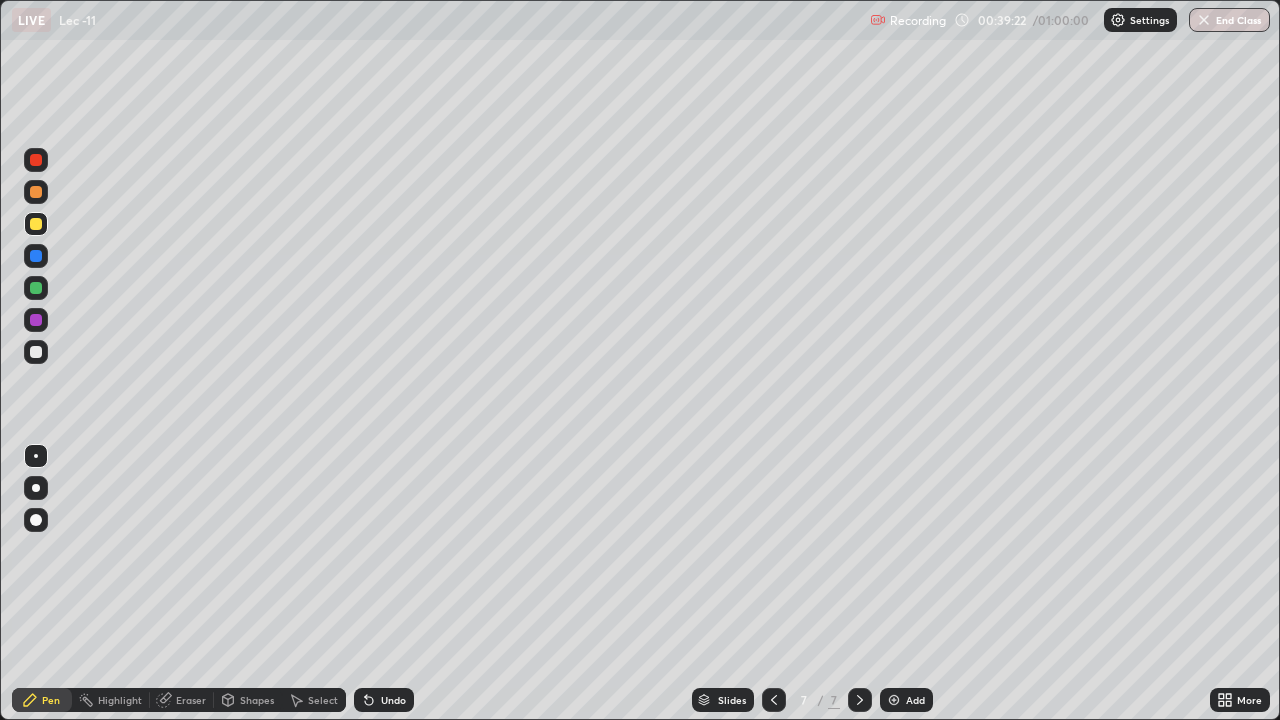 click on "Shapes" at bounding box center [257, 700] 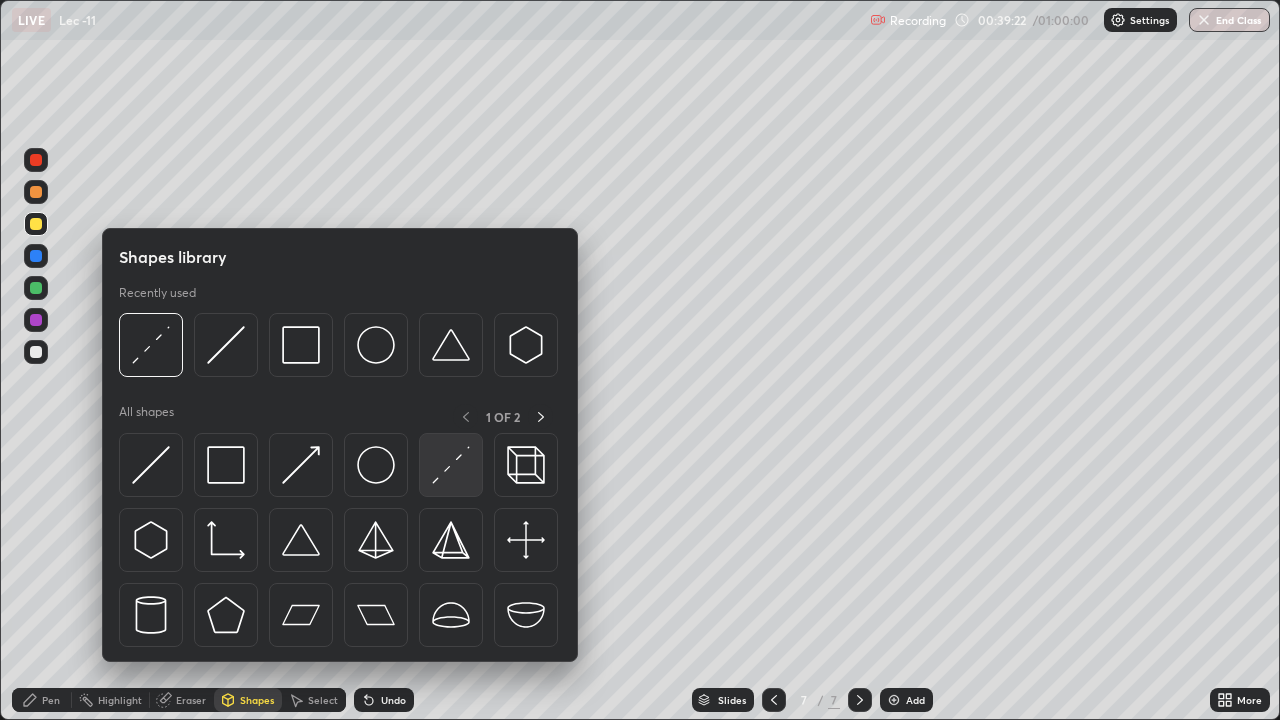 click at bounding box center [451, 465] 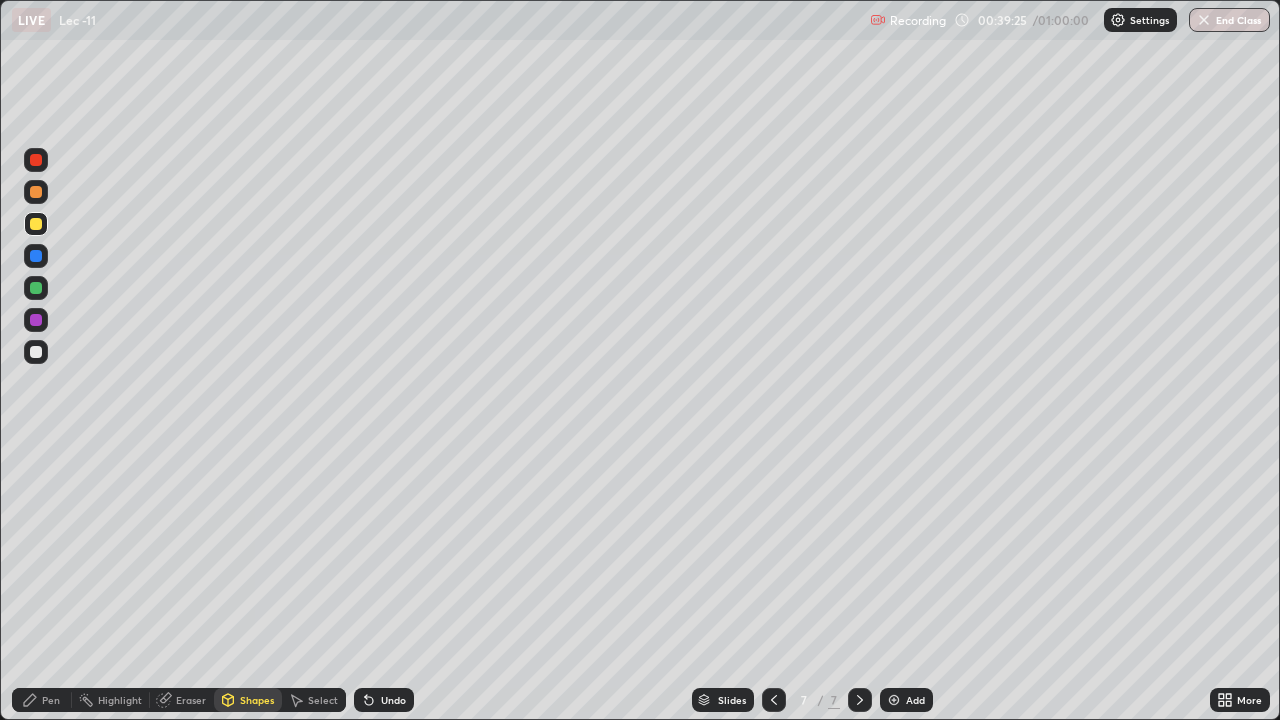 click 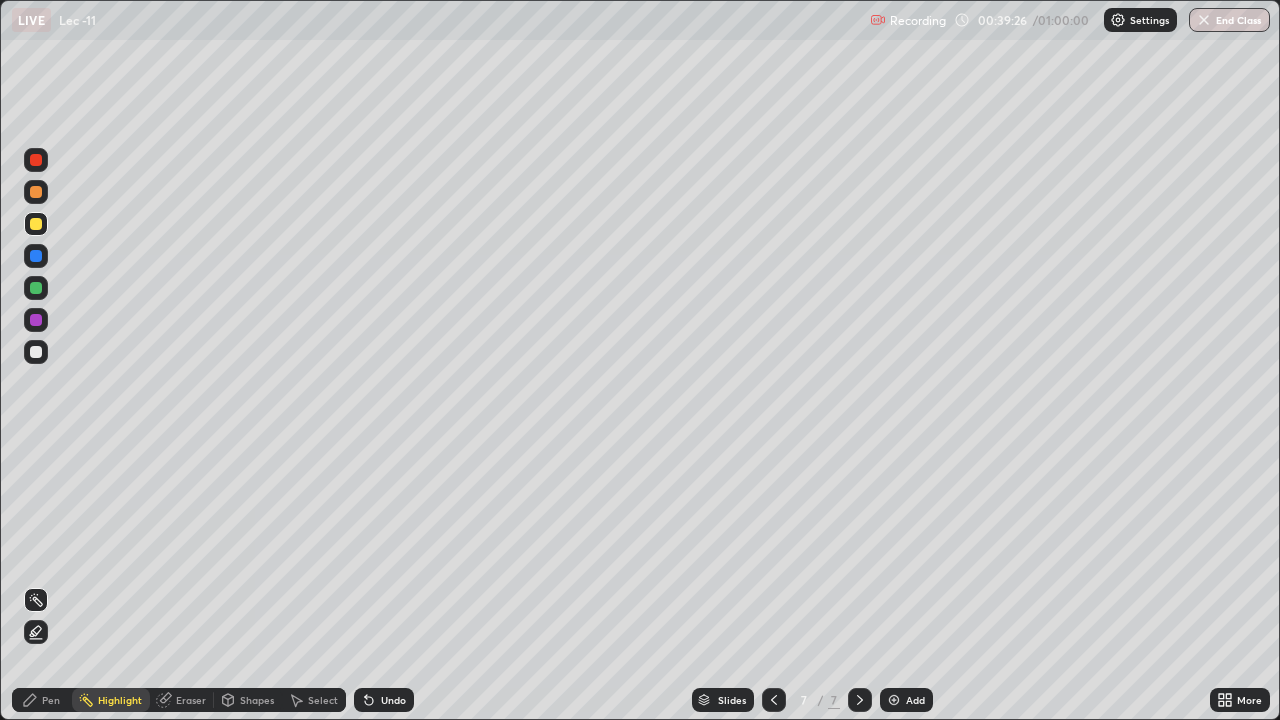 click on "Pen" at bounding box center (51, 700) 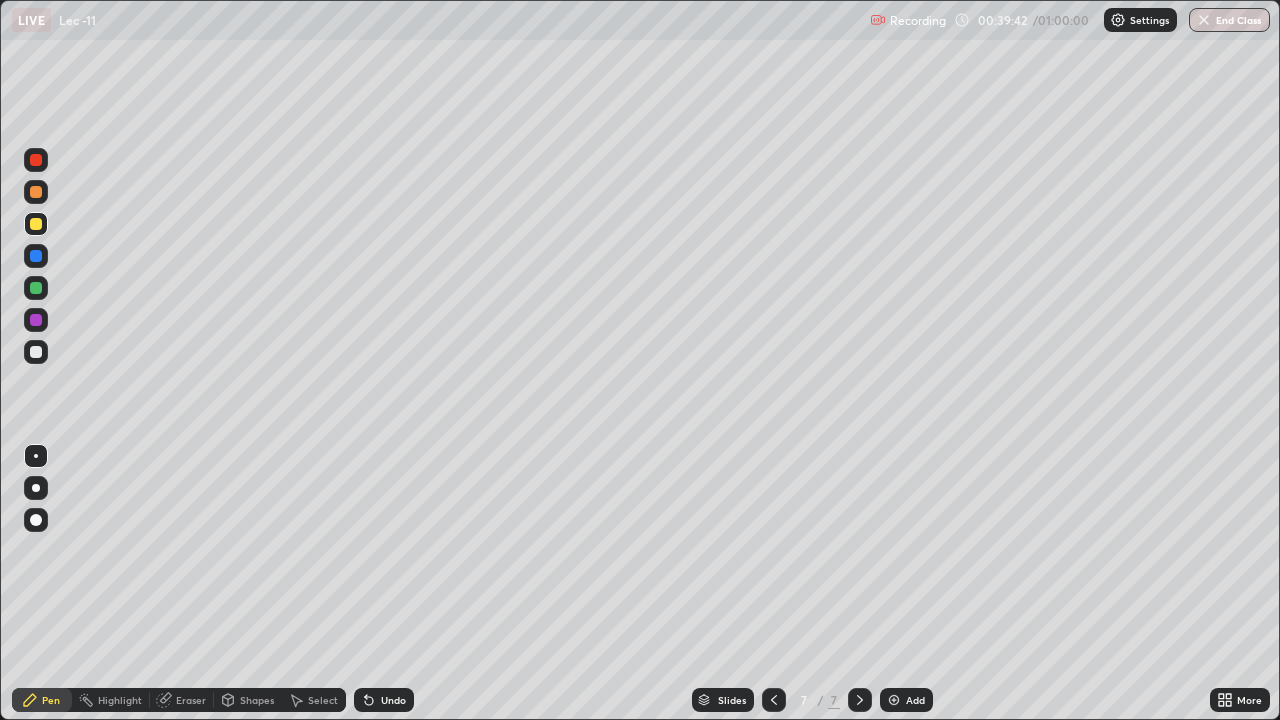 click at bounding box center [774, 700] 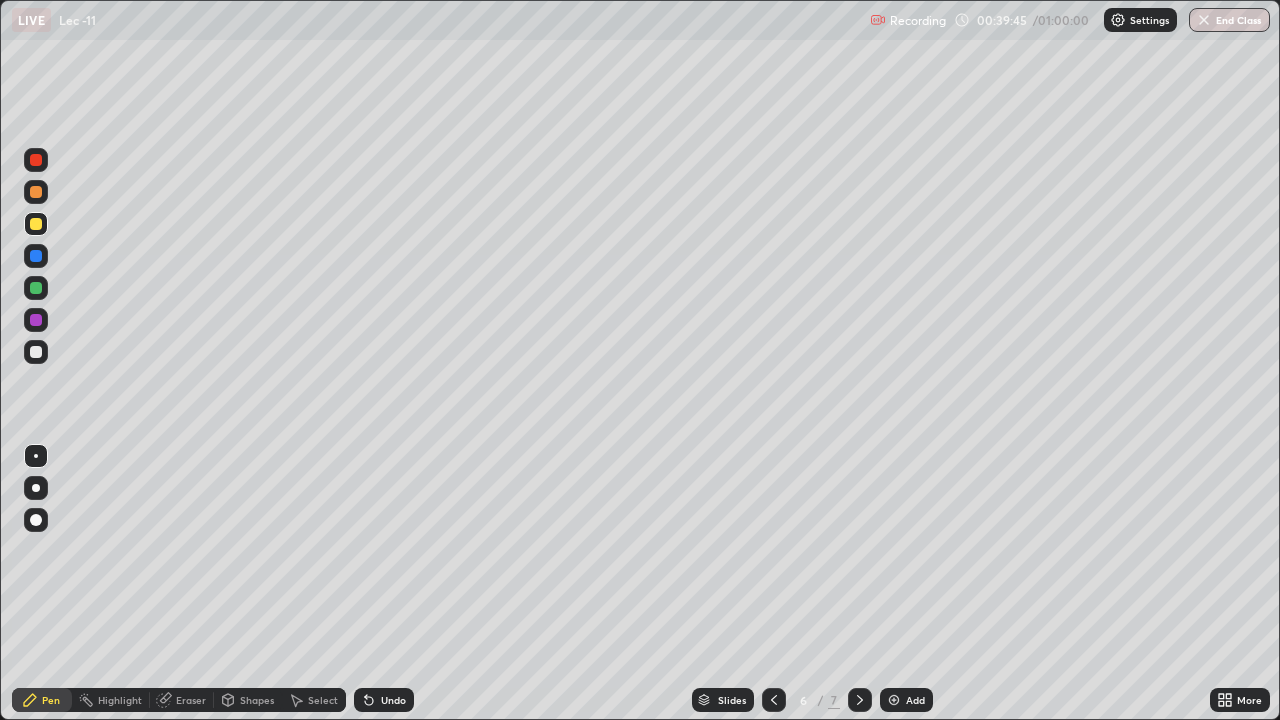 click 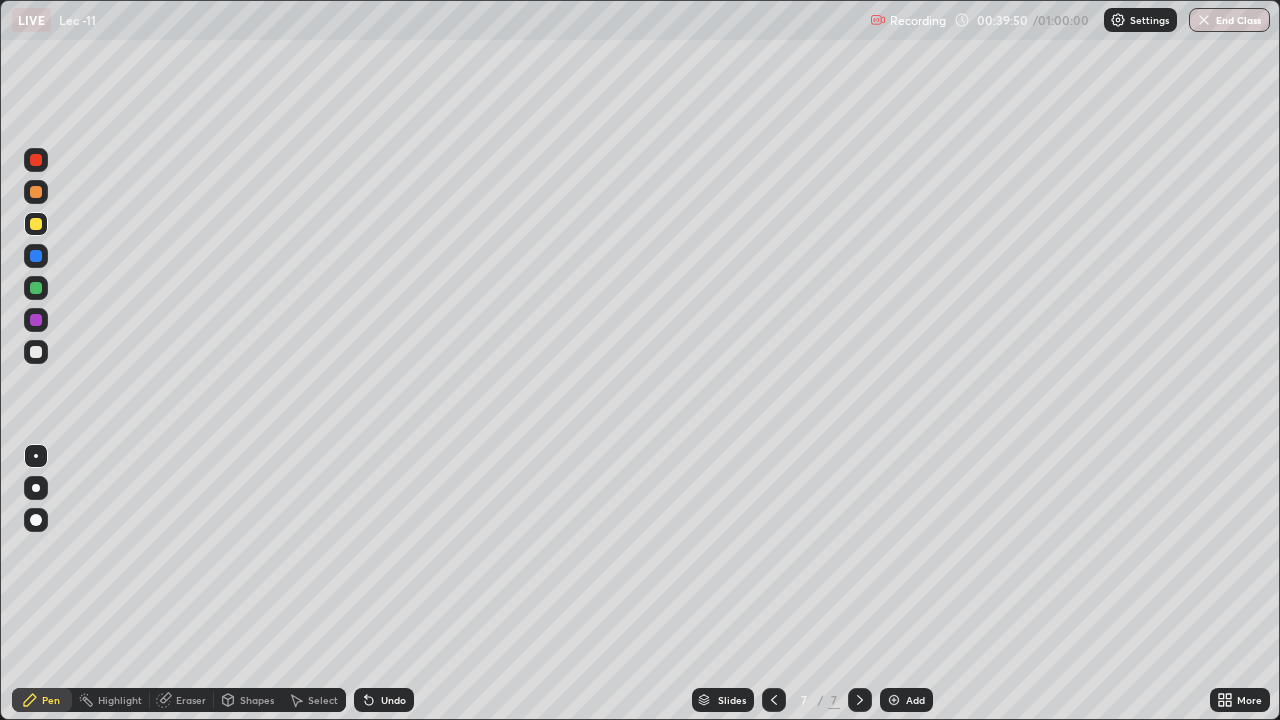 click at bounding box center [774, 700] 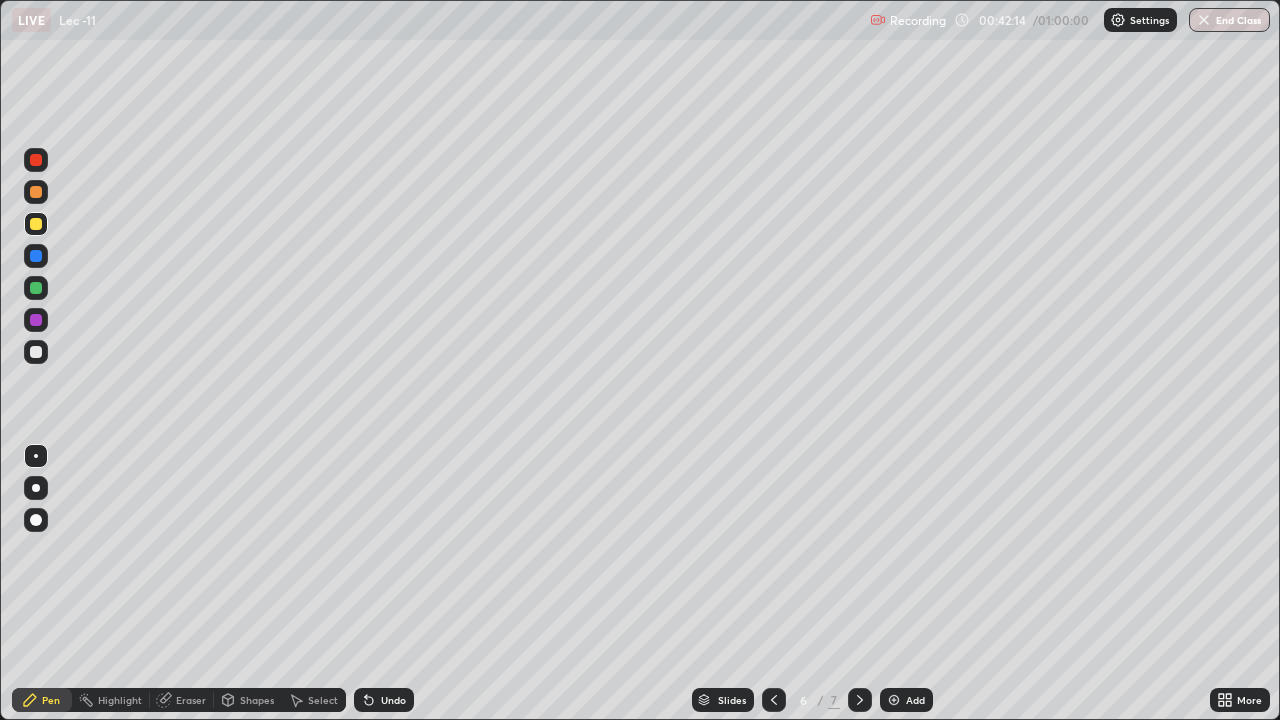 click 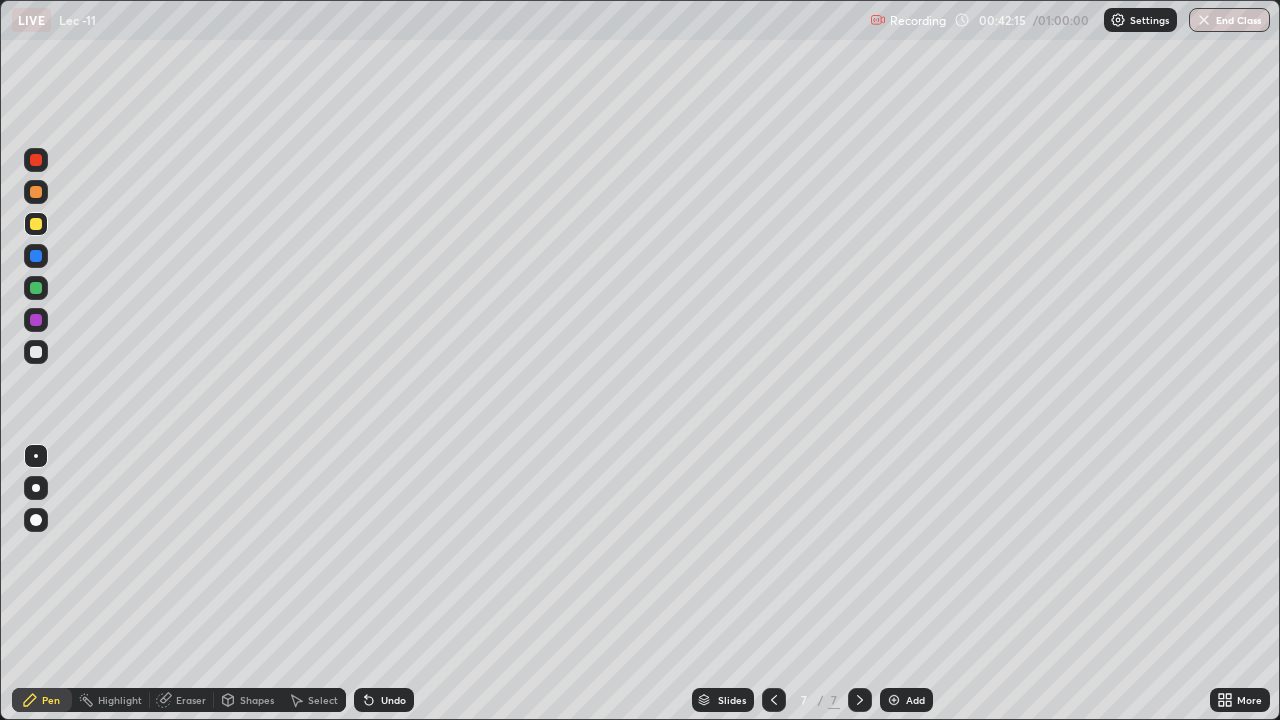 click at bounding box center [894, 700] 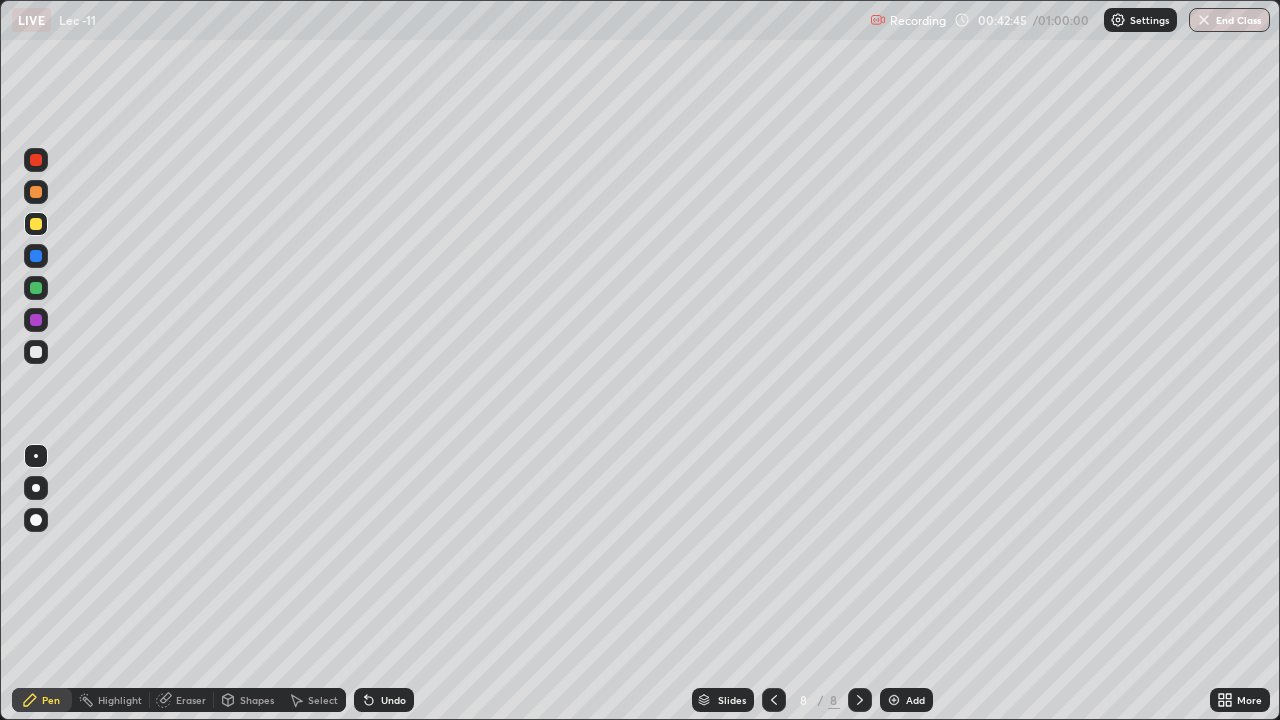 click on "Eraser" at bounding box center [191, 700] 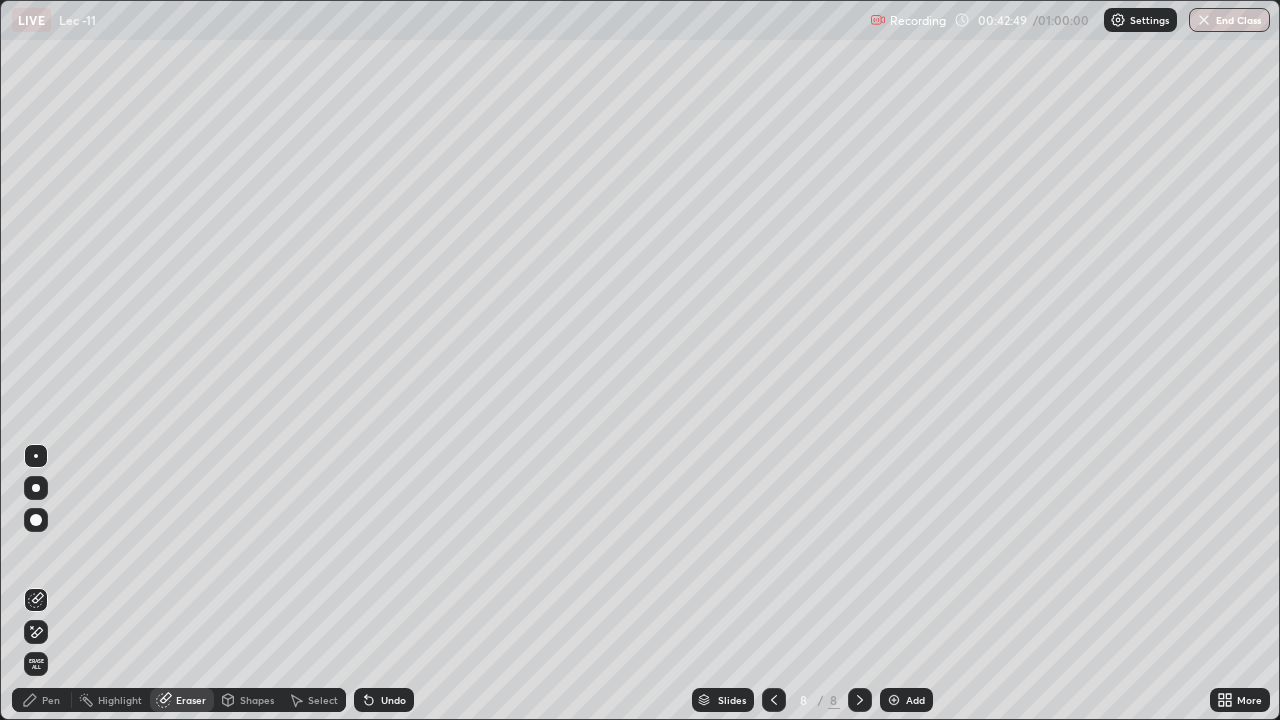 click on "Pen" at bounding box center [51, 700] 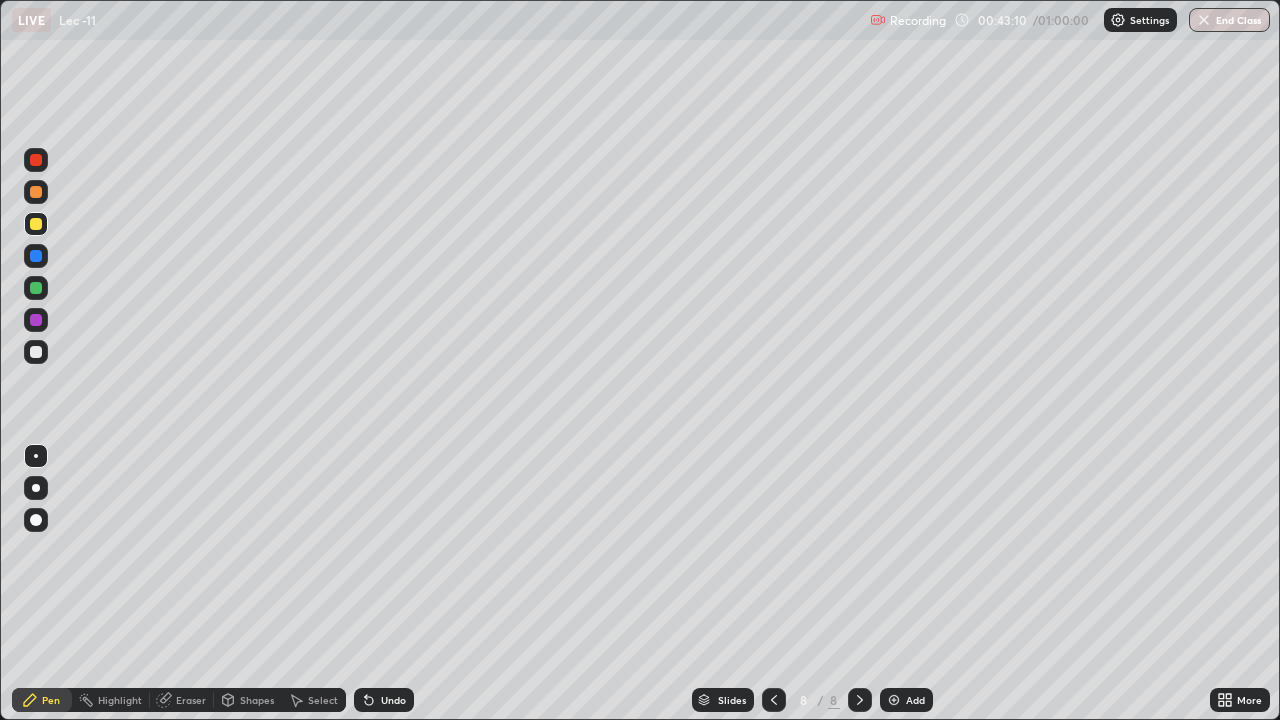 click on "Eraser" at bounding box center (182, 700) 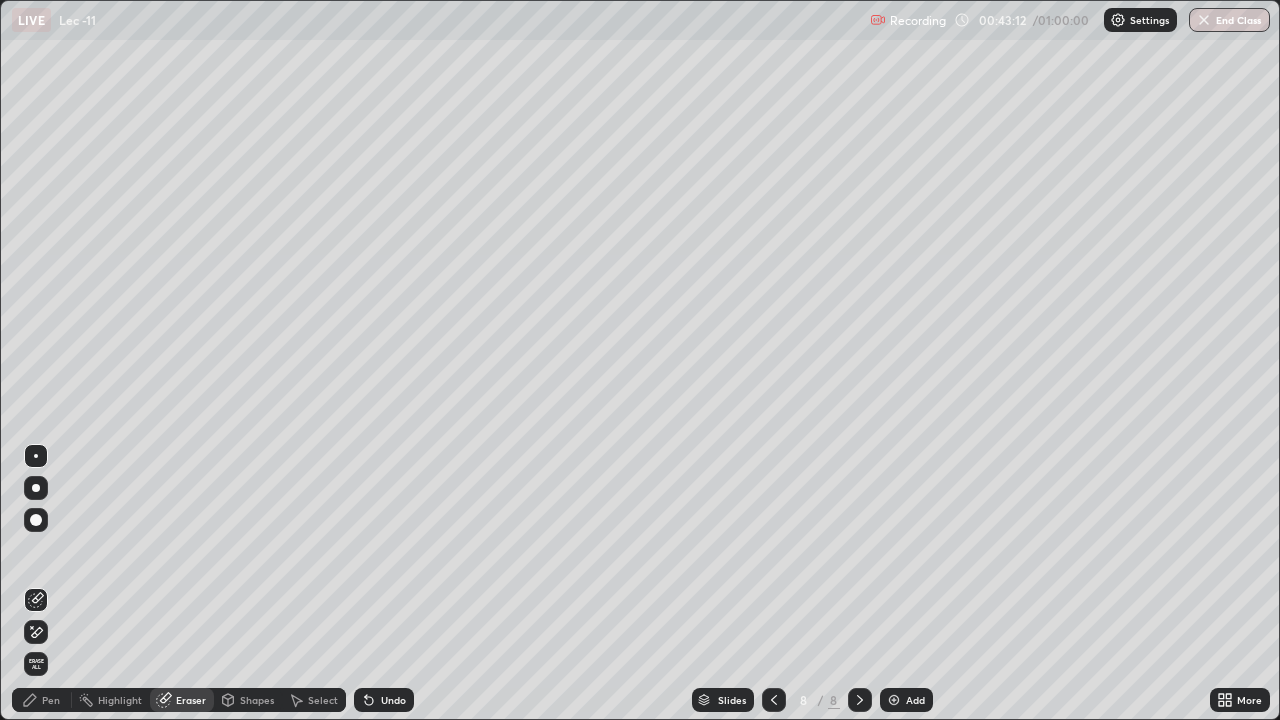 click 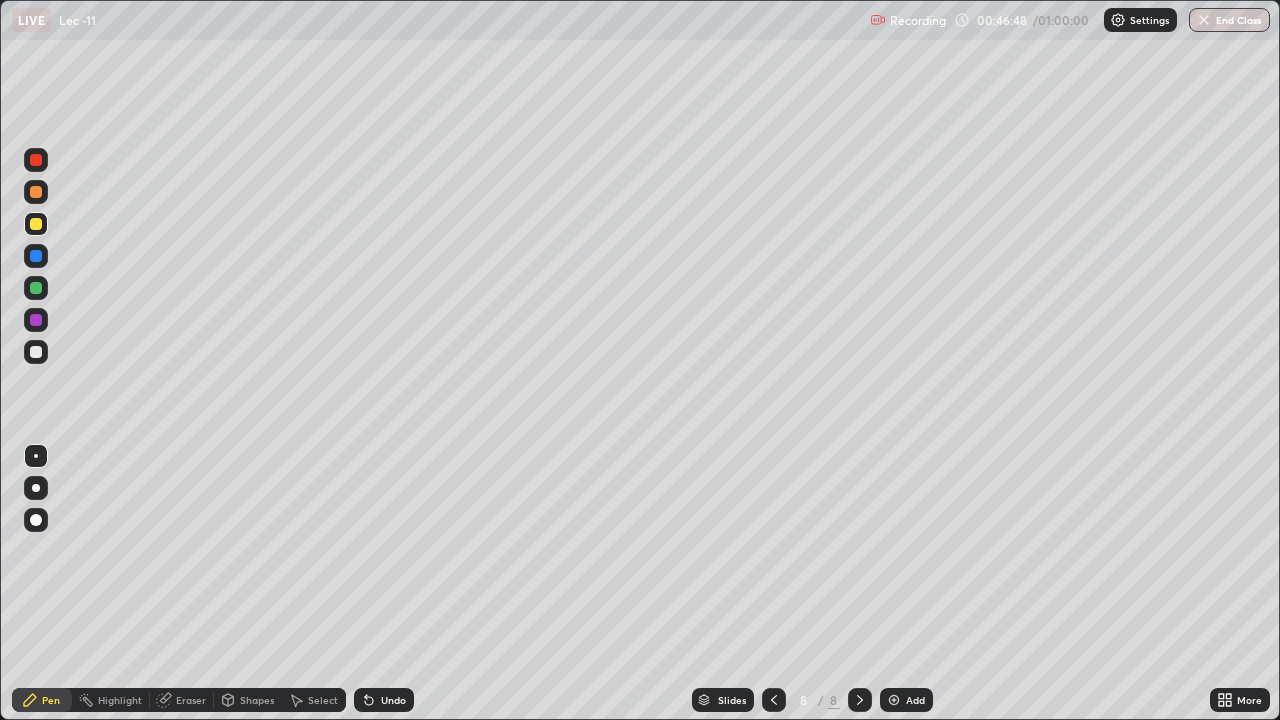 click at bounding box center (36, 352) 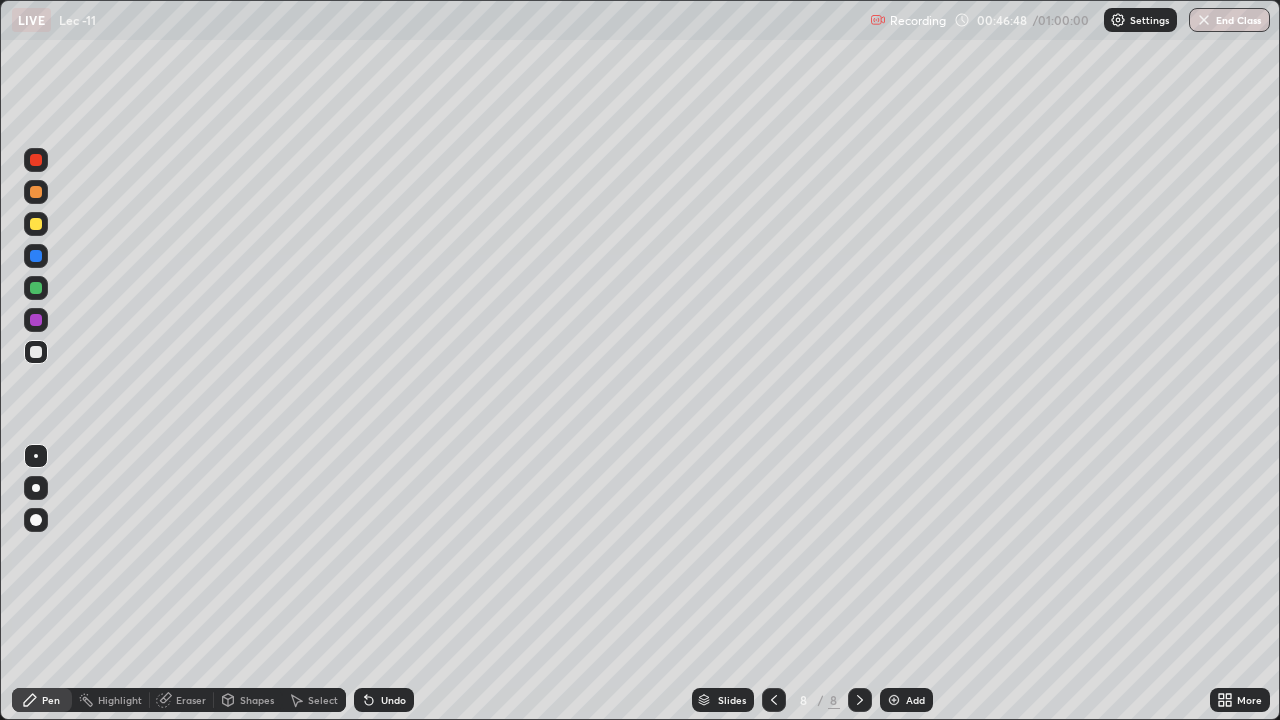 click at bounding box center (36, 288) 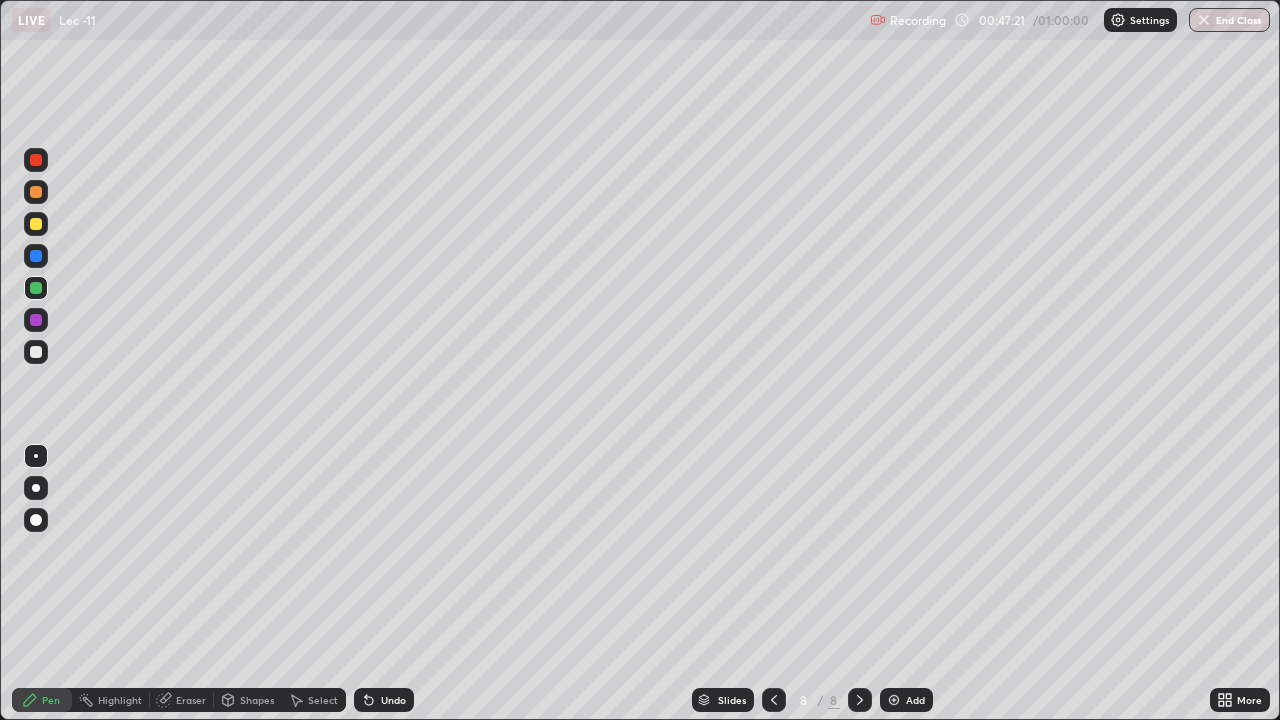 click on "Undo" at bounding box center [384, 700] 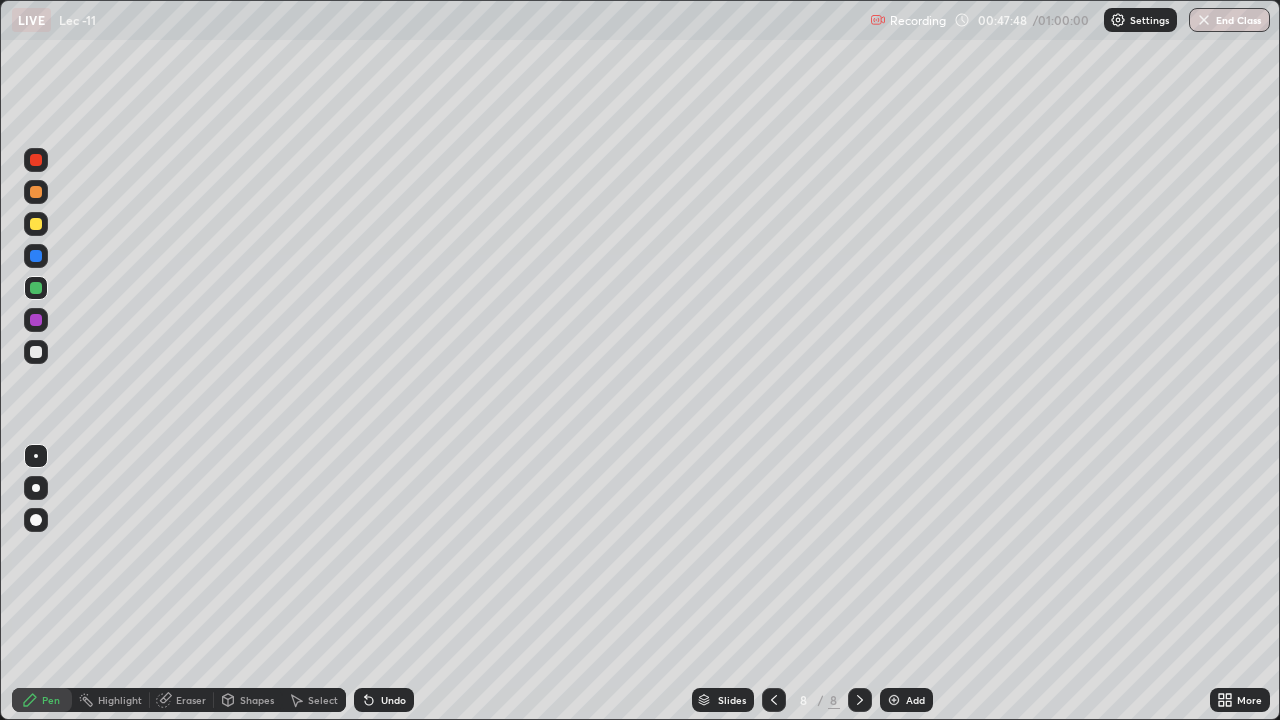 click at bounding box center [36, 352] 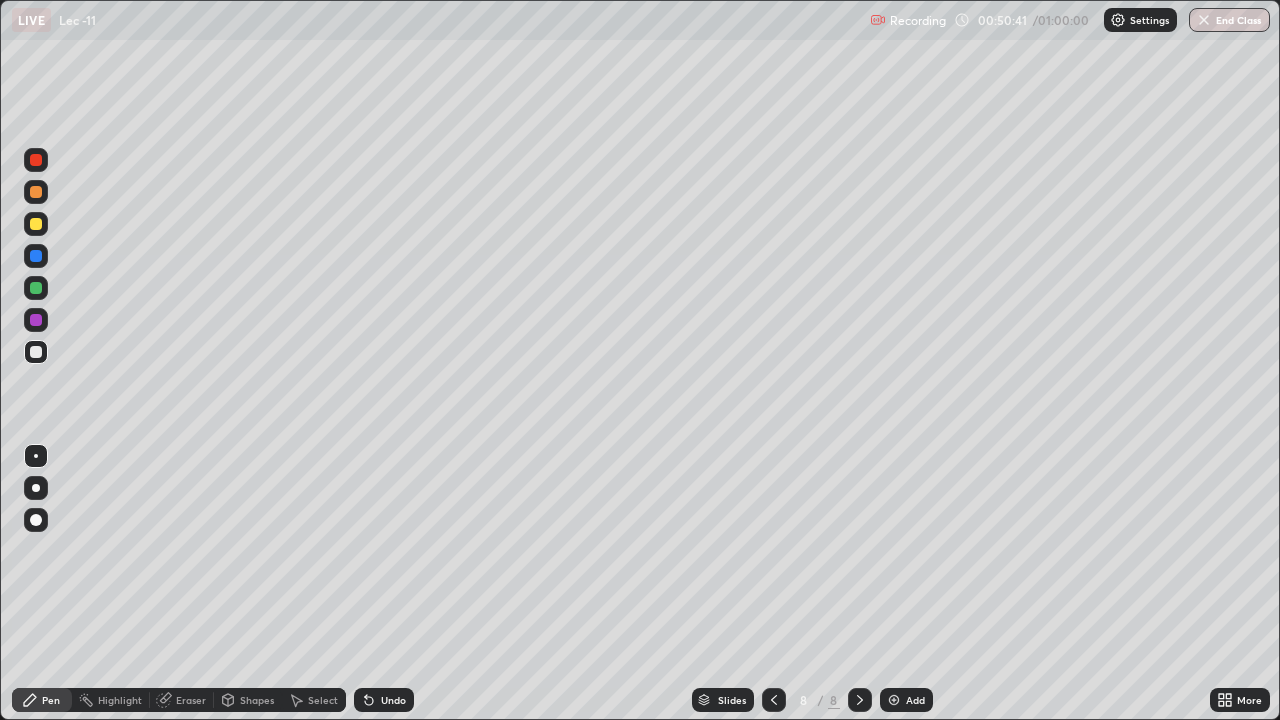 click at bounding box center [36, 224] 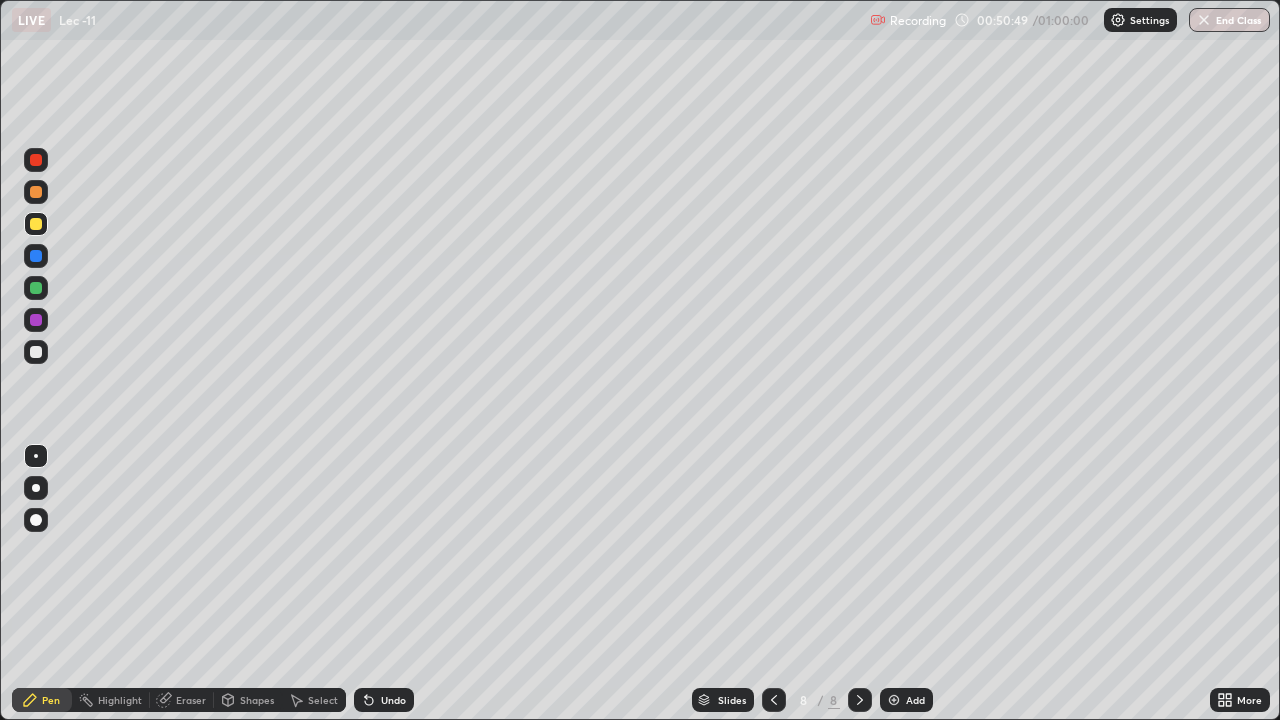 click 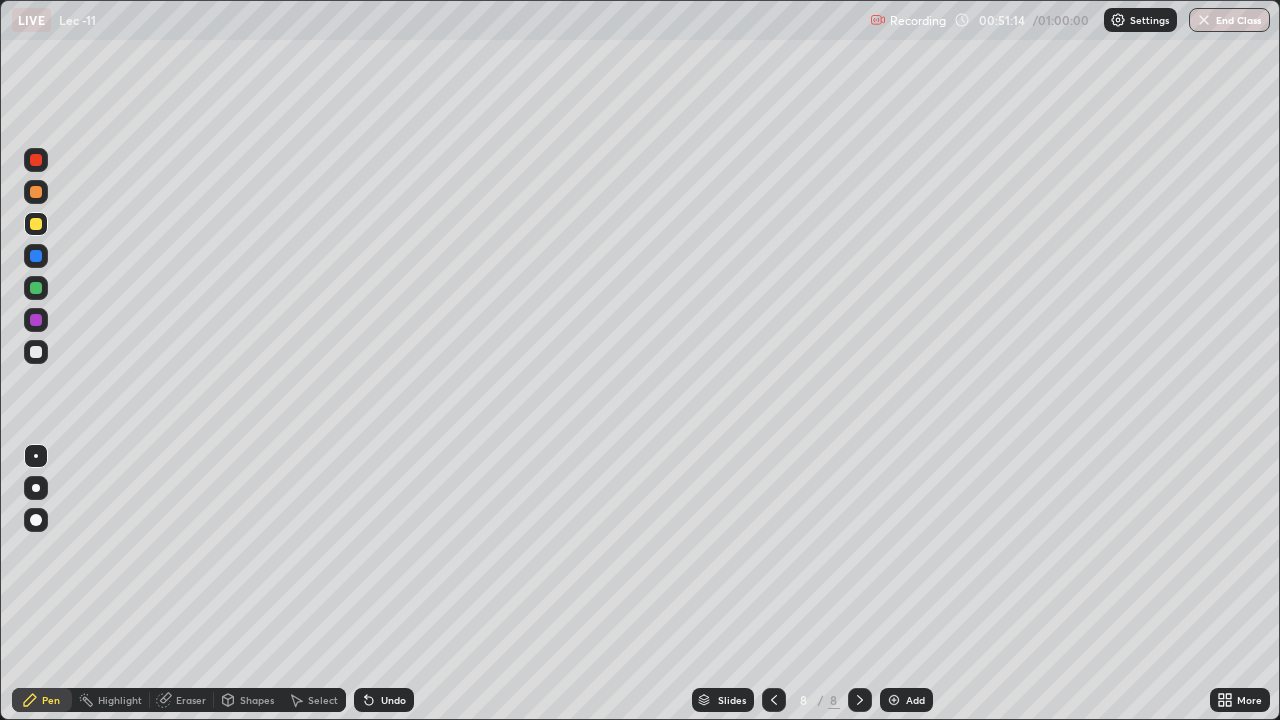 click on "Undo" at bounding box center [384, 700] 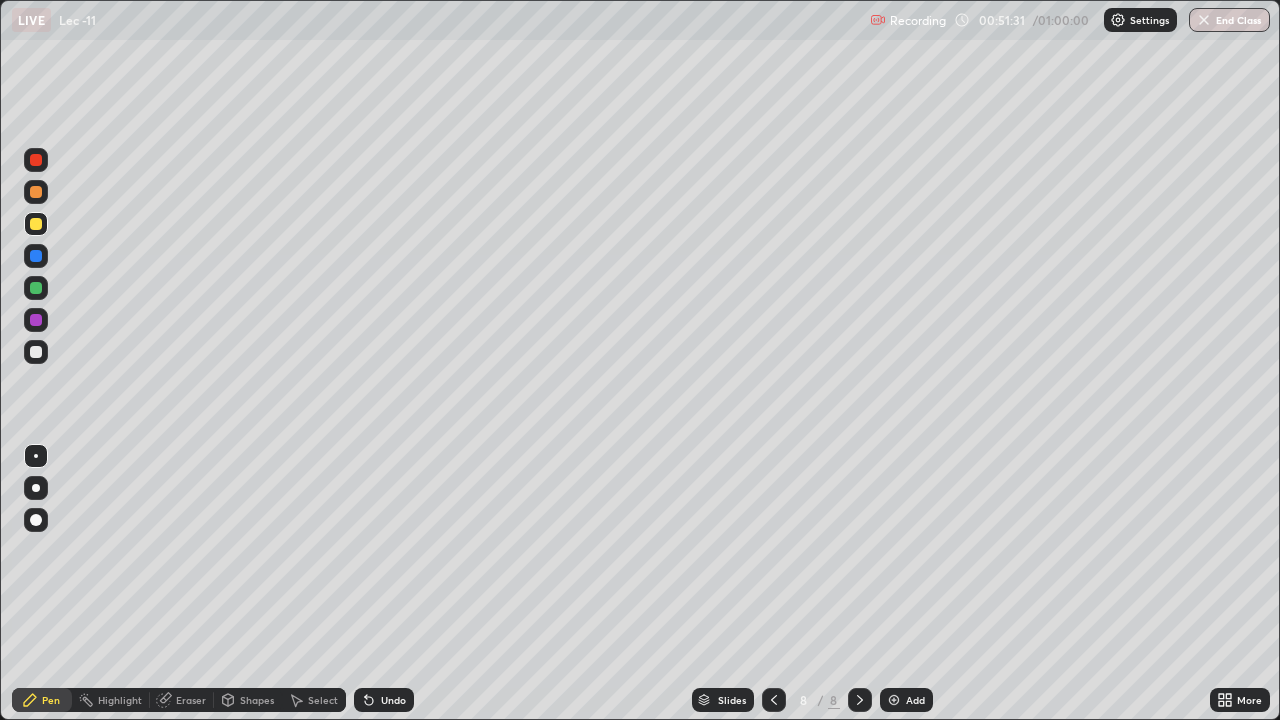 click on "Undo" at bounding box center [393, 700] 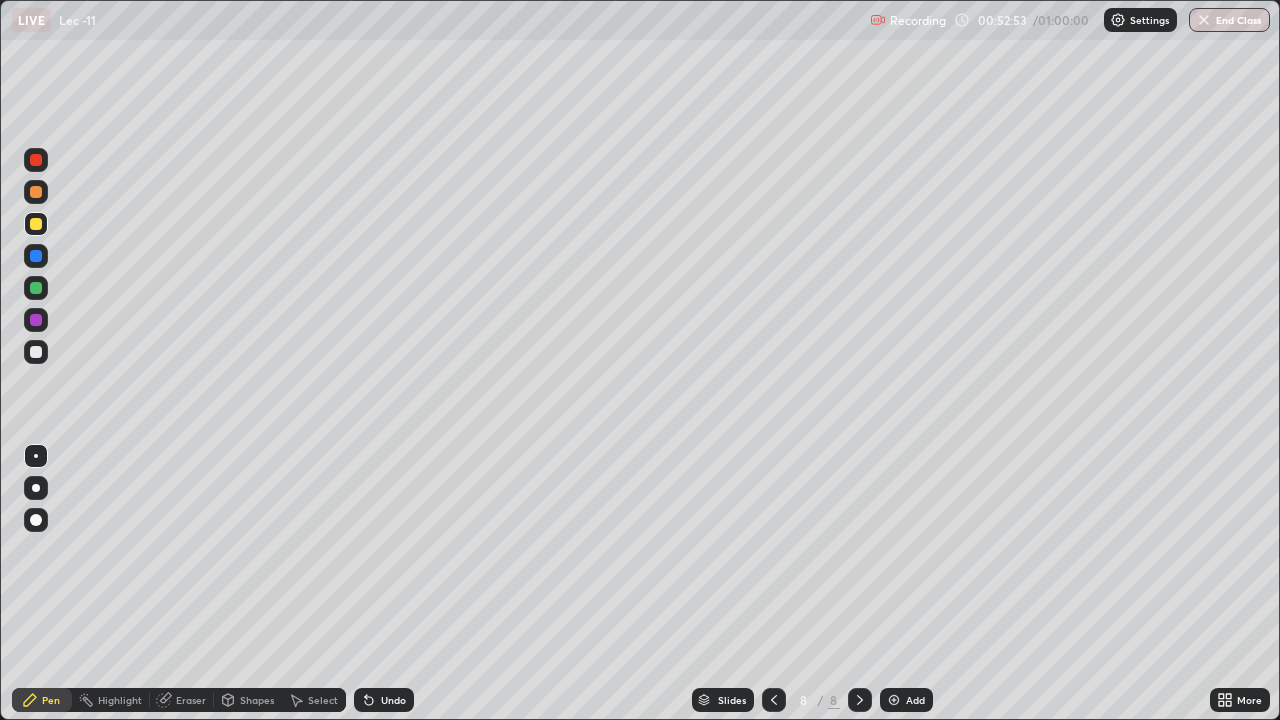 click on "End Class" at bounding box center [1229, 20] 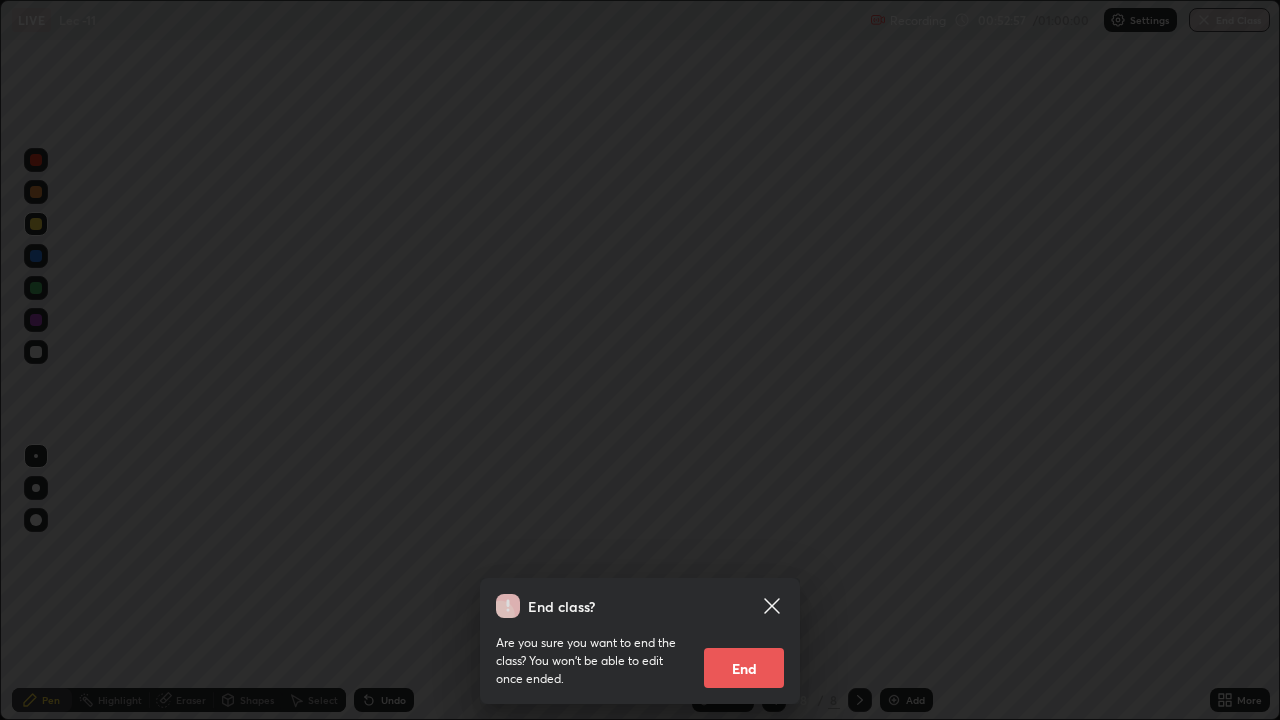 click on "End" at bounding box center [744, 668] 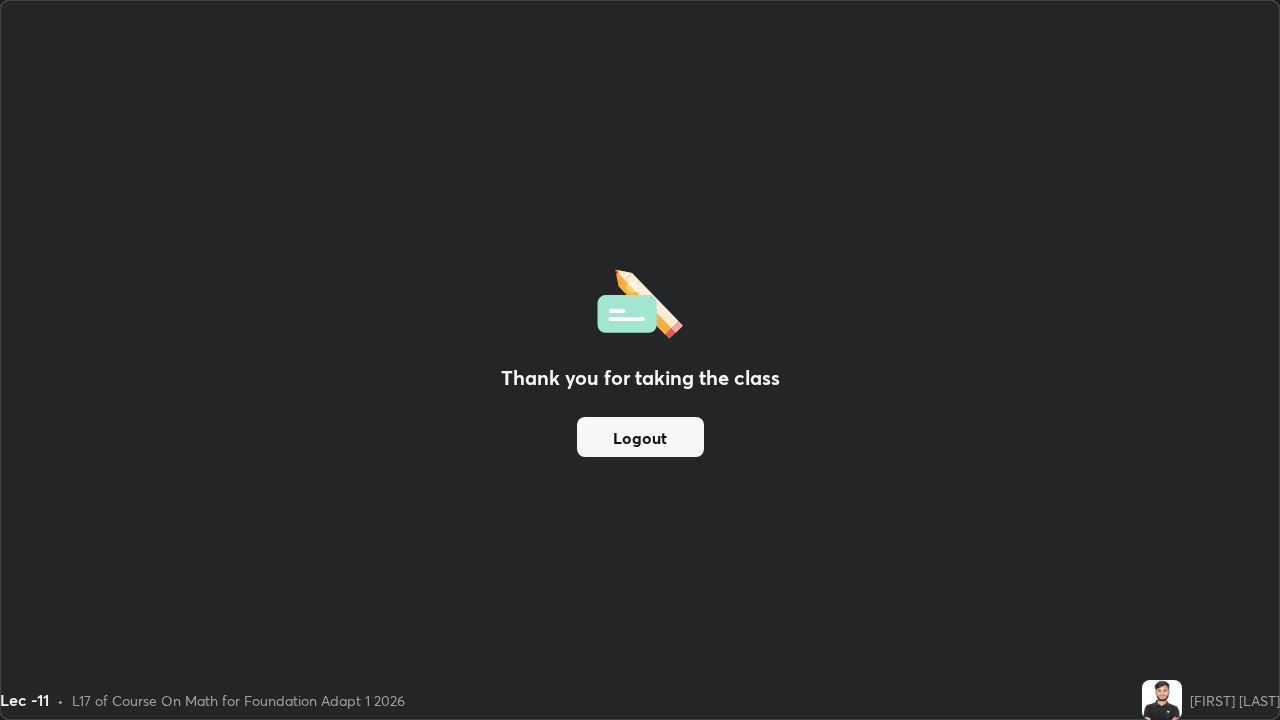click on "Thank you for taking the class Logout" at bounding box center [640, 360] 